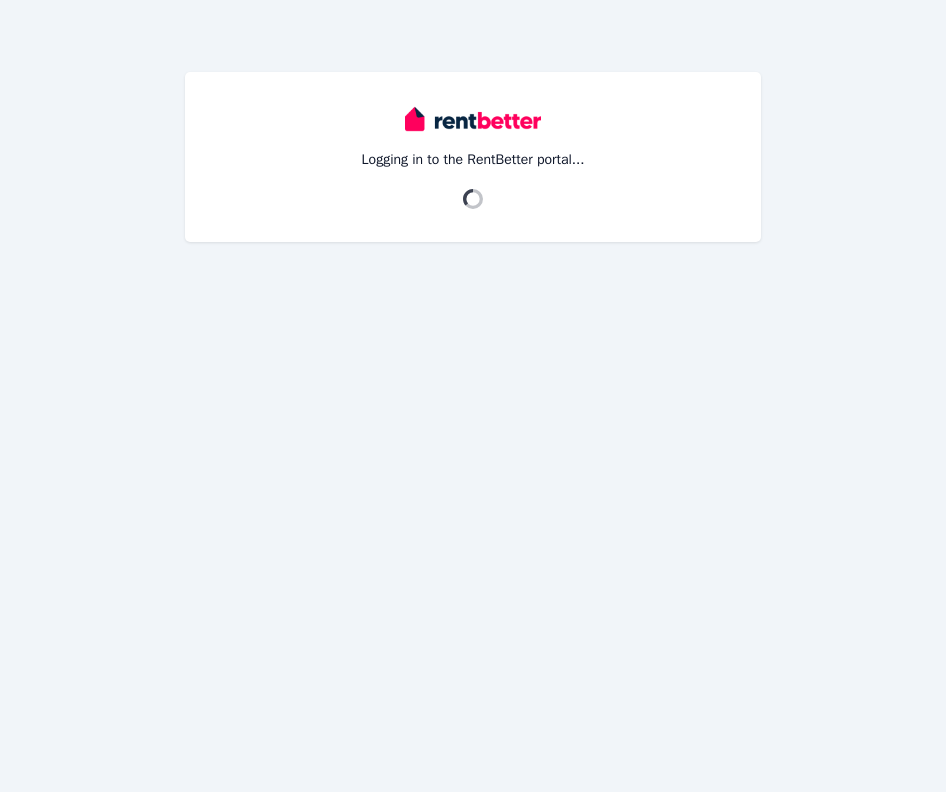 scroll, scrollTop: 0, scrollLeft: 0, axis: both 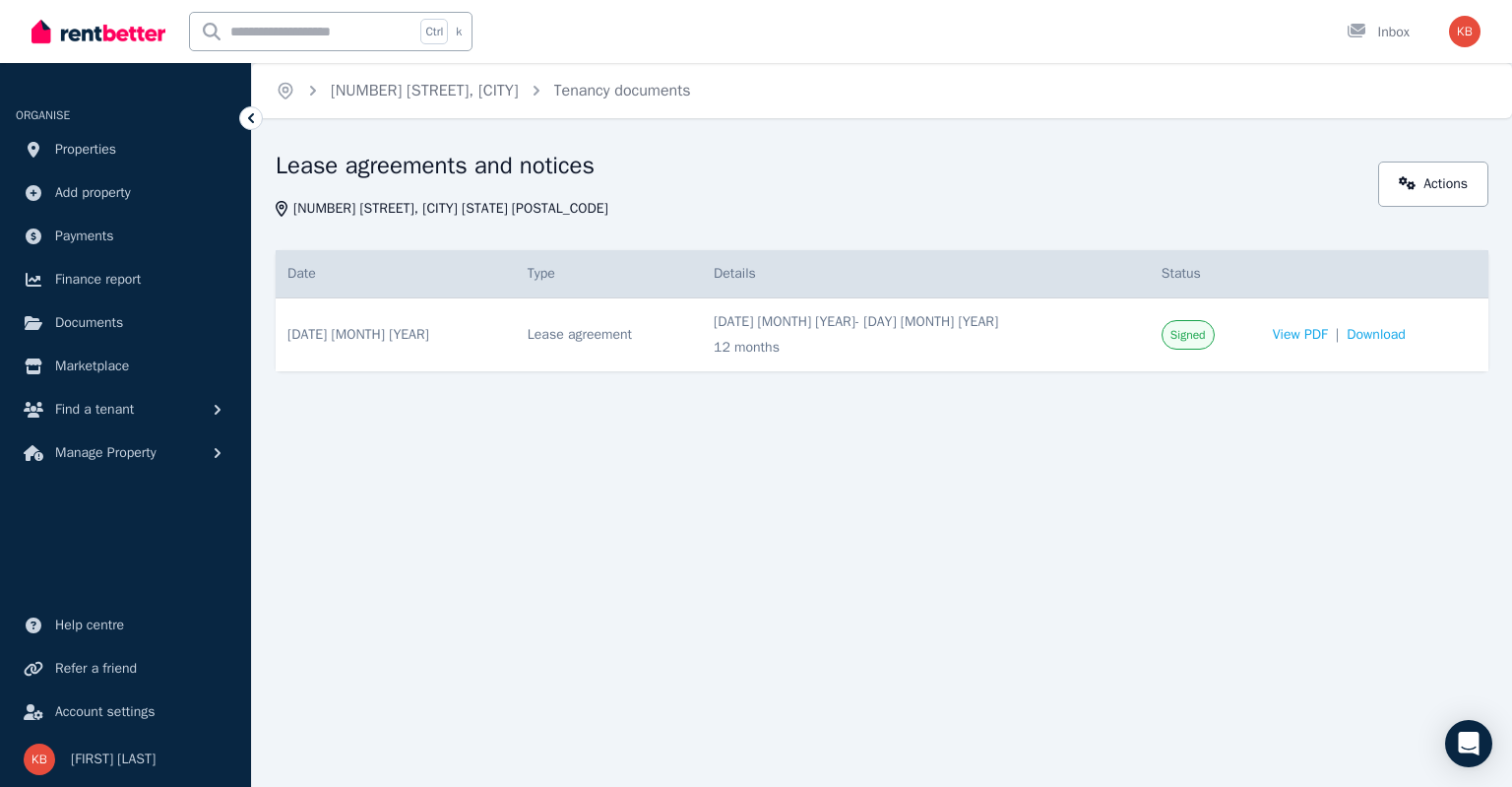 click on "[NUMBER] [STREET], [CITY]" at bounding box center [424, 91] 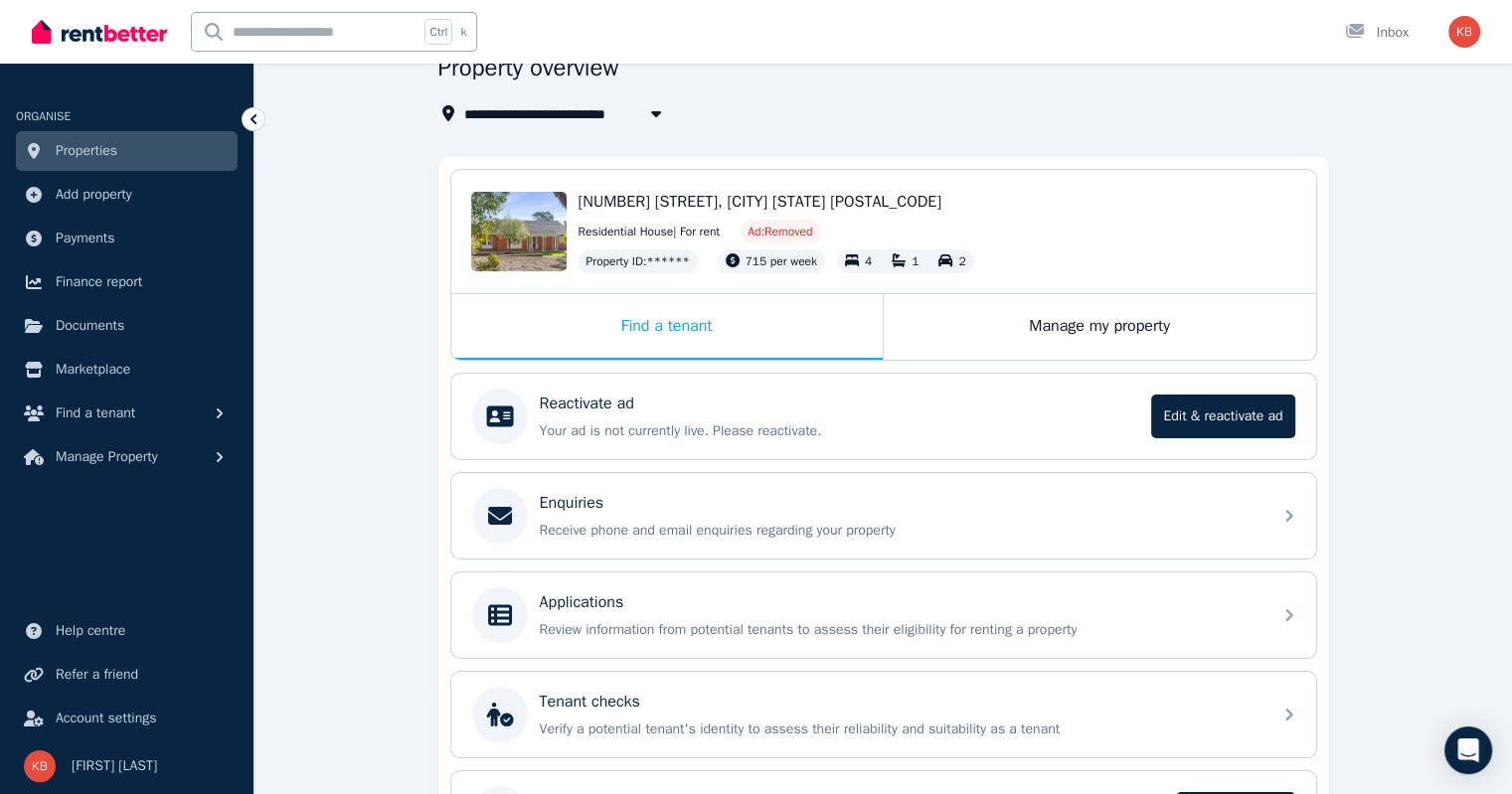 scroll, scrollTop: 199, scrollLeft: 0, axis: vertical 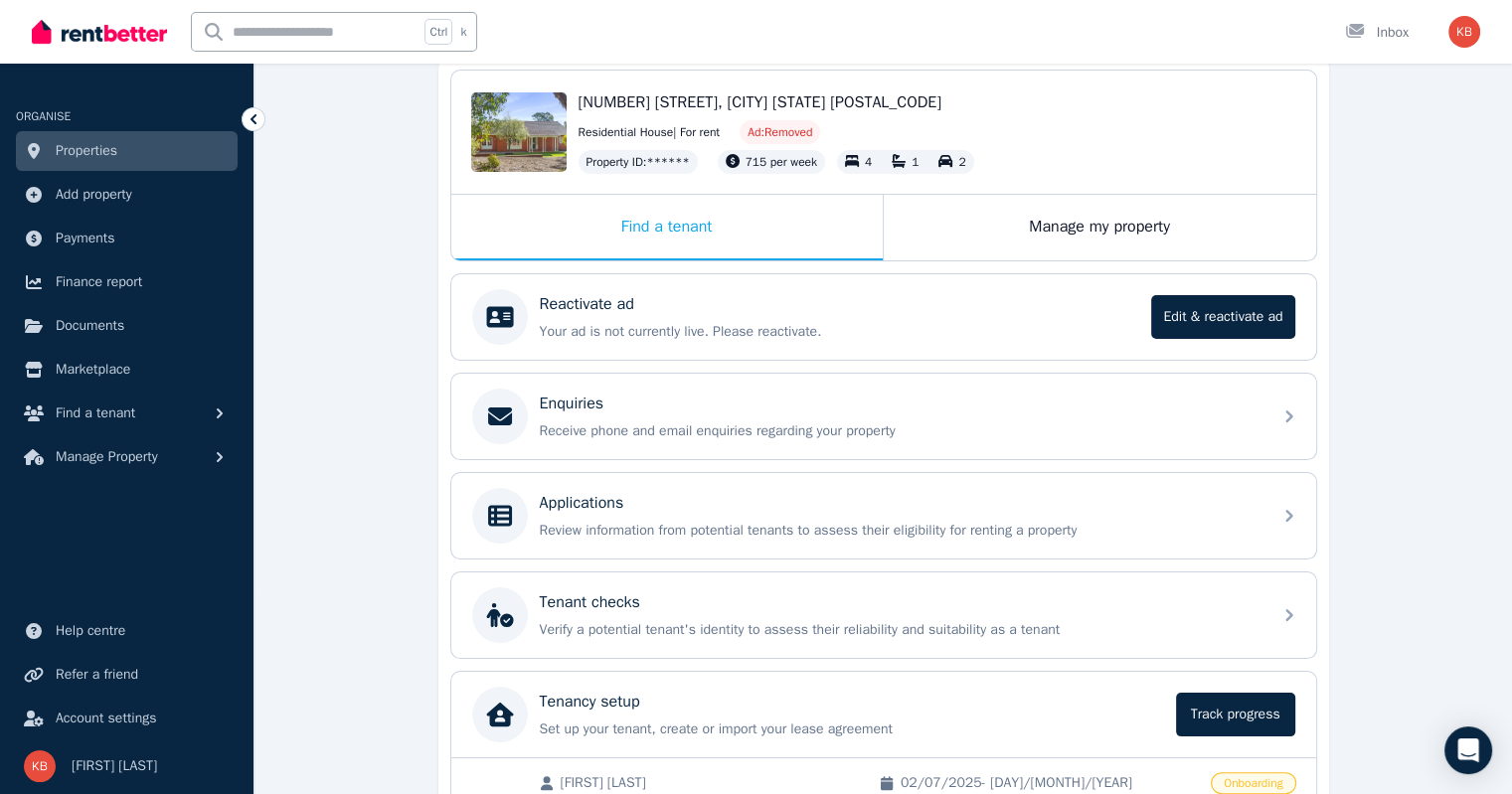 click on "Manage my property" at bounding box center [1099, 228] 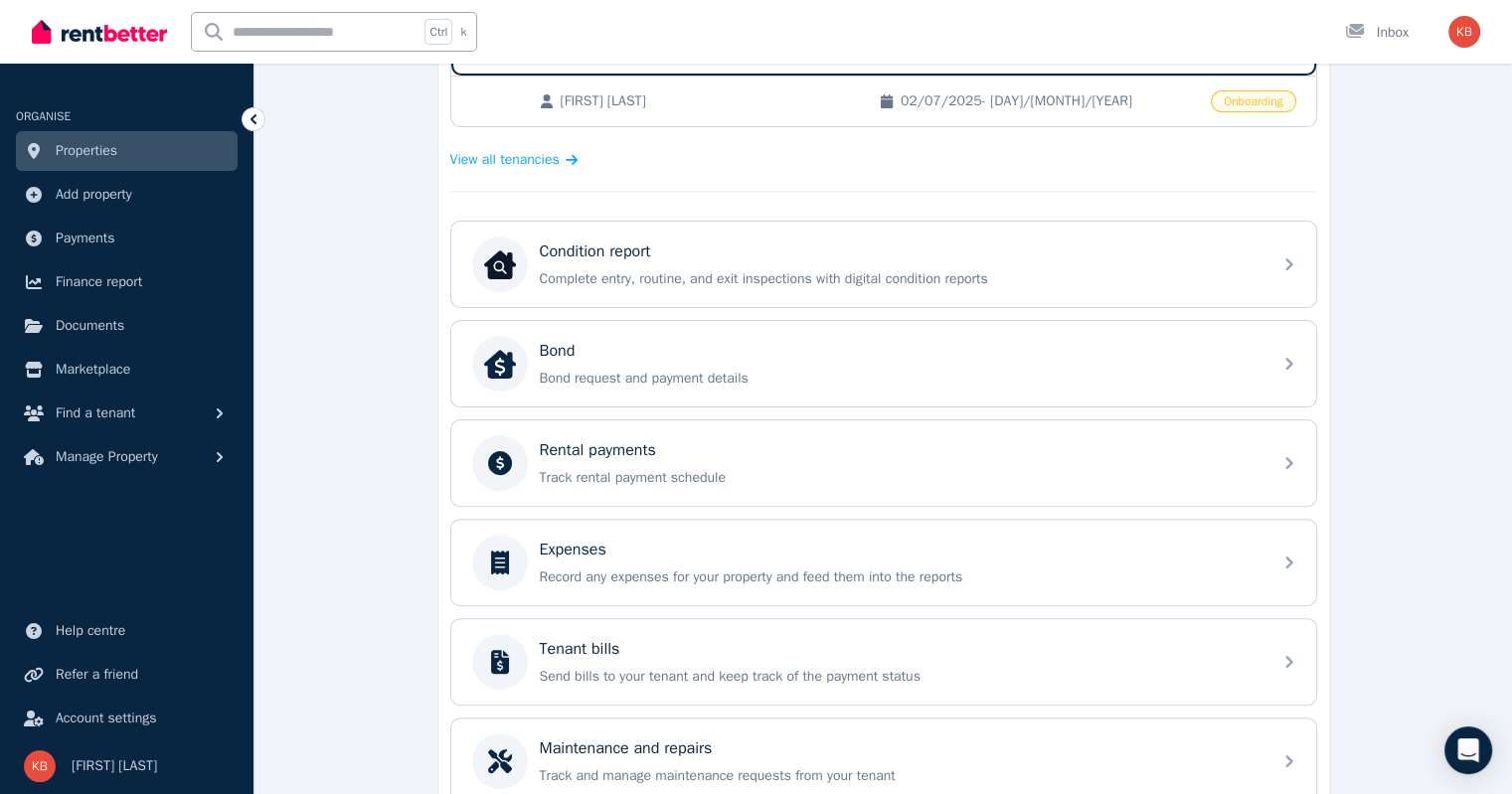 scroll, scrollTop: 497, scrollLeft: 0, axis: vertical 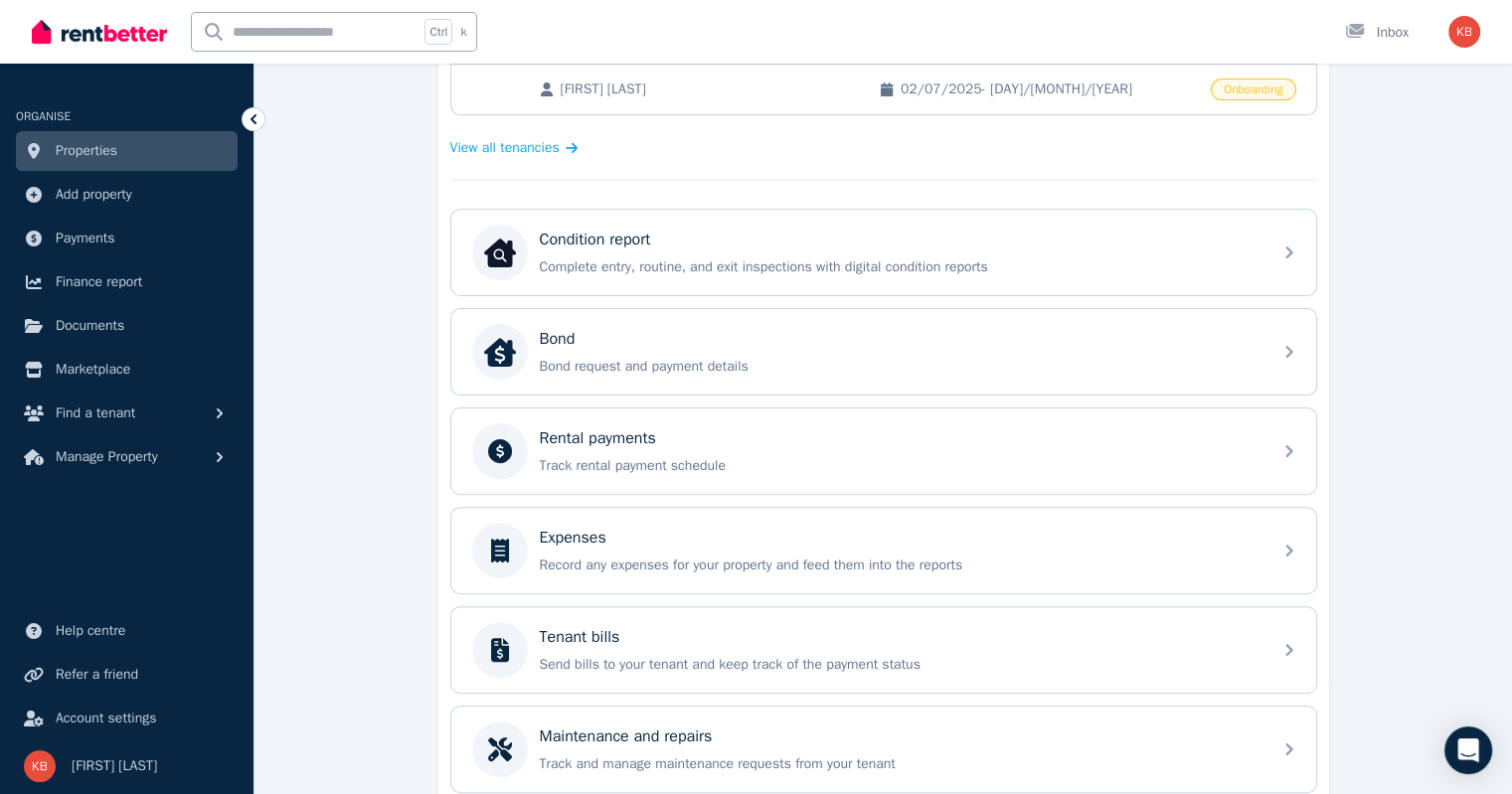 click on "Condition report Complete entry, routine, and exit inspections with digital condition reports" at bounding box center [900, 252] 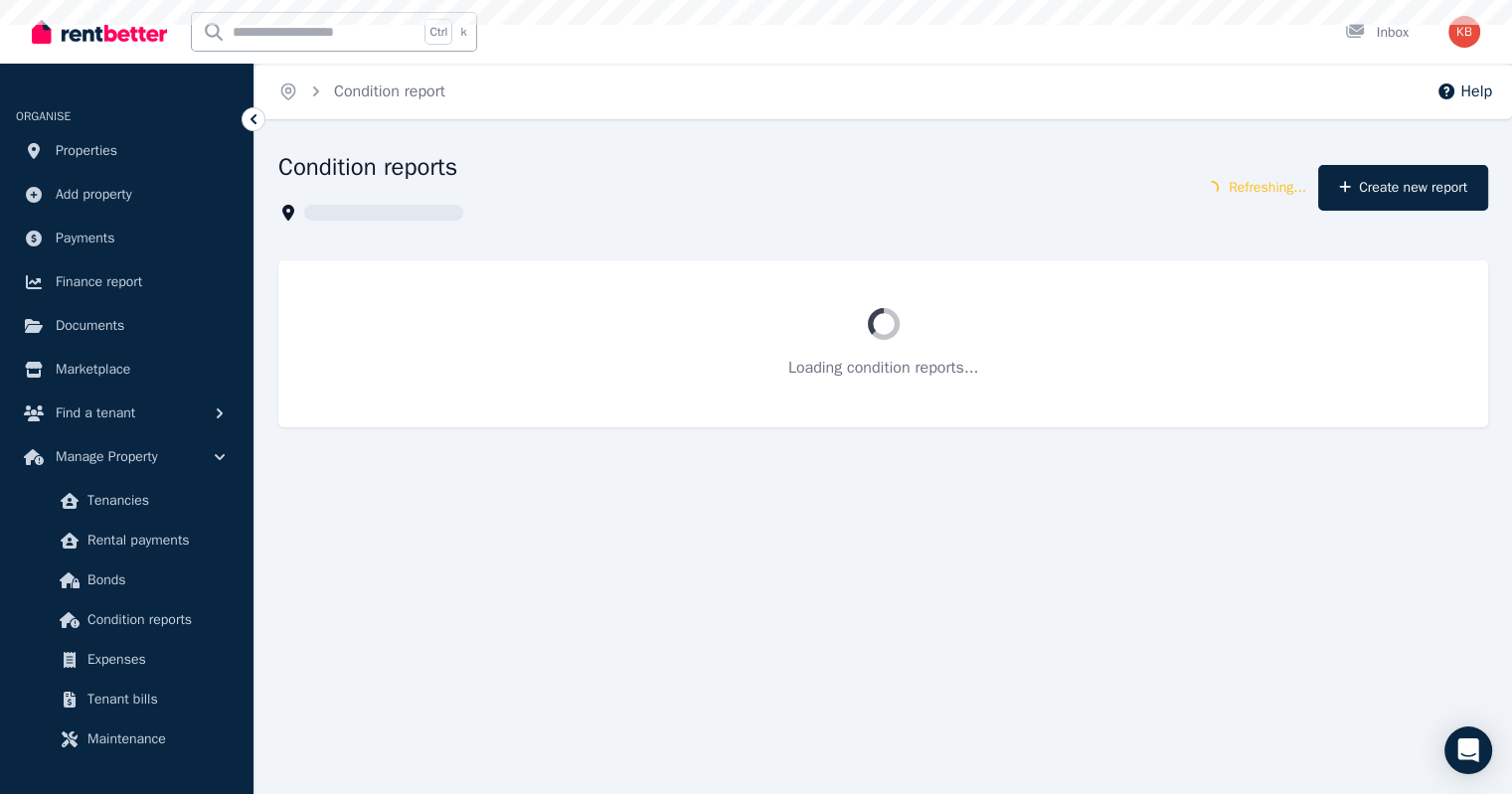 scroll, scrollTop: 0, scrollLeft: 0, axis: both 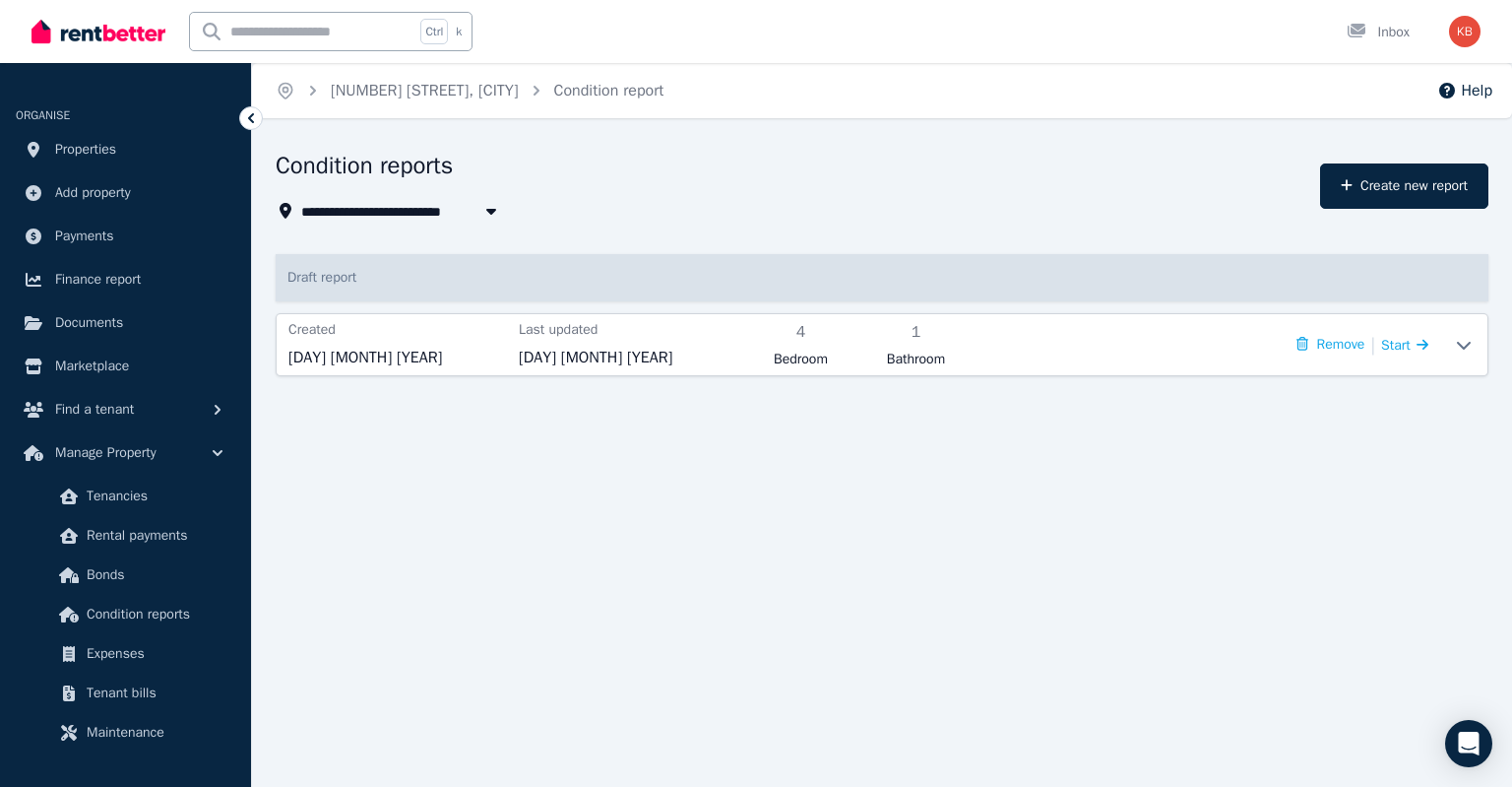click on "Remove | Start" at bounding box center [1204, 345] 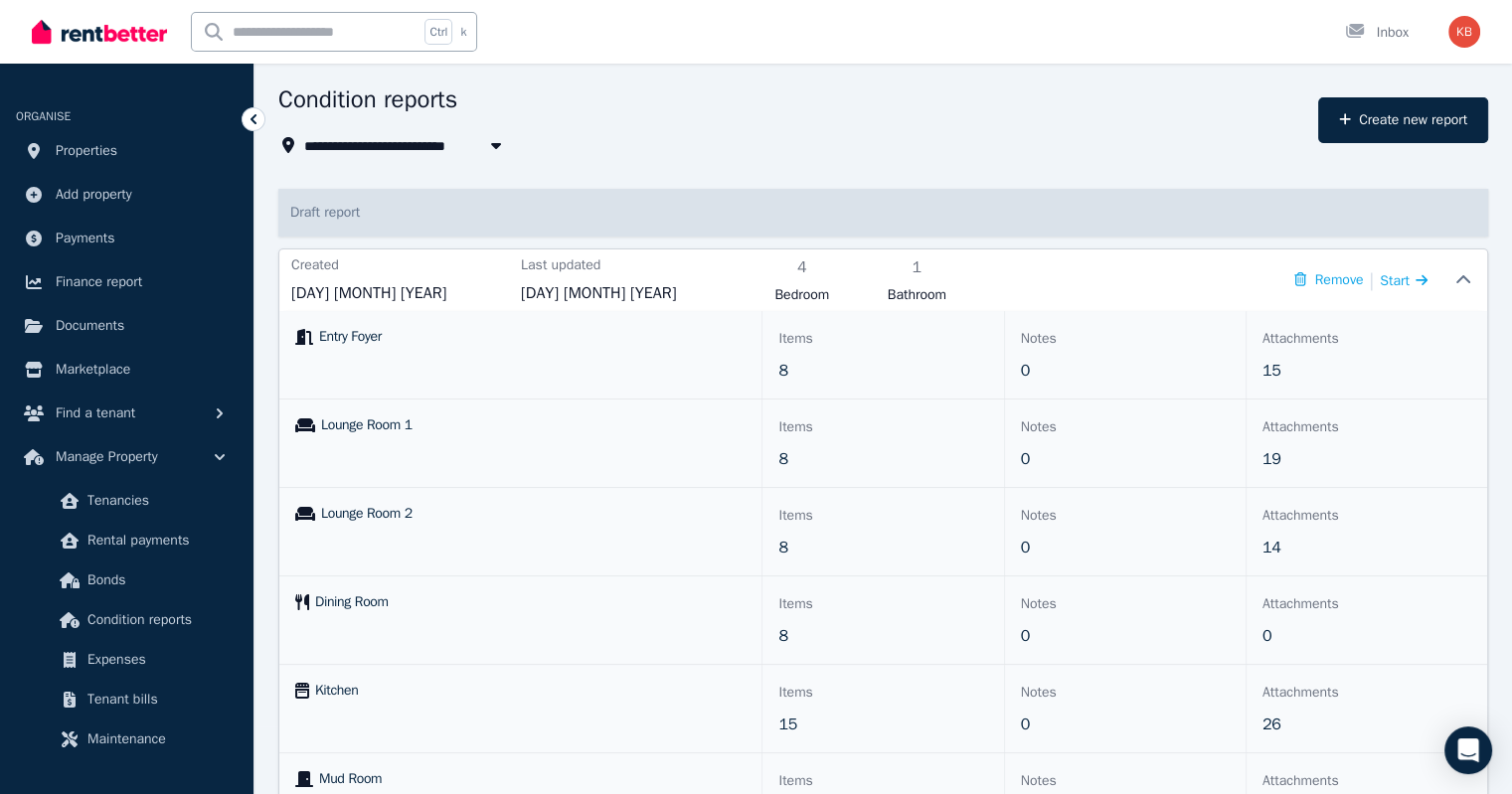 scroll, scrollTop: 0, scrollLeft: 0, axis: both 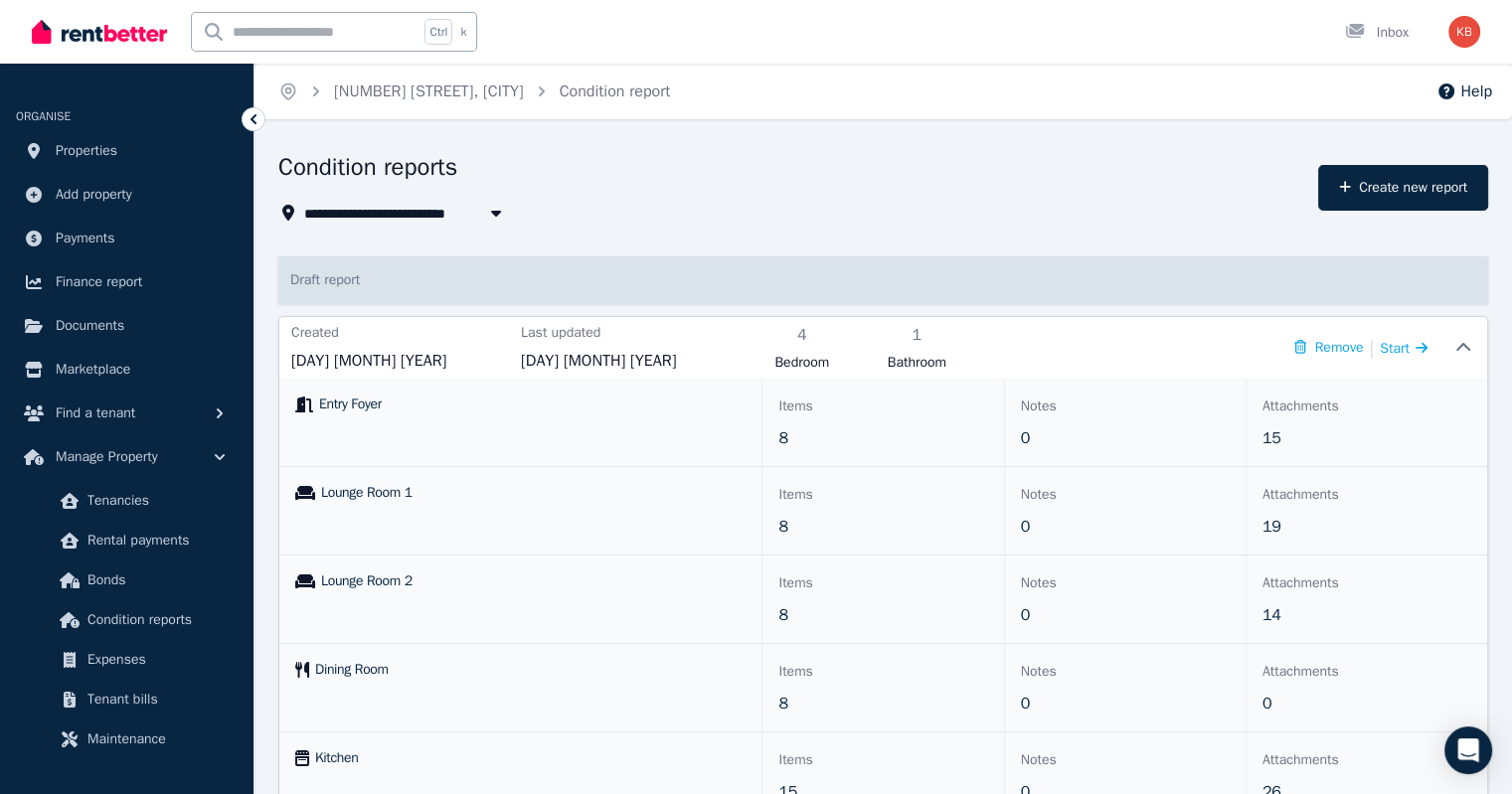 click on "Draft report" at bounding box center (883, 280) 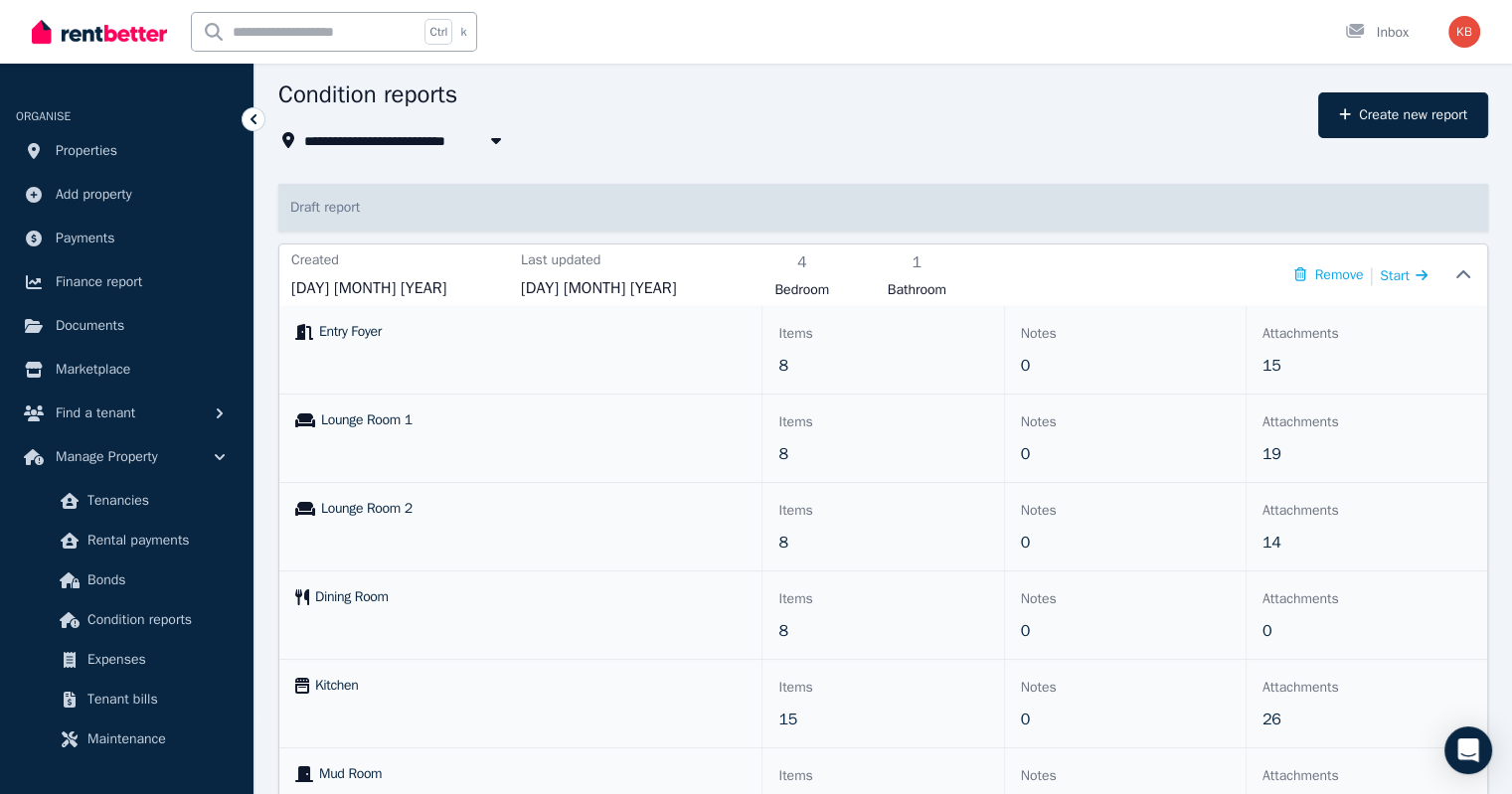 scroll, scrollTop: 0, scrollLeft: 0, axis: both 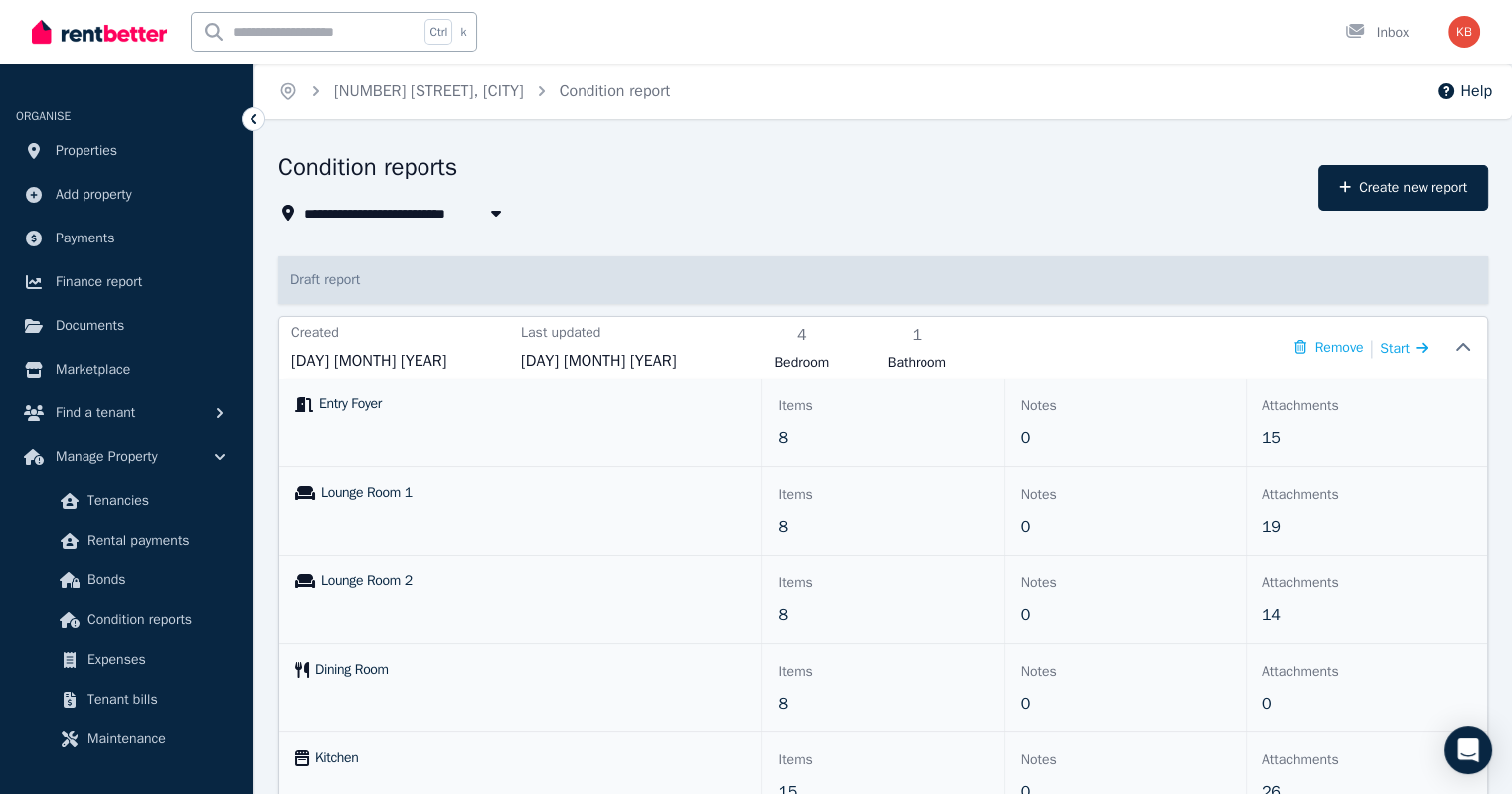 click on "Start" at bounding box center (1395, 348) 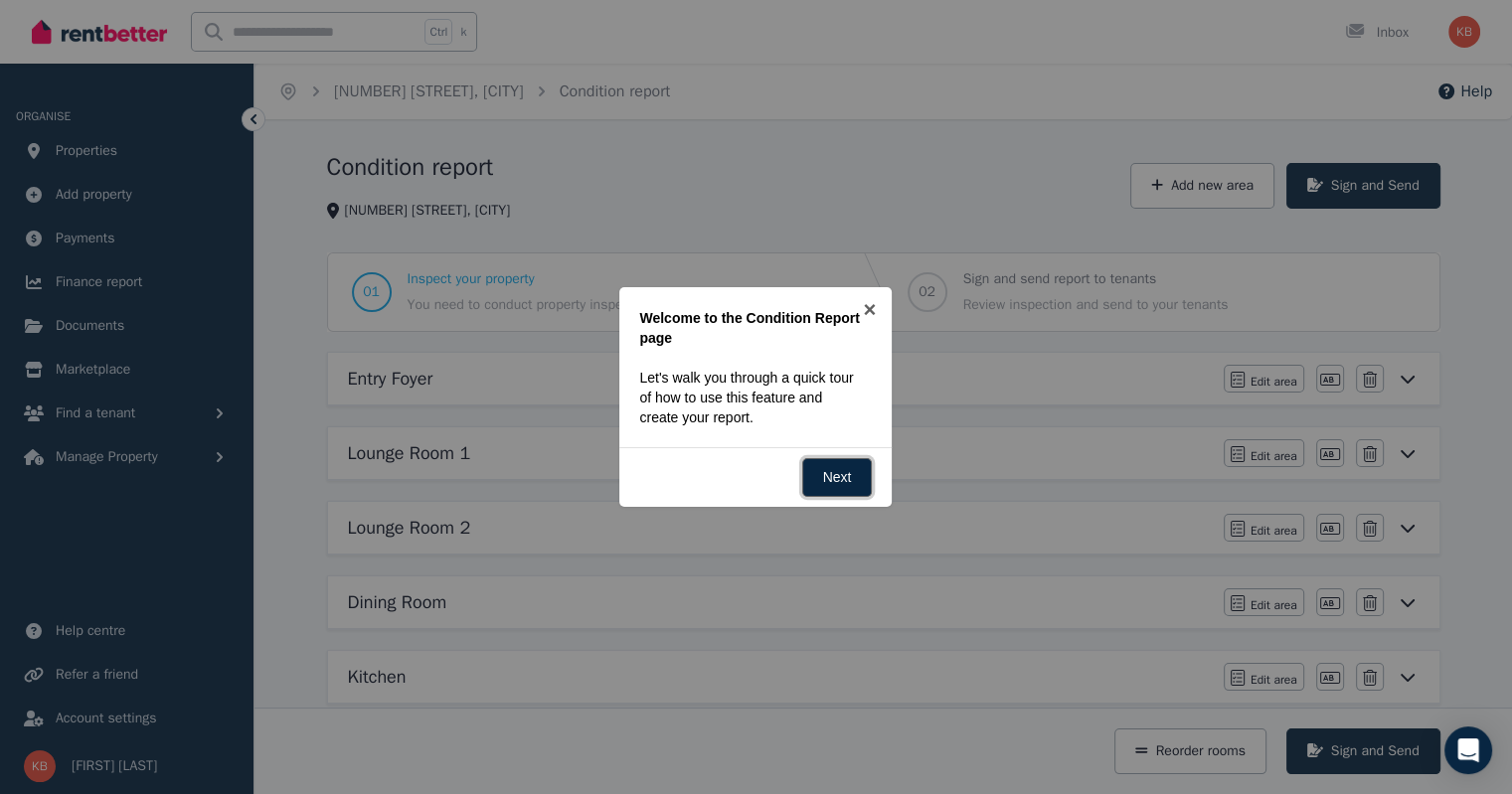 click on "Next" at bounding box center [837, 477] 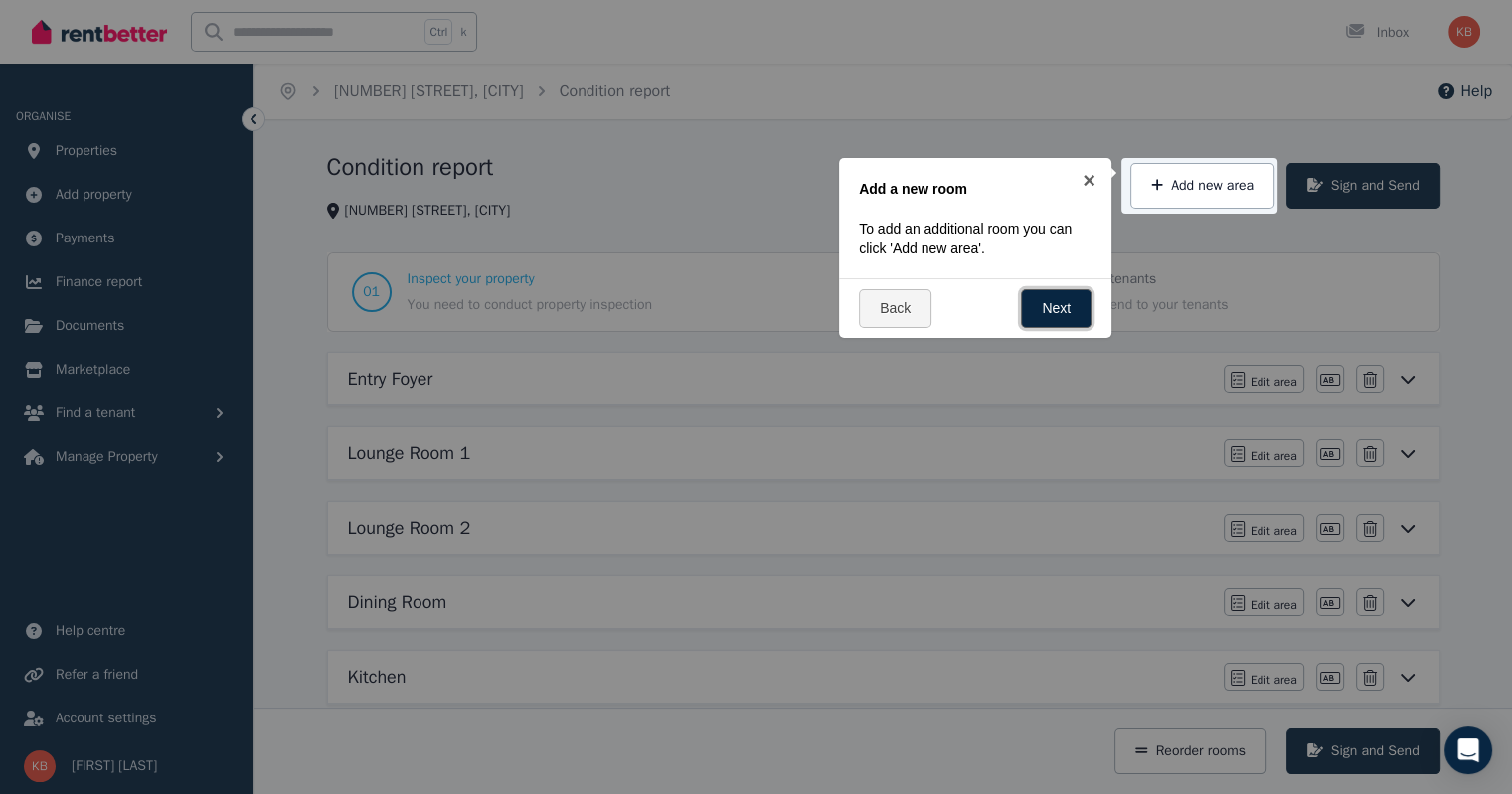 click on "Next" at bounding box center [1056, 308] 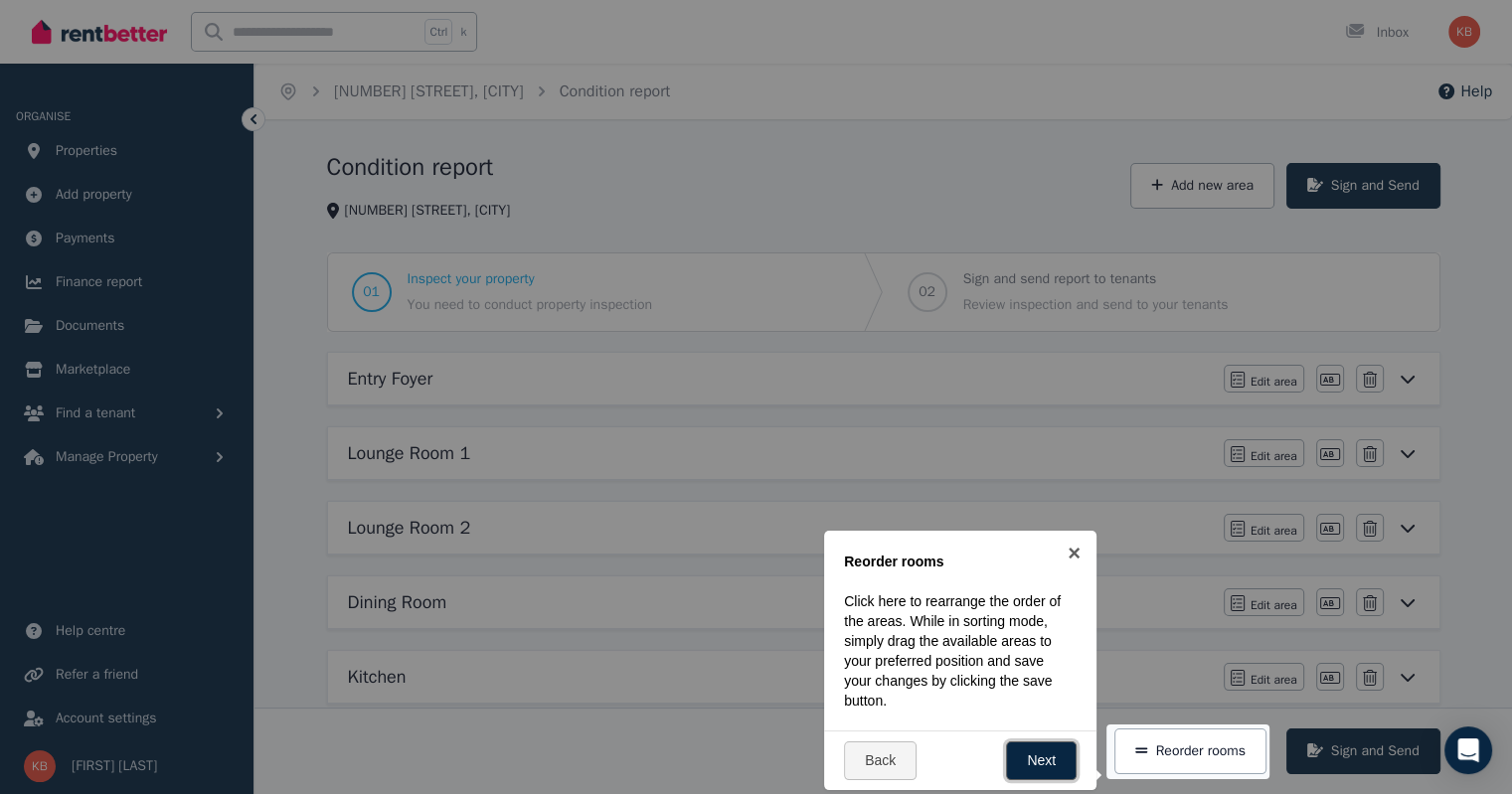 scroll, scrollTop: 385, scrollLeft: 0, axis: vertical 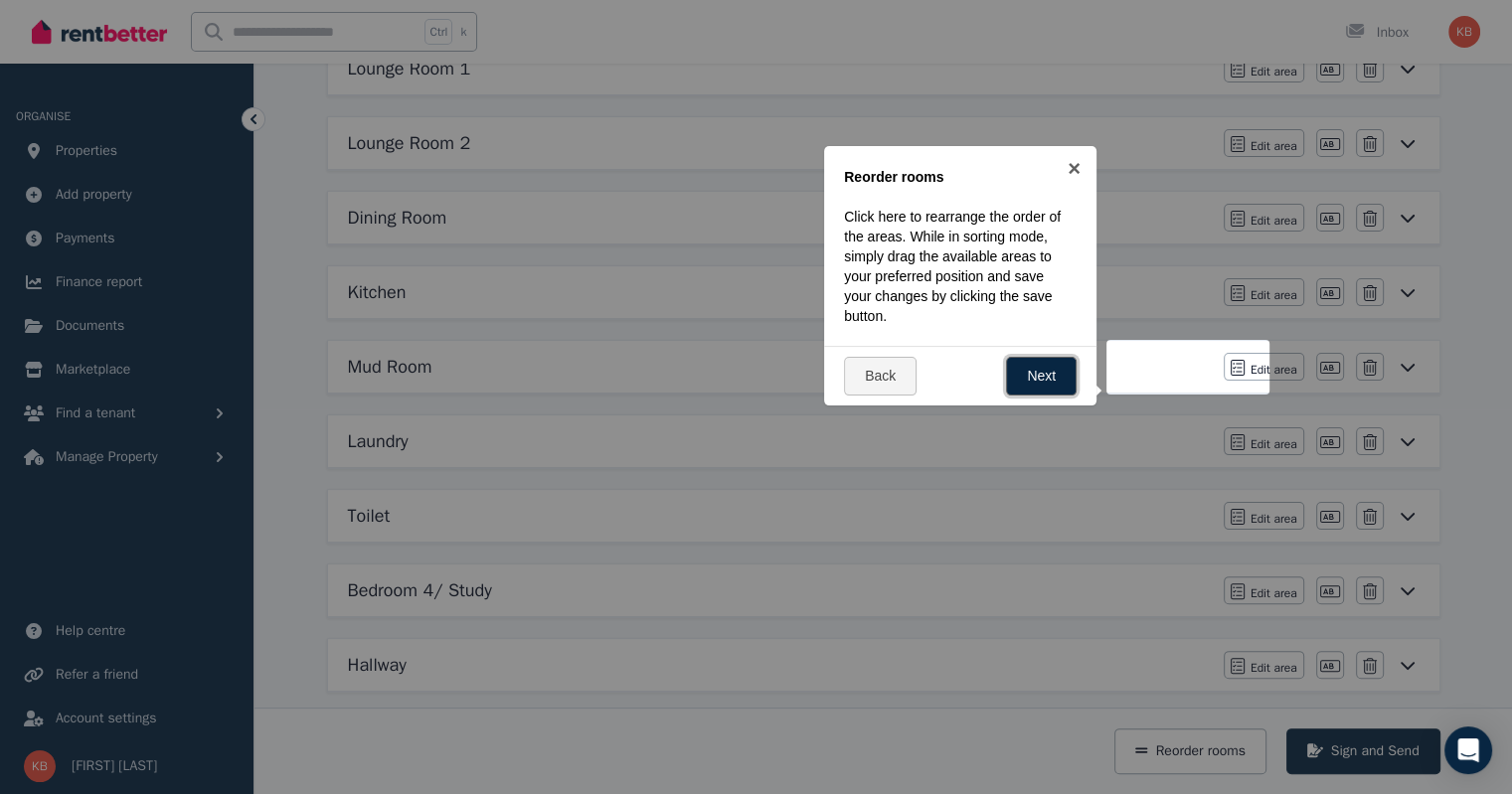 click on "Next" at bounding box center (1041, 376) 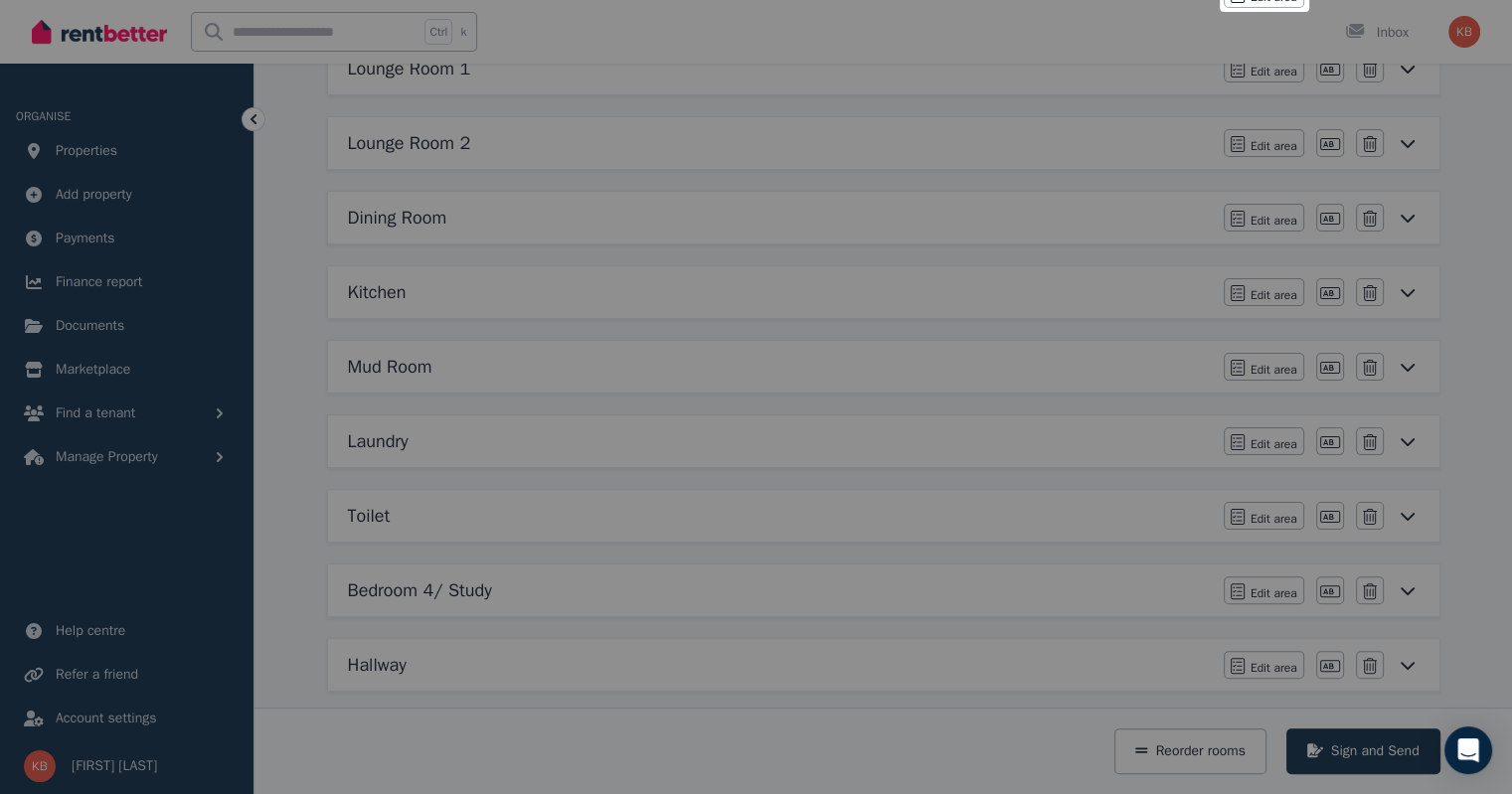 scroll, scrollTop: 0, scrollLeft: 0, axis: both 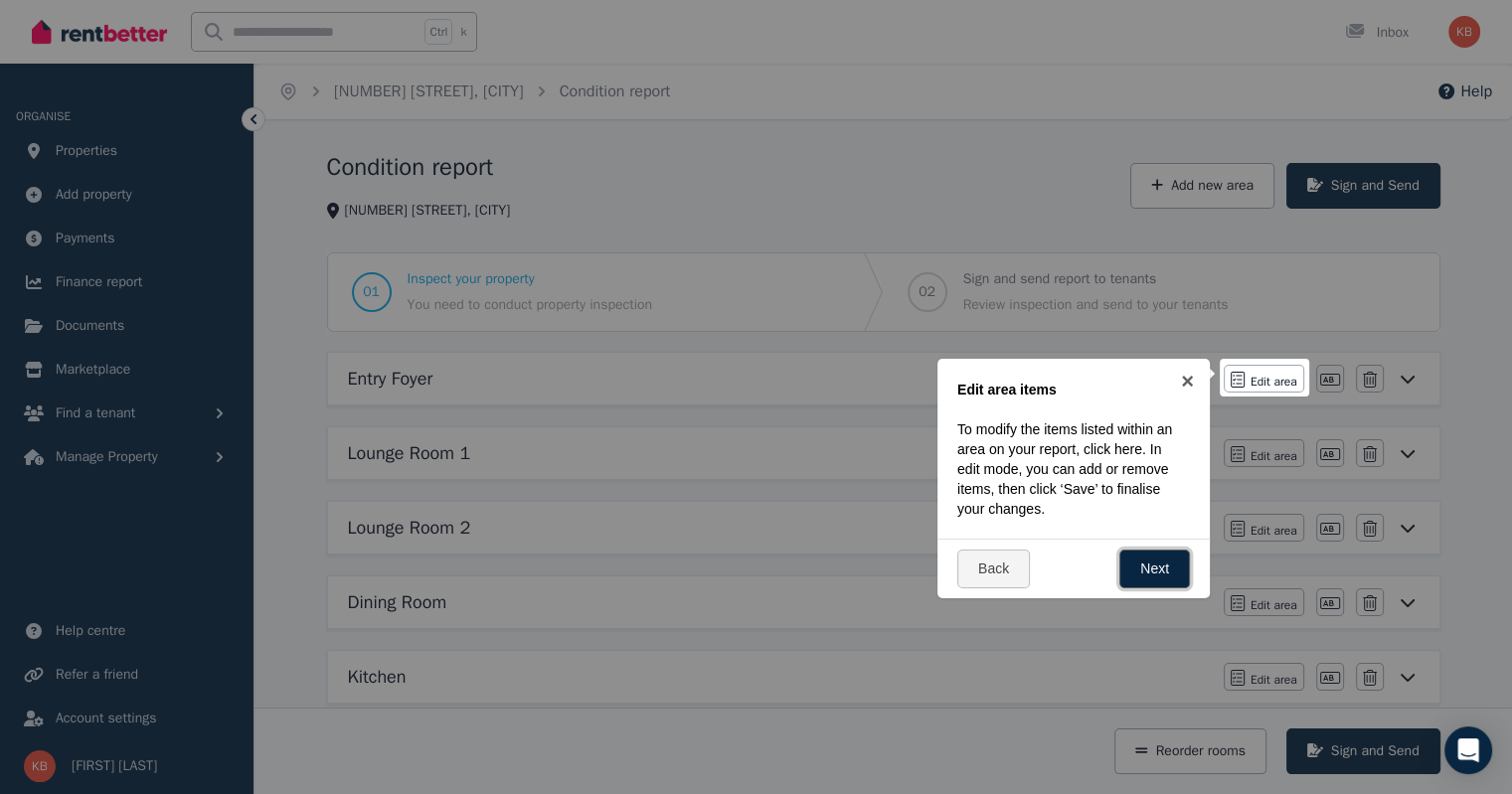click on "Next" at bounding box center [1154, 568] 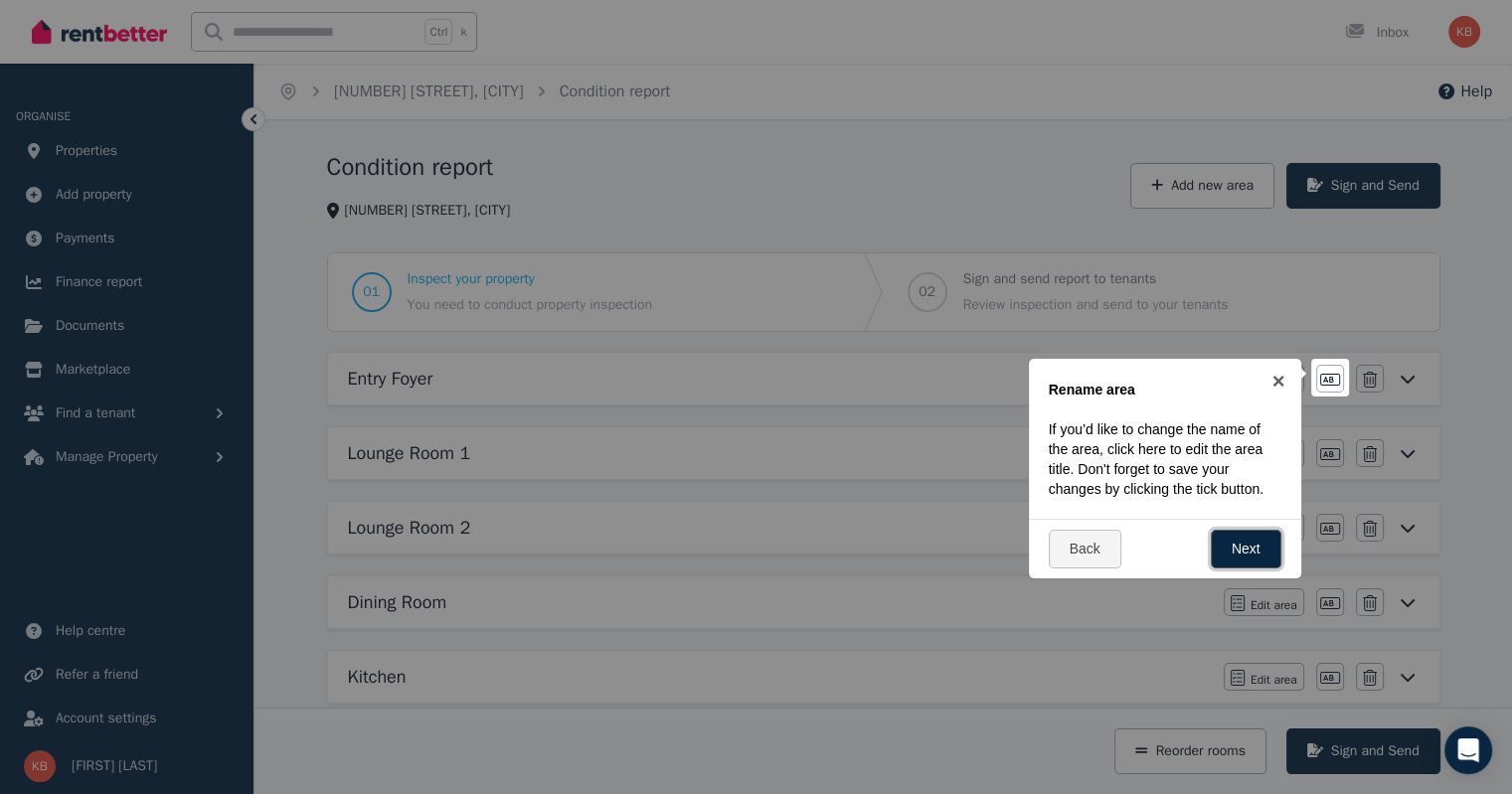 click on "Next" at bounding box center [1246, 549] 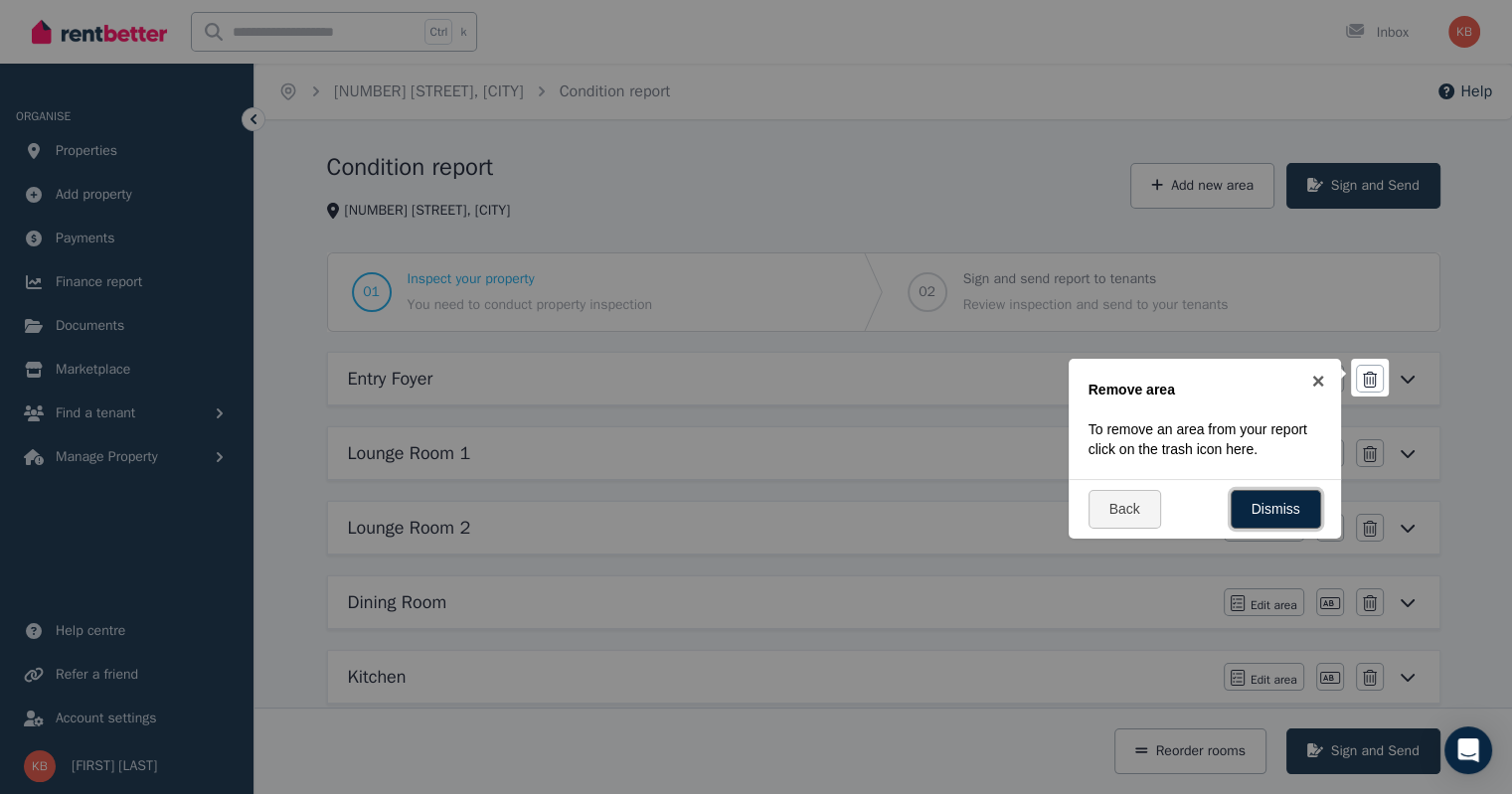 click on "Dismiss" at bounding box center (1275, 509) 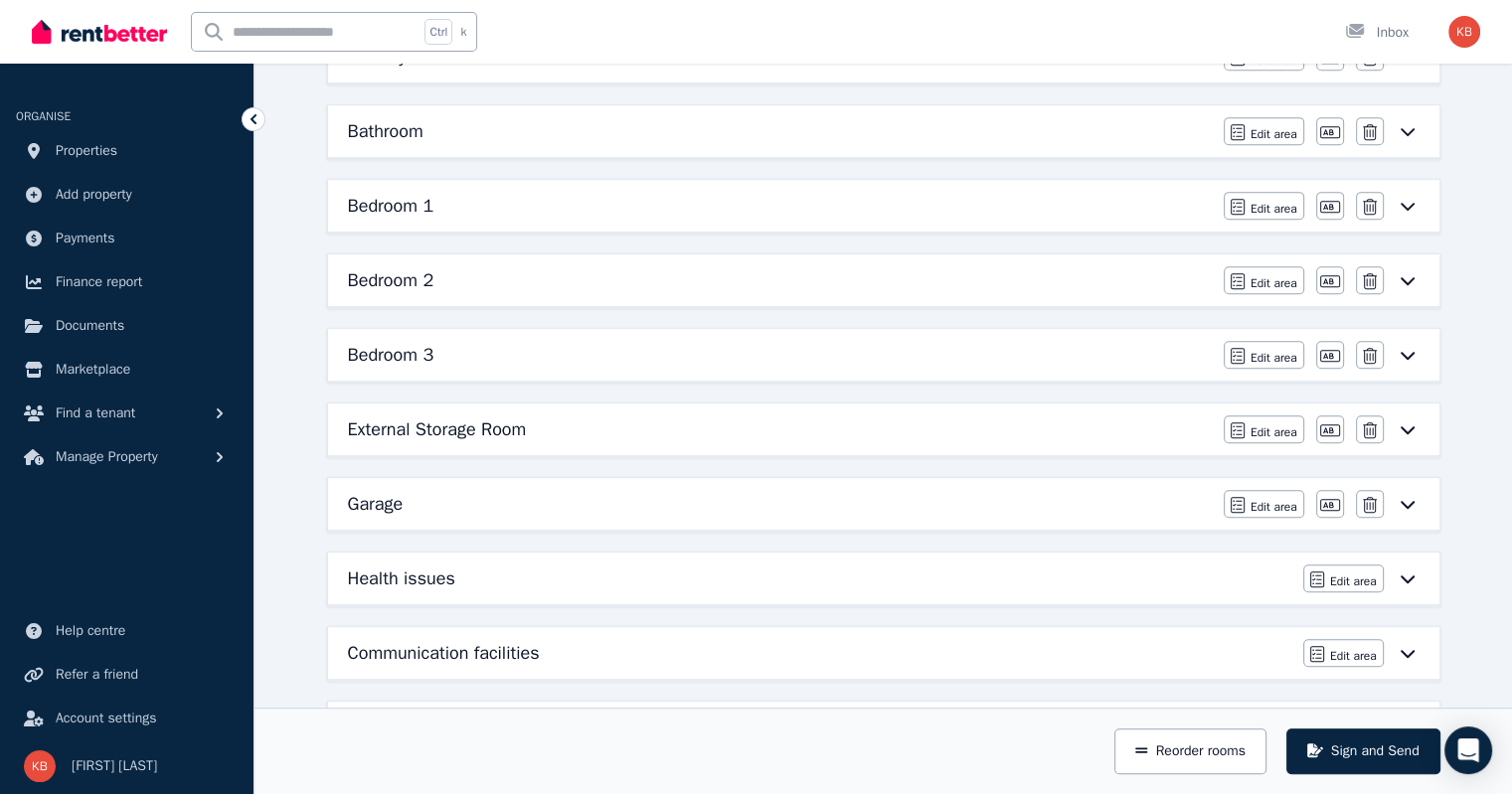 scroll, scrollTop: 1063, scrollLeft: 0, axis: vertical 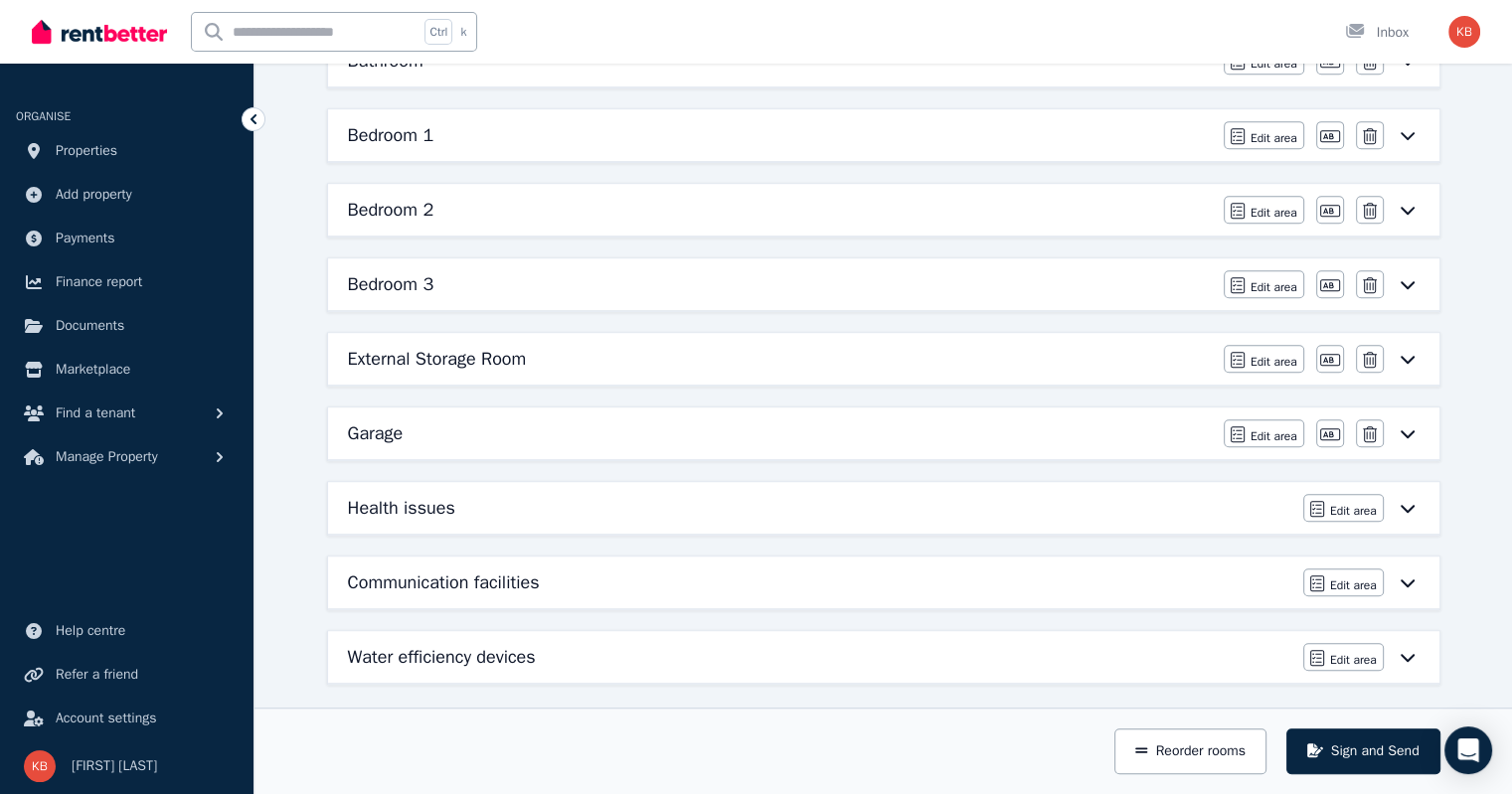 click on "Health issues" at bounding box center [819, 508] 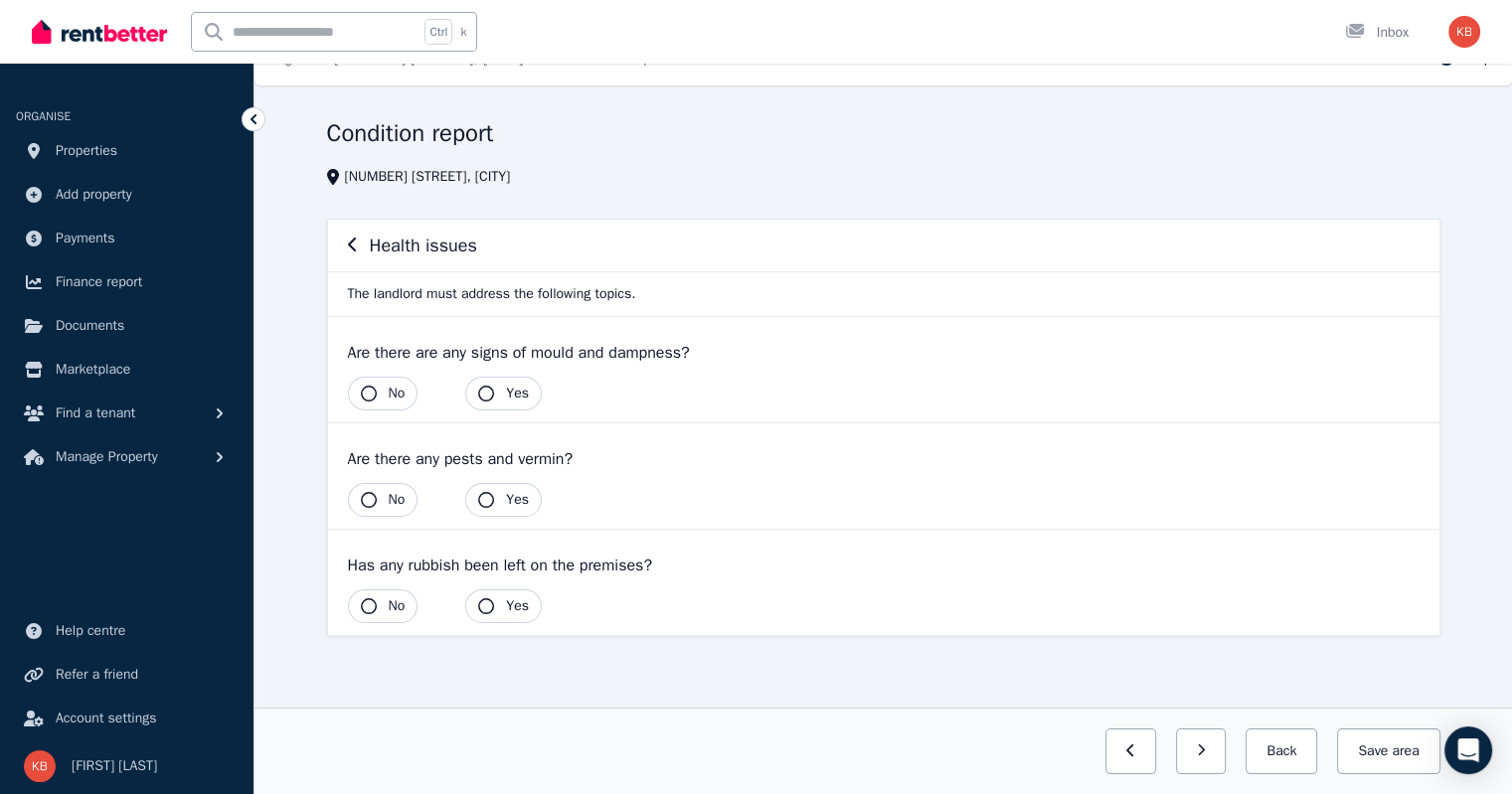 scroll, scrollTop: 0, scrollLeft: 0, axis: both 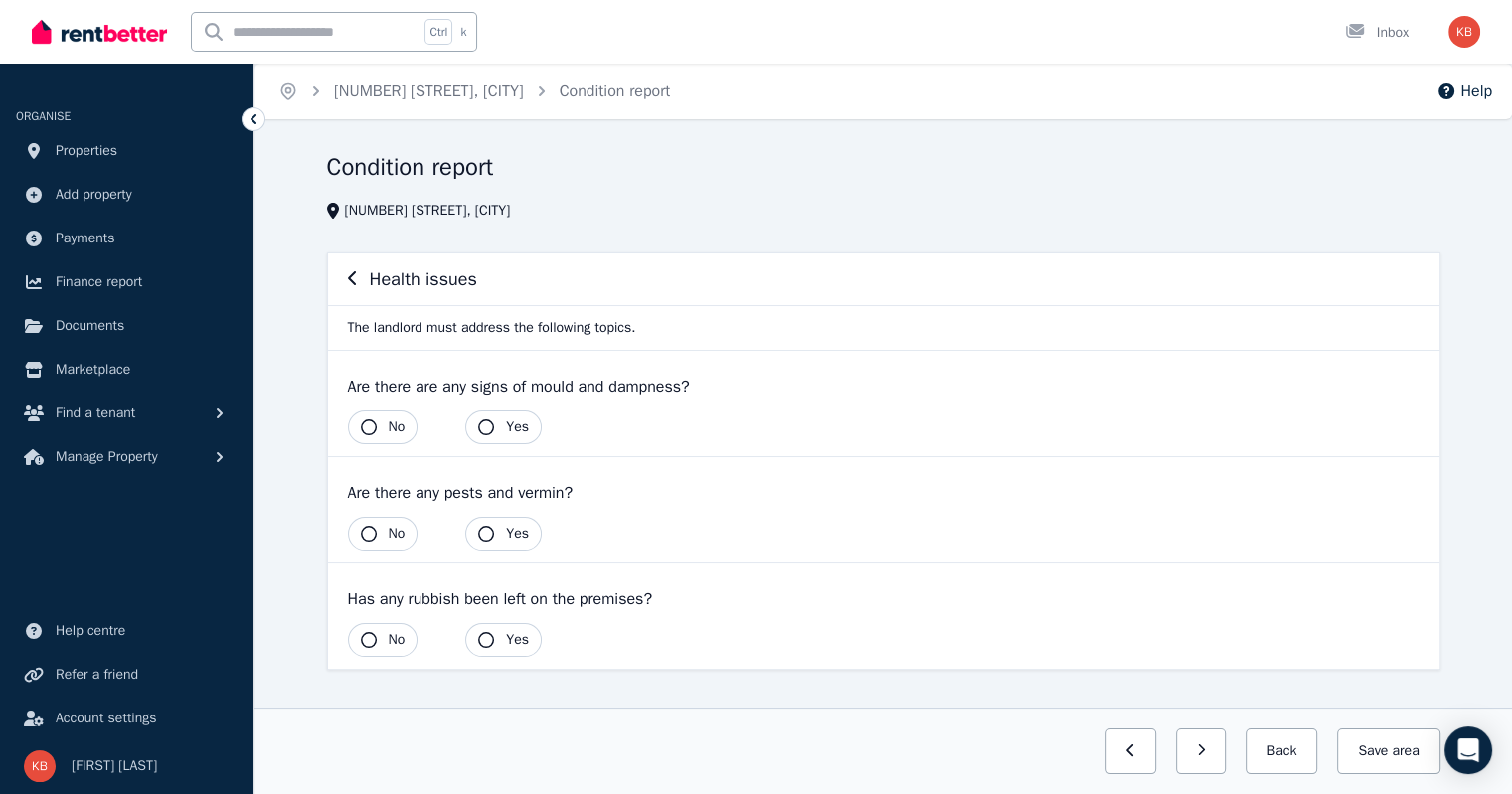 click 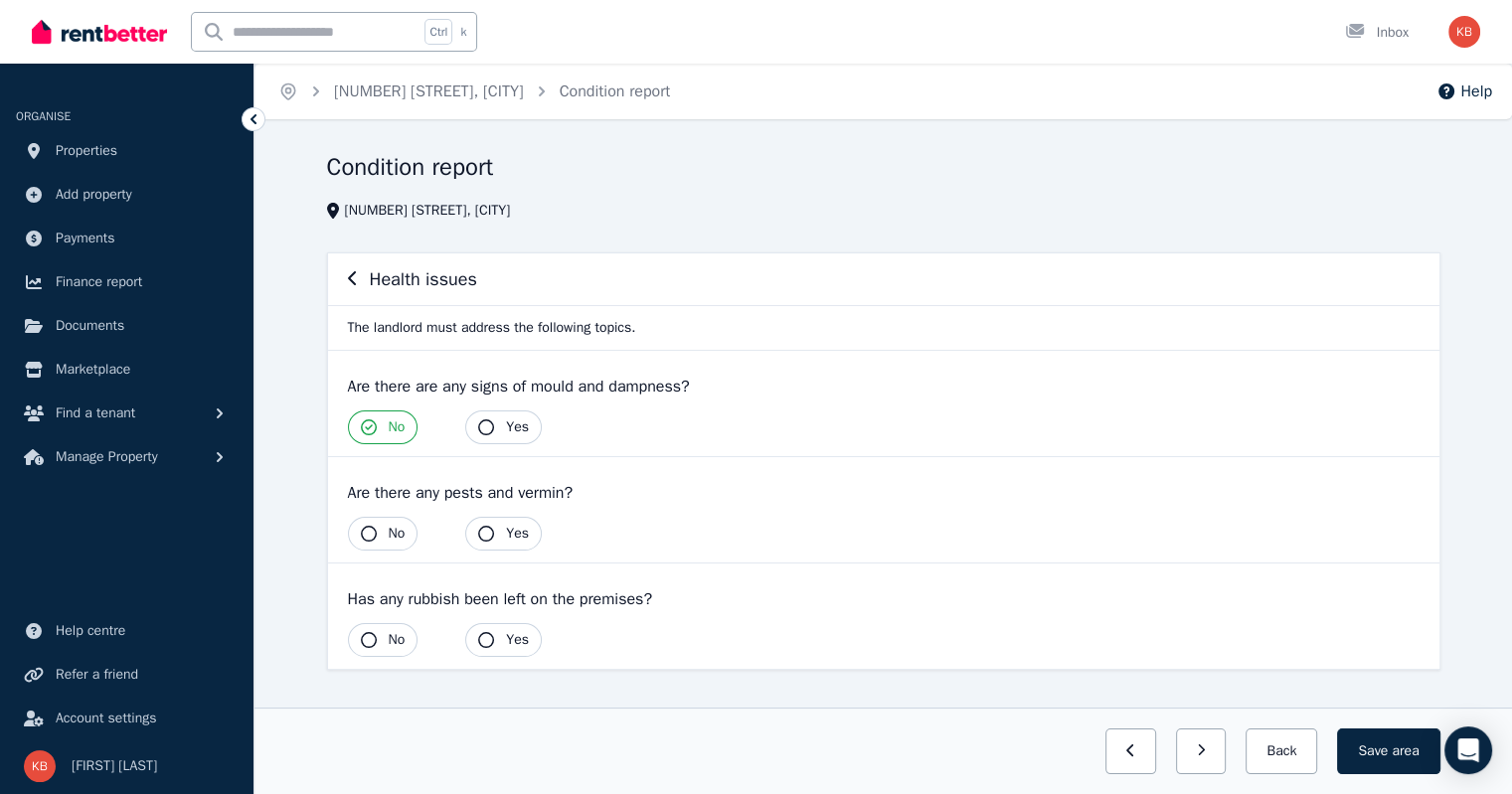 click 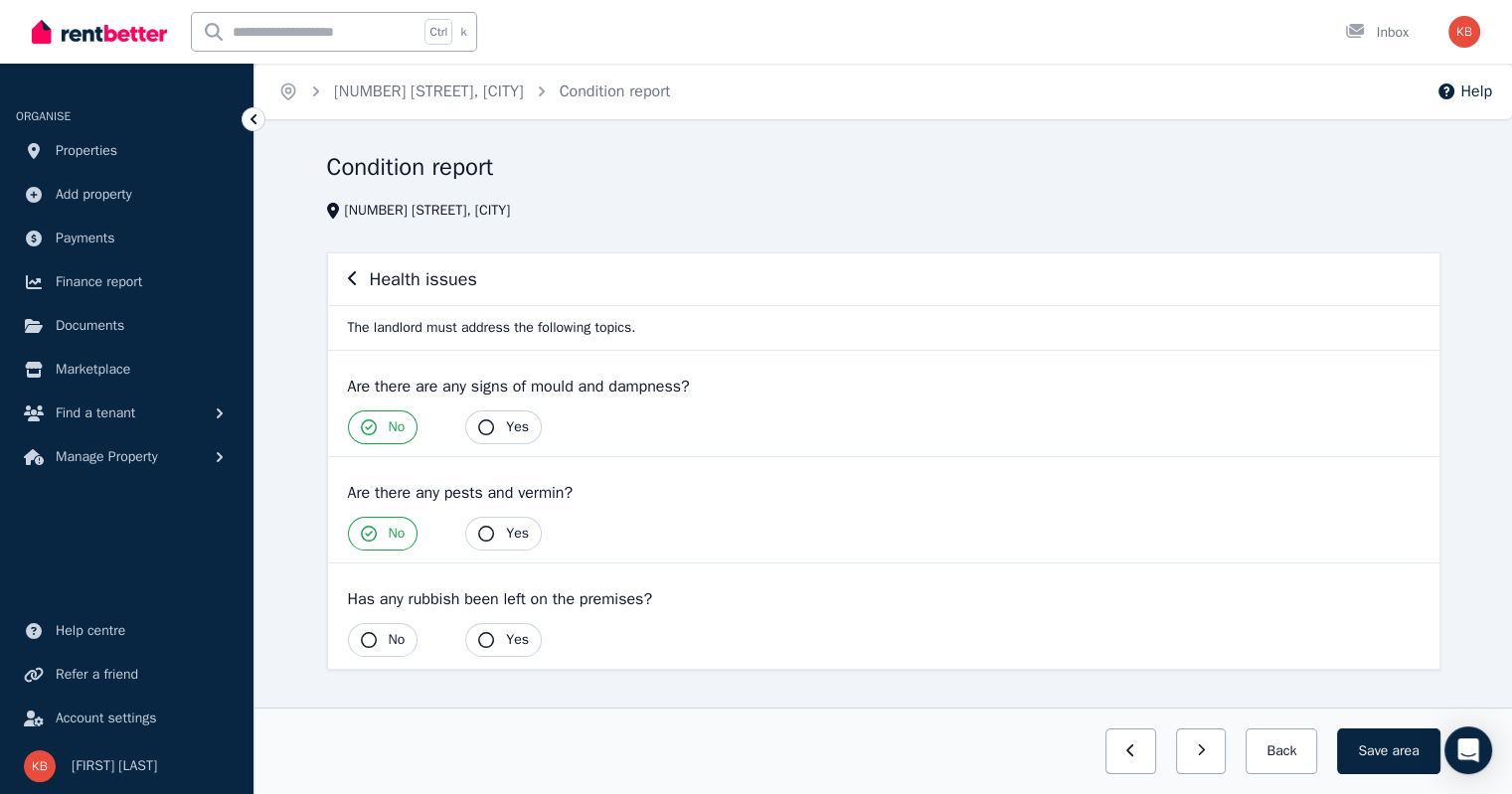 click 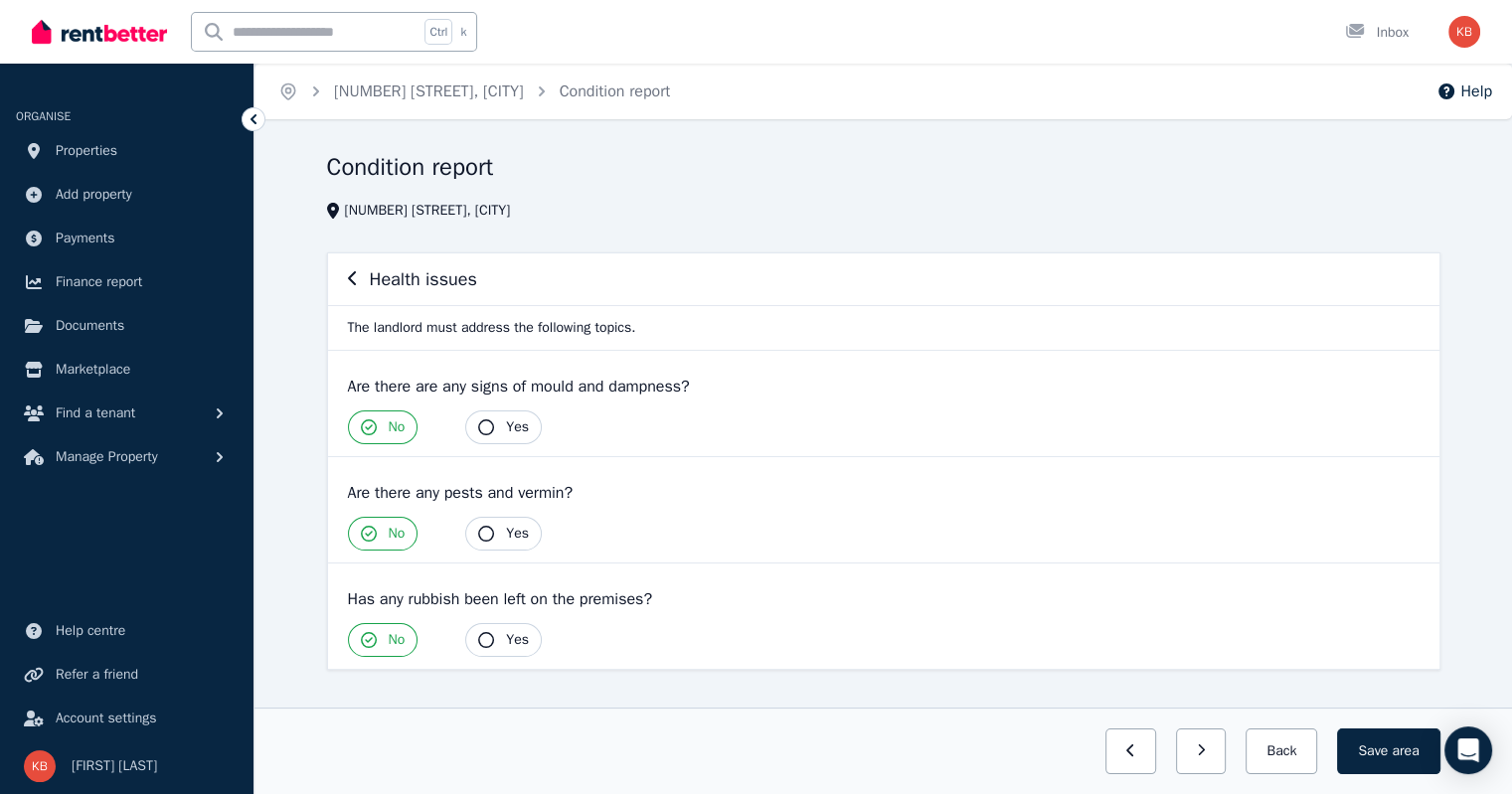 click on "Save   area" at bounding box center (1388, 751) 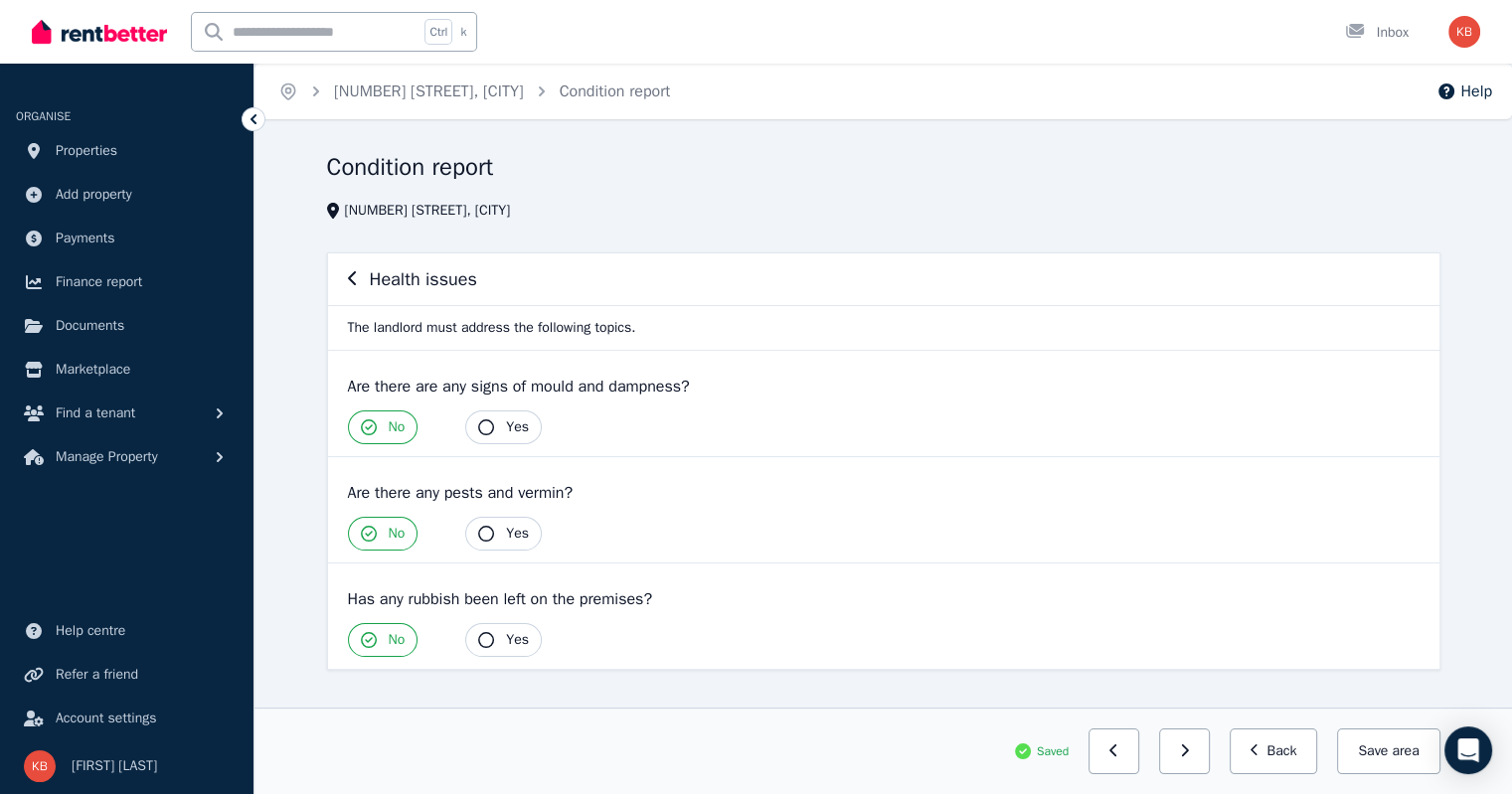 click on "Health issues" at bounding box center (423, 279) 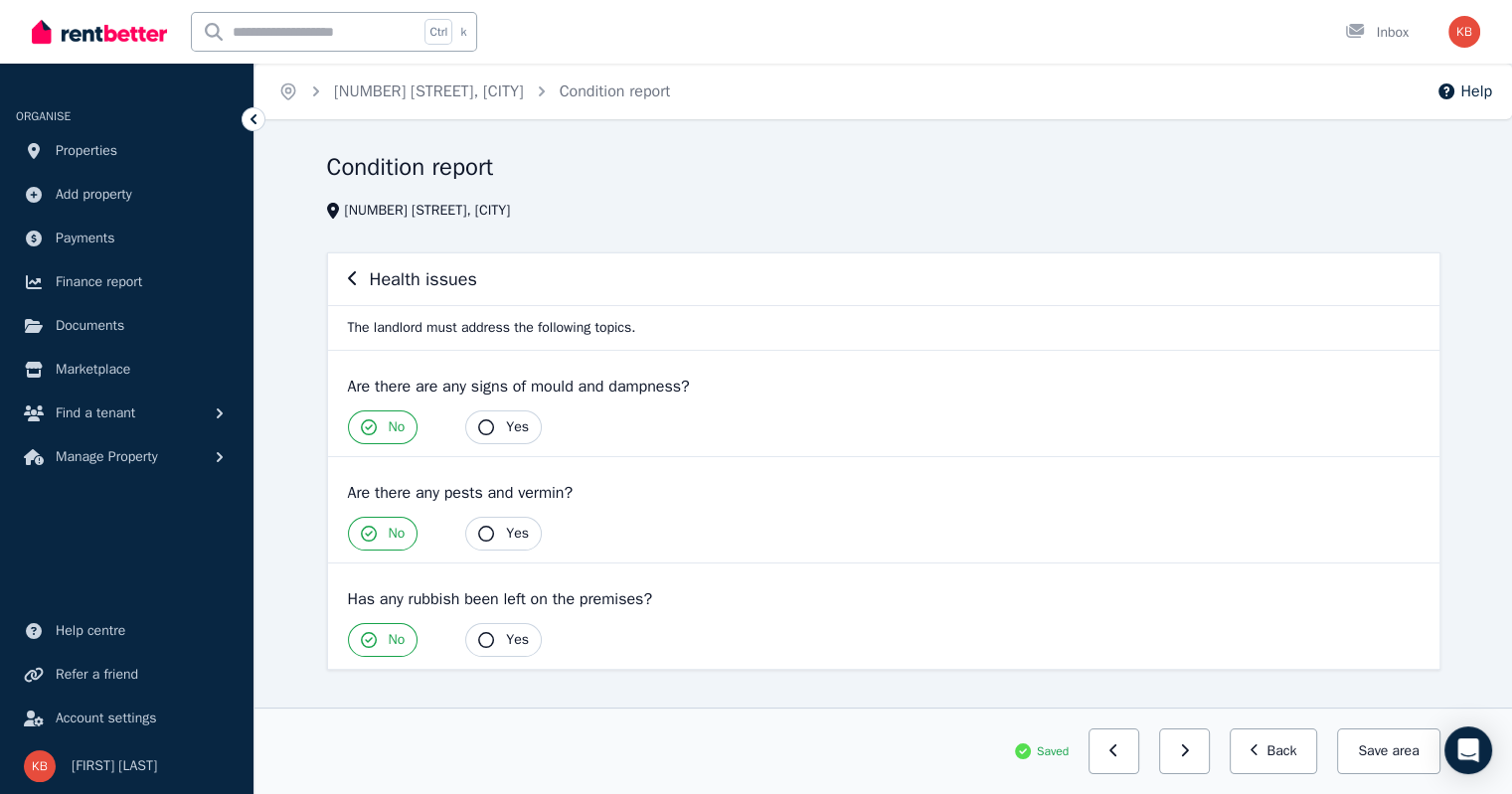 click 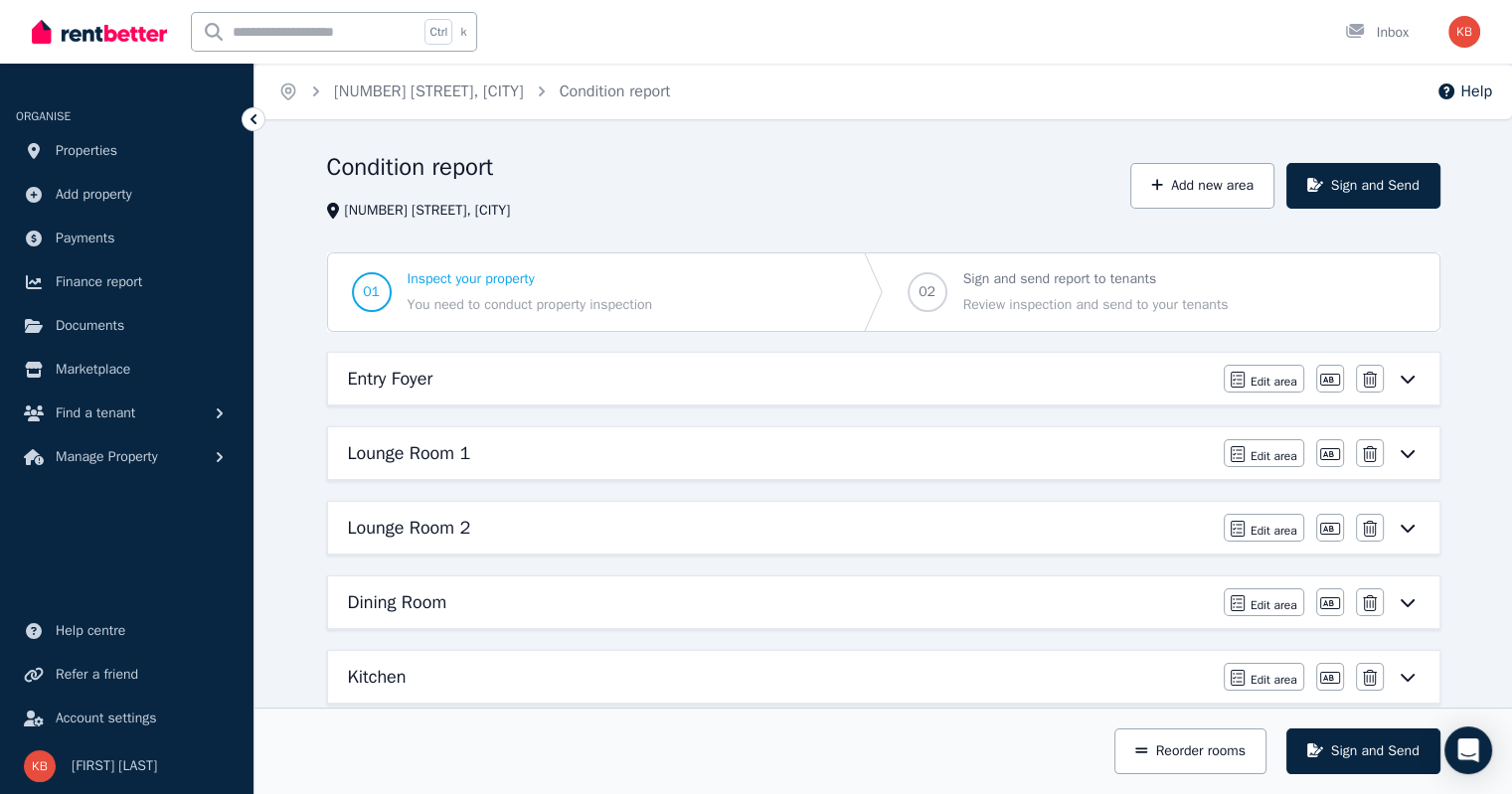 click on "Entry Foyer" at bounding box center [779, 379] 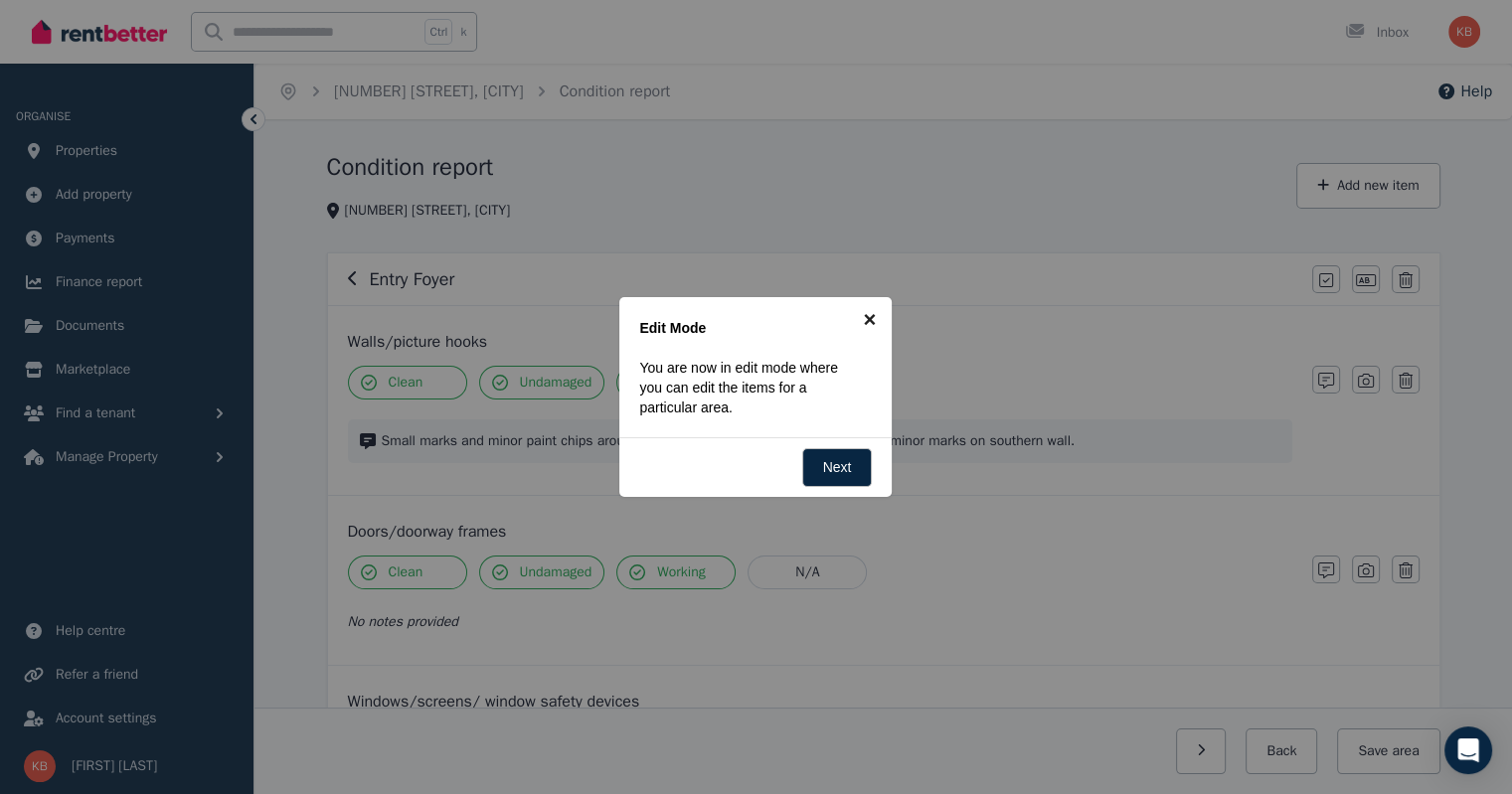 click on "×" at bounding box center [869, 319] 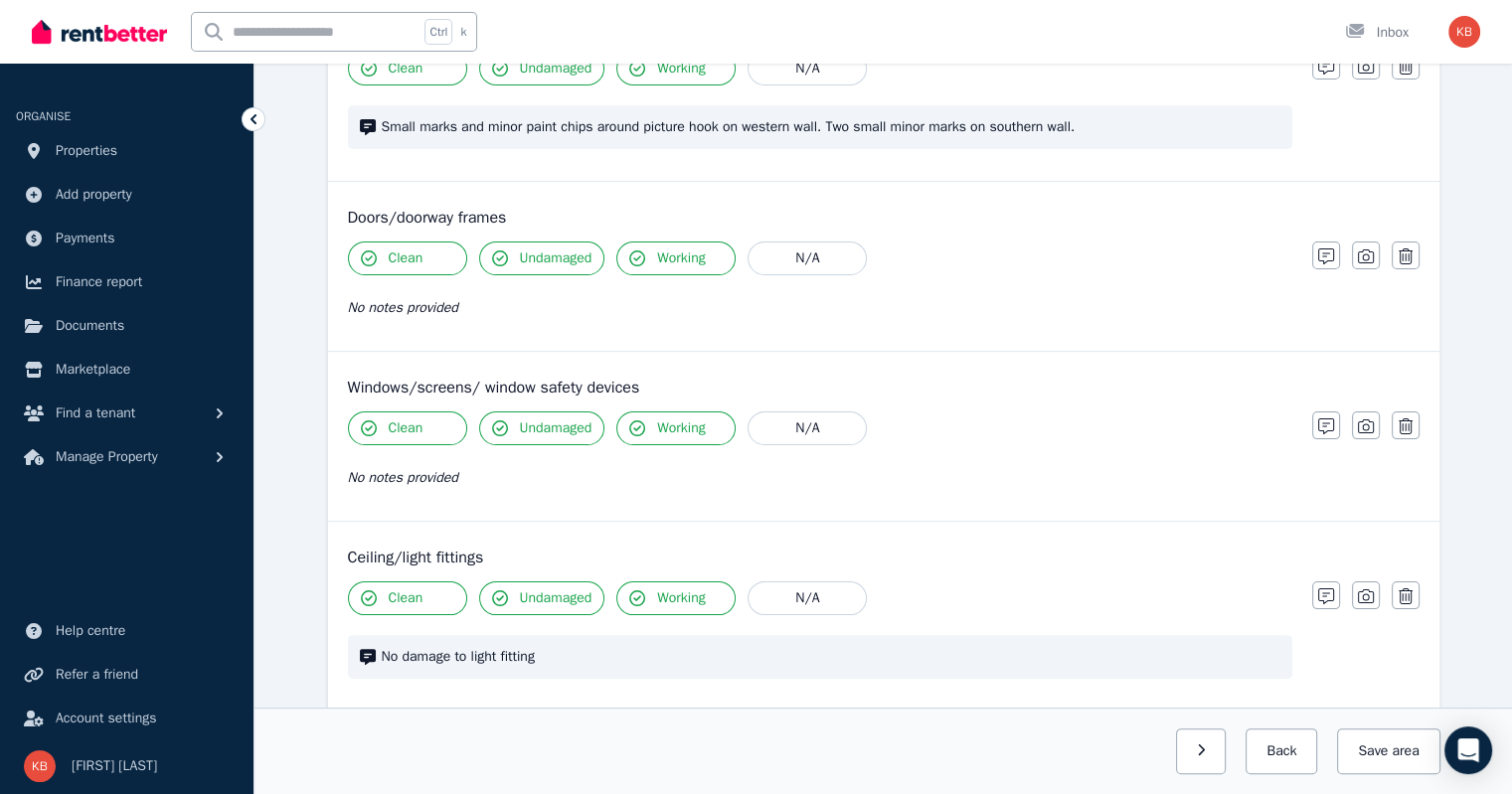 scroll, scrollTop: 0, scrollLeft: 0, axis: both 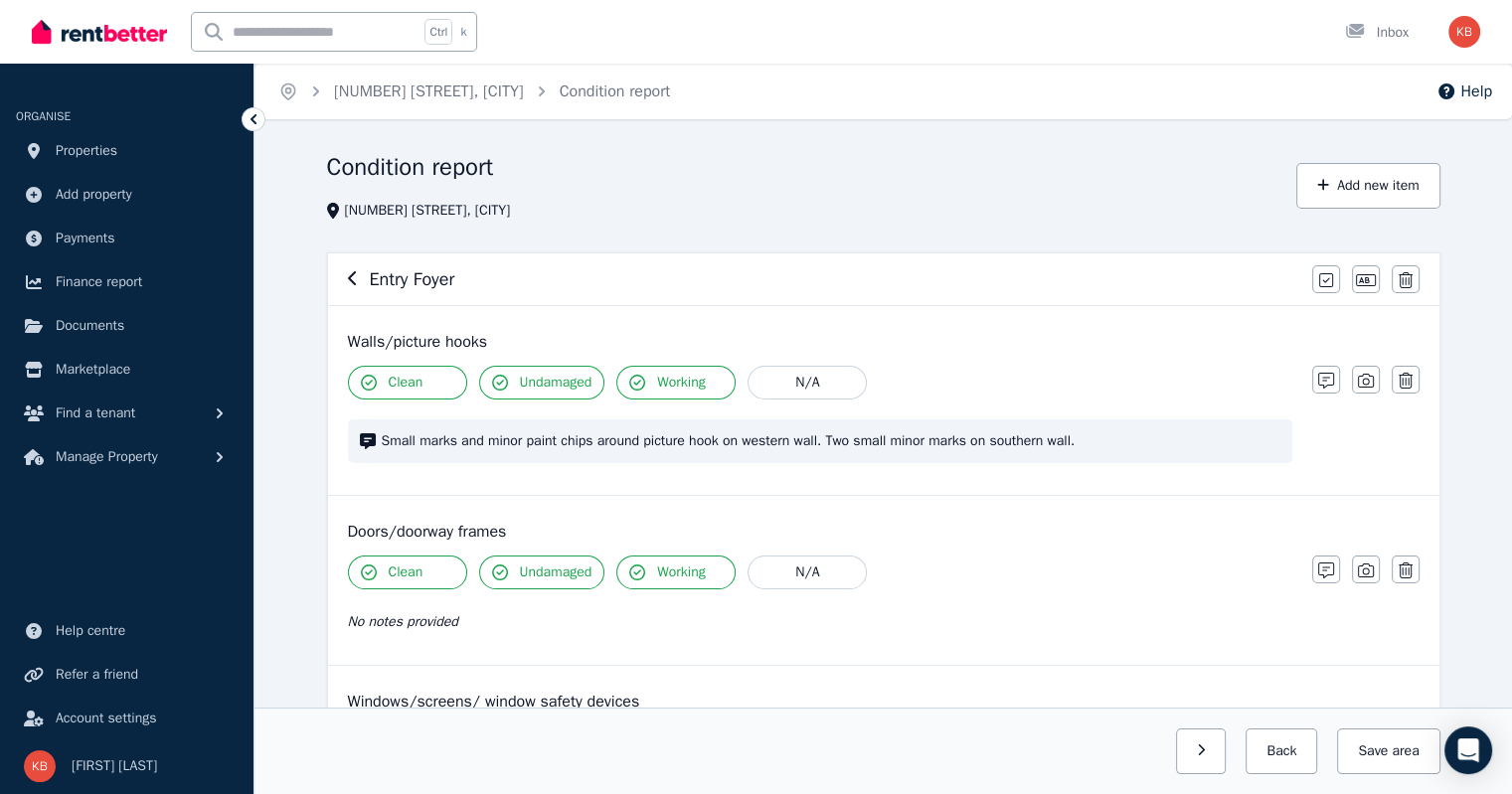 click 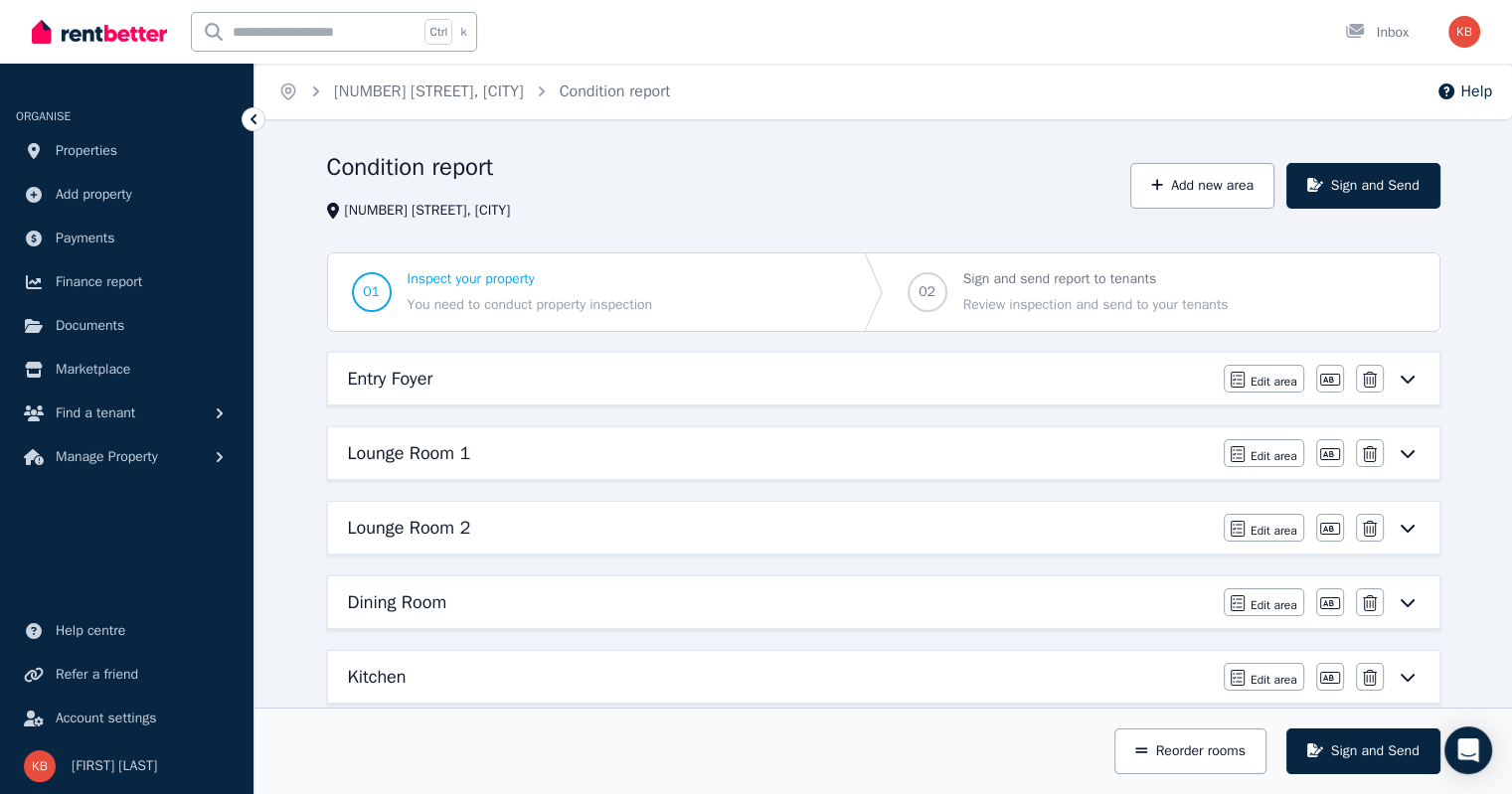 click on "Lounge Room 1" at bounding box center [410, 453] 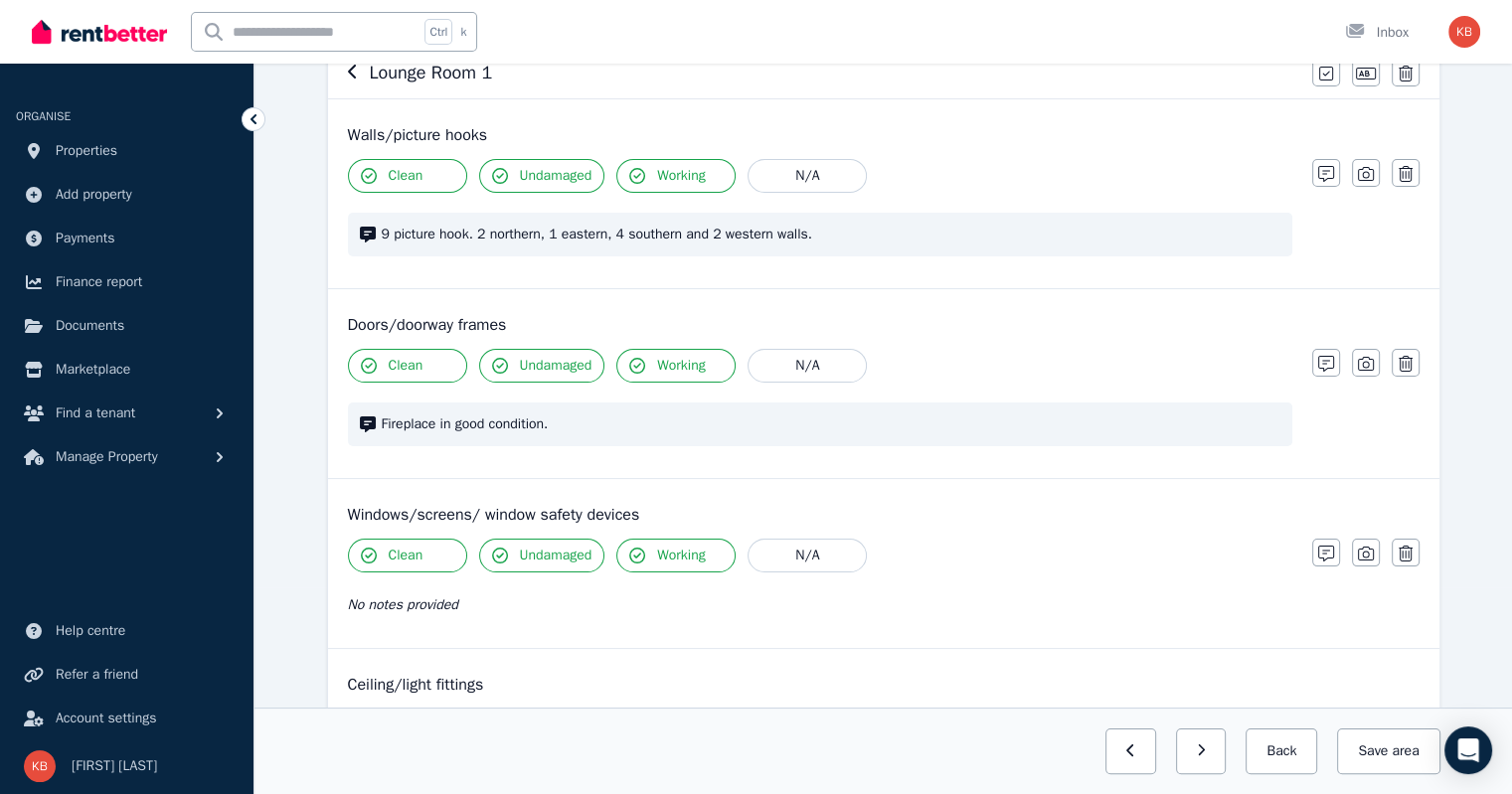 scroll, scrollTop: 0, scrollLeft: 0, axis: both 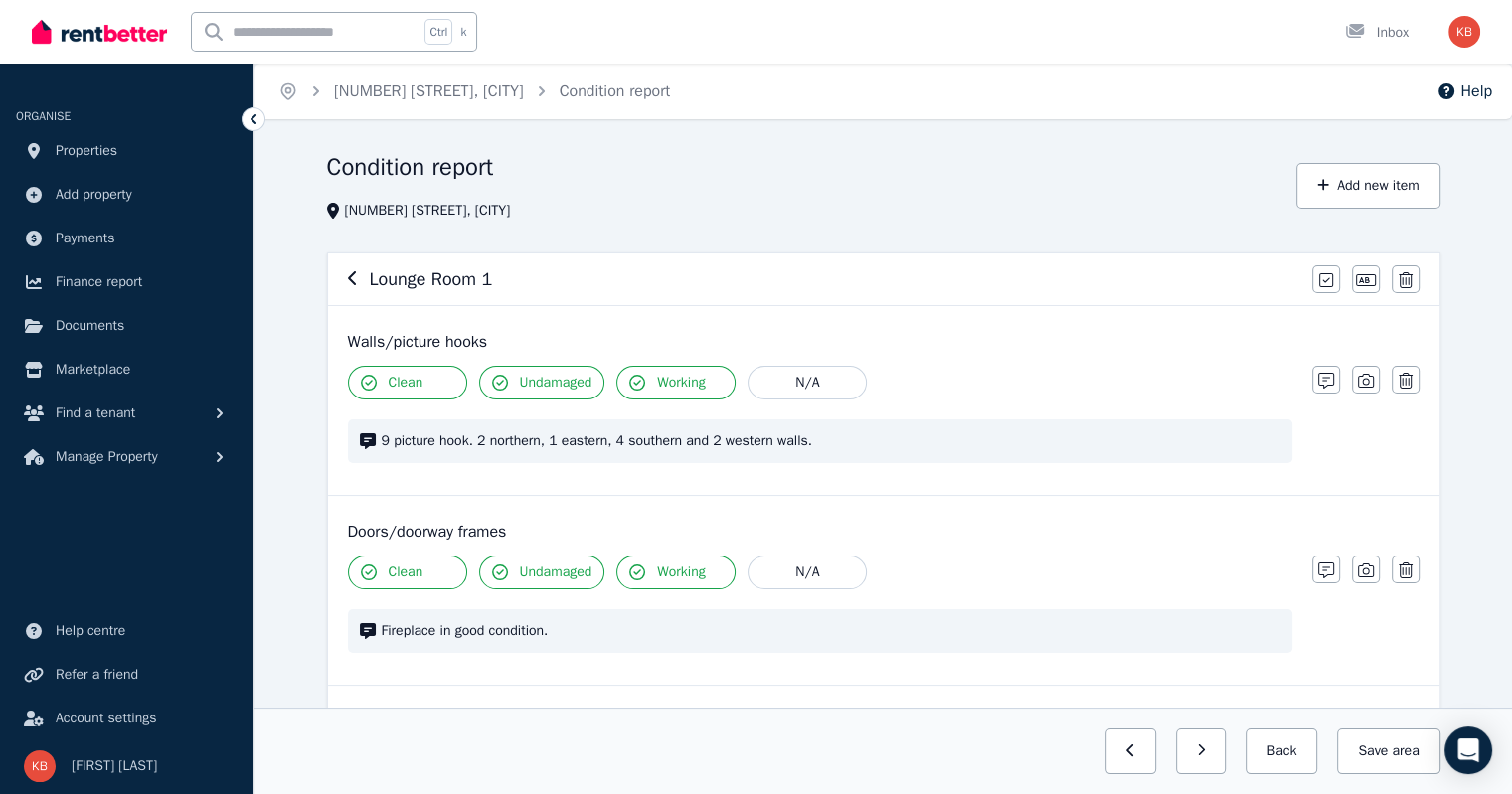 click 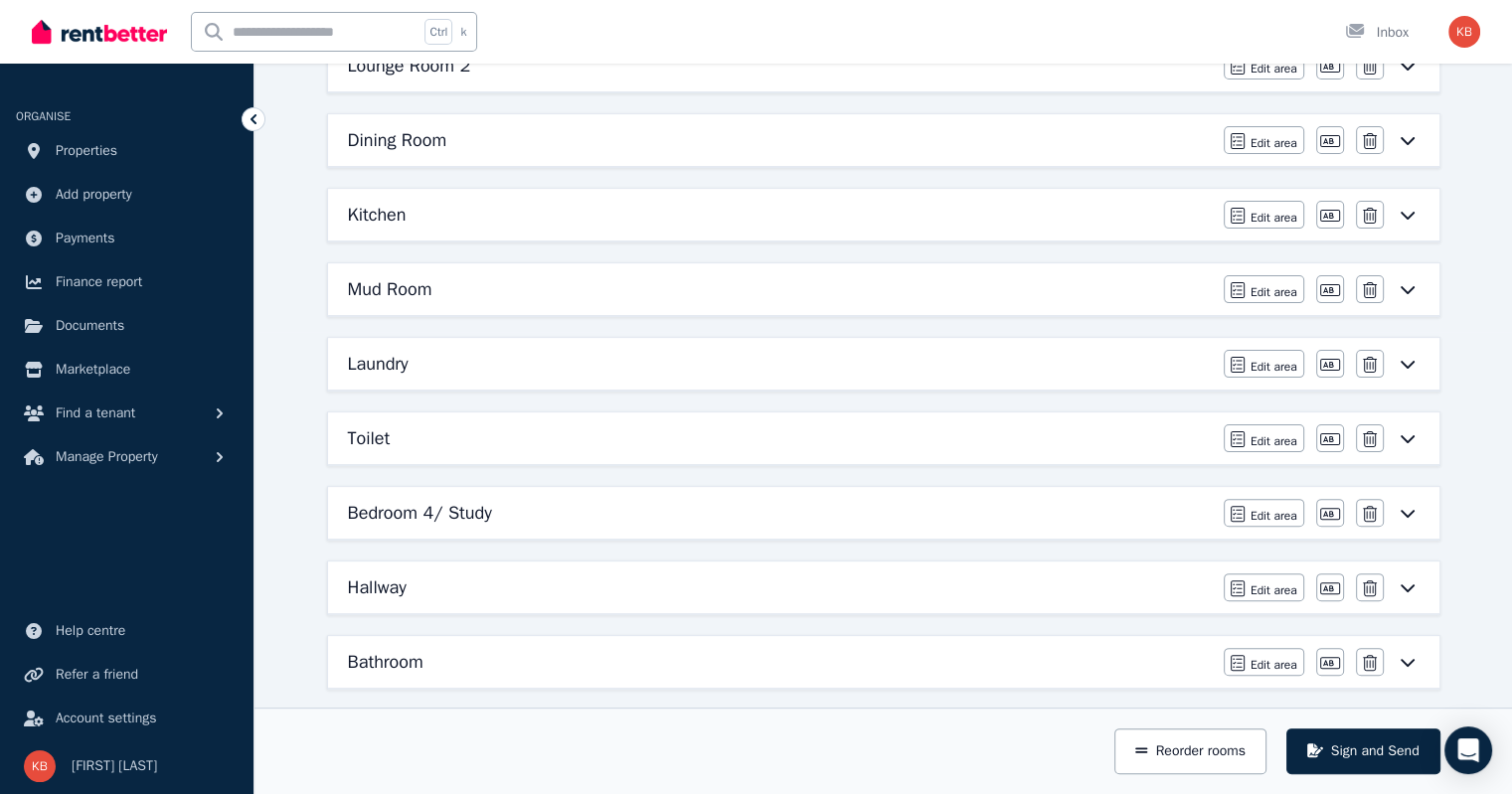 scroll, scrollTop: 696, scrollLeft: 0, axis: vertical 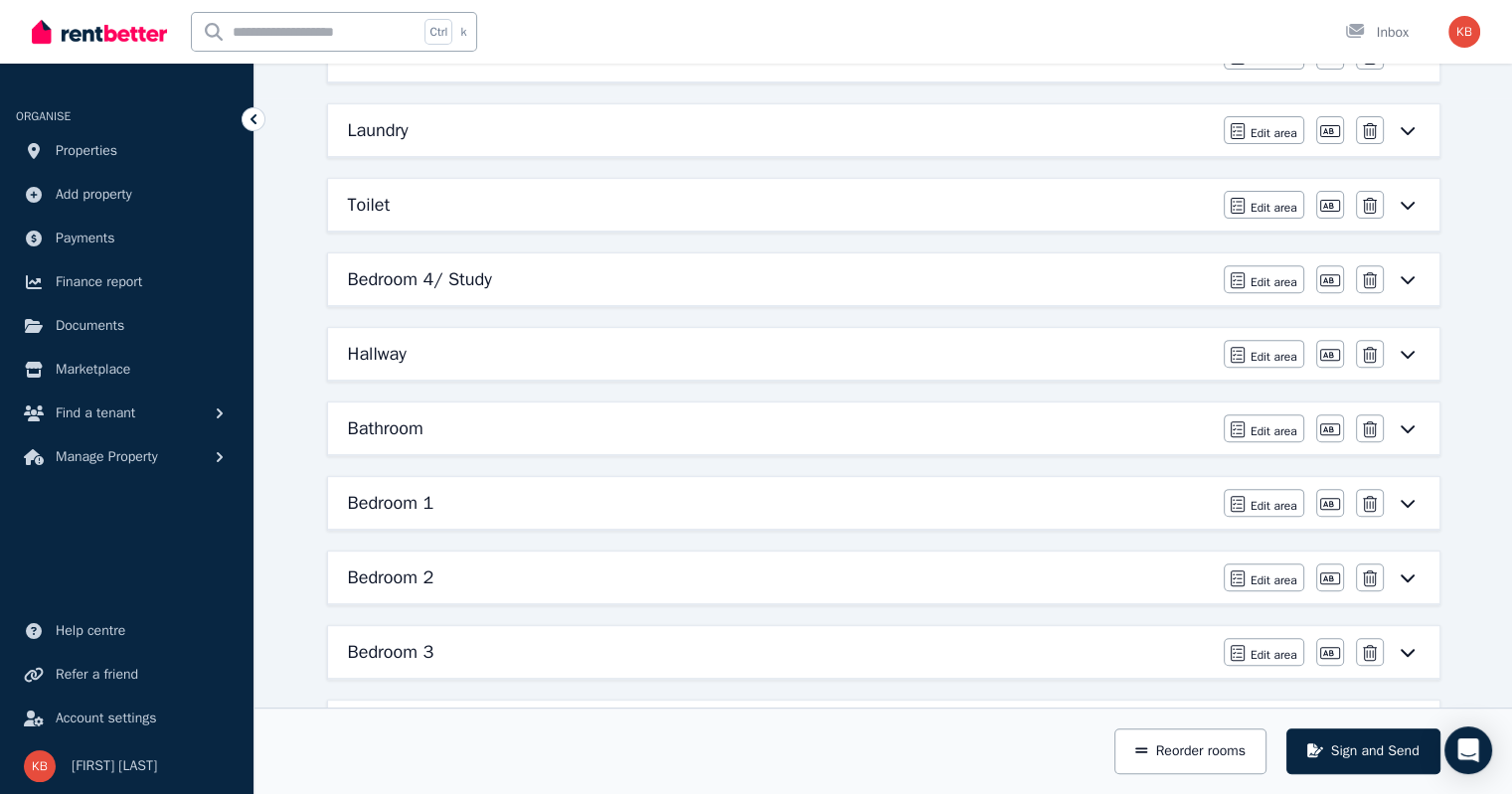 click on "Hallway" at bounding box center (377, 354) 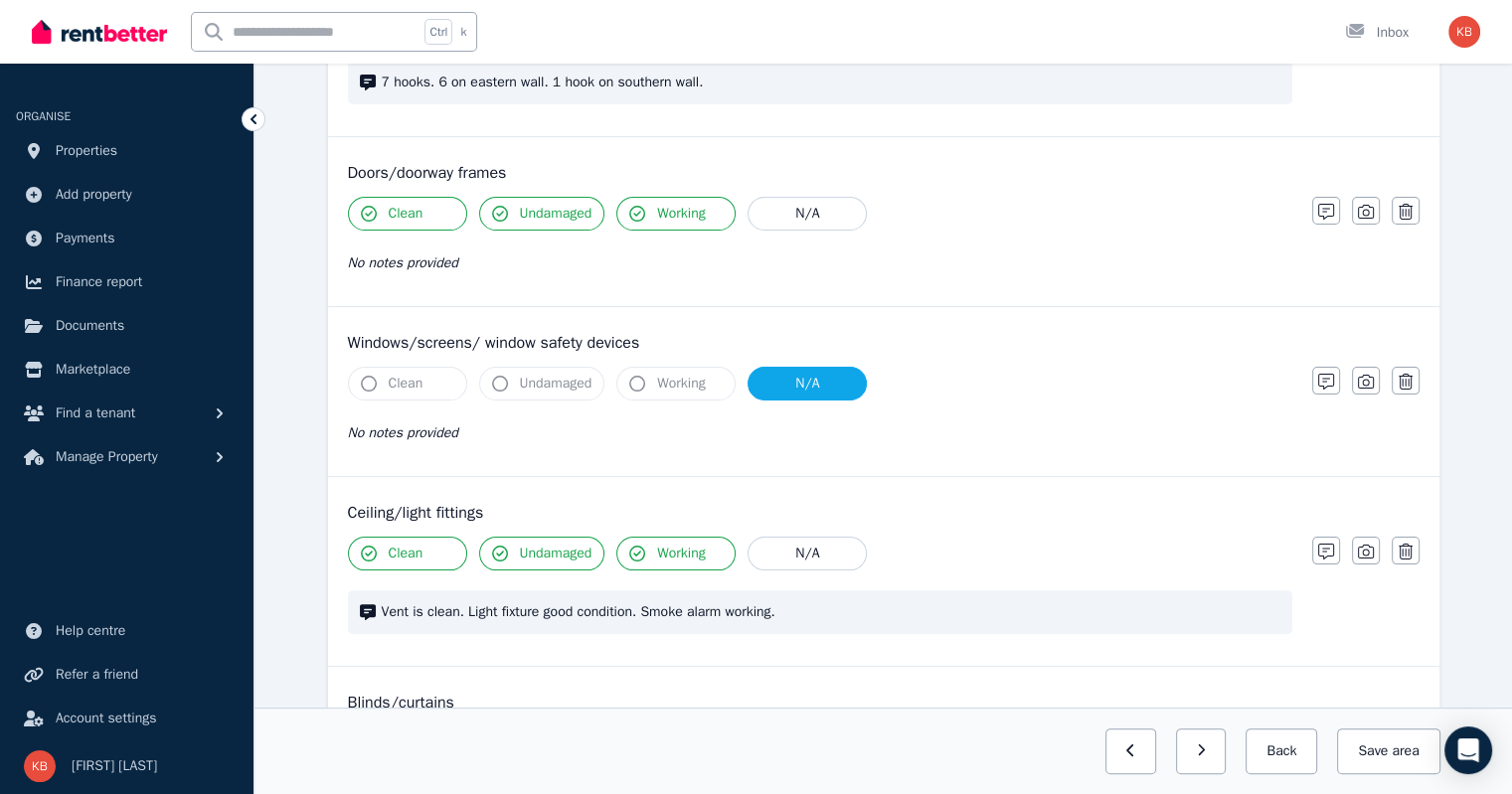 scroll, scrollTop: 0, scrollLeft: 0, axis: both 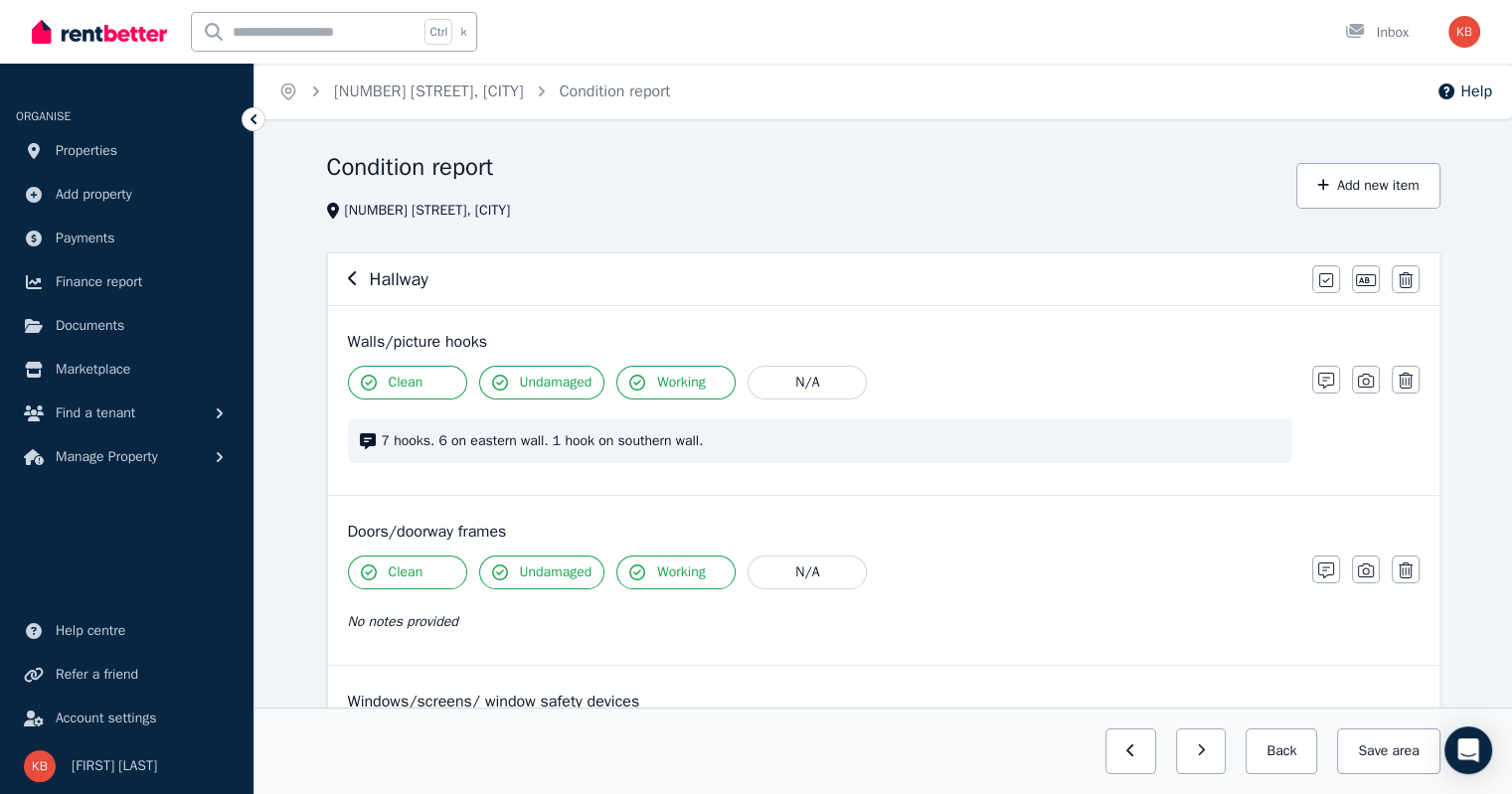 click on "Hallway Mark all items as good Edit name Delete" at bounding box center (884, 279) 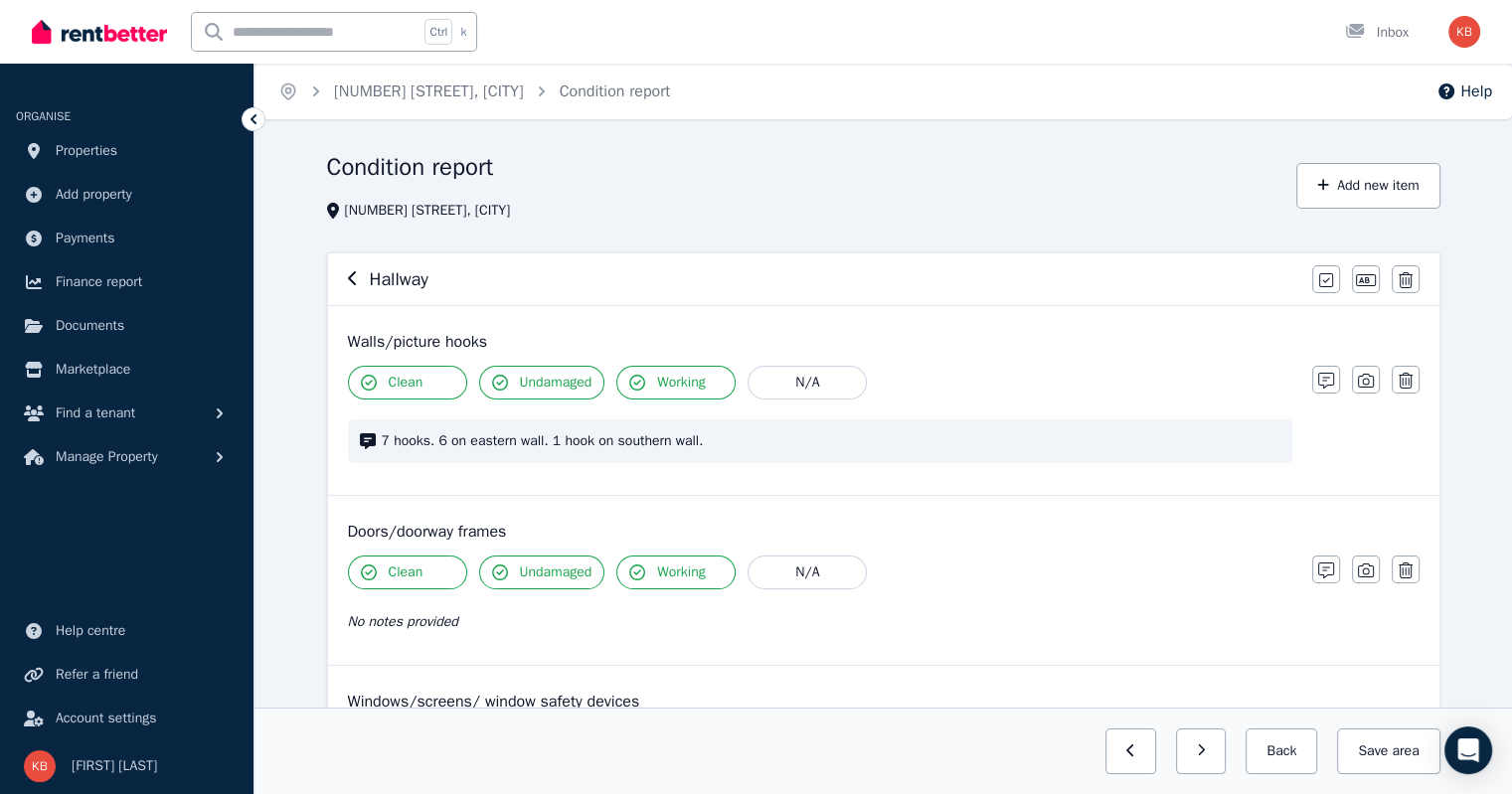 click 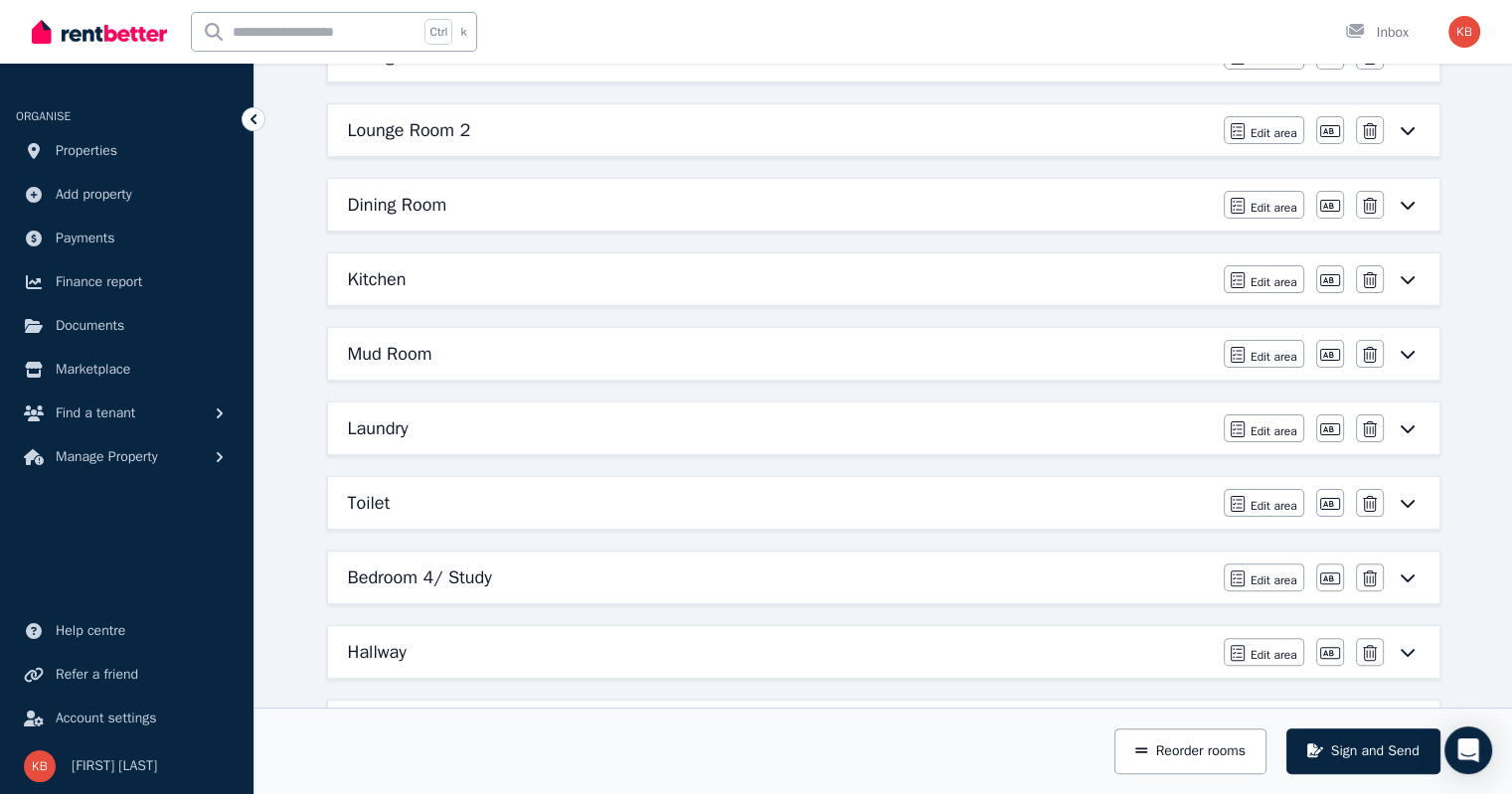 scroll, scrollTop: 795, scrollLeft: 0, axis: vertical 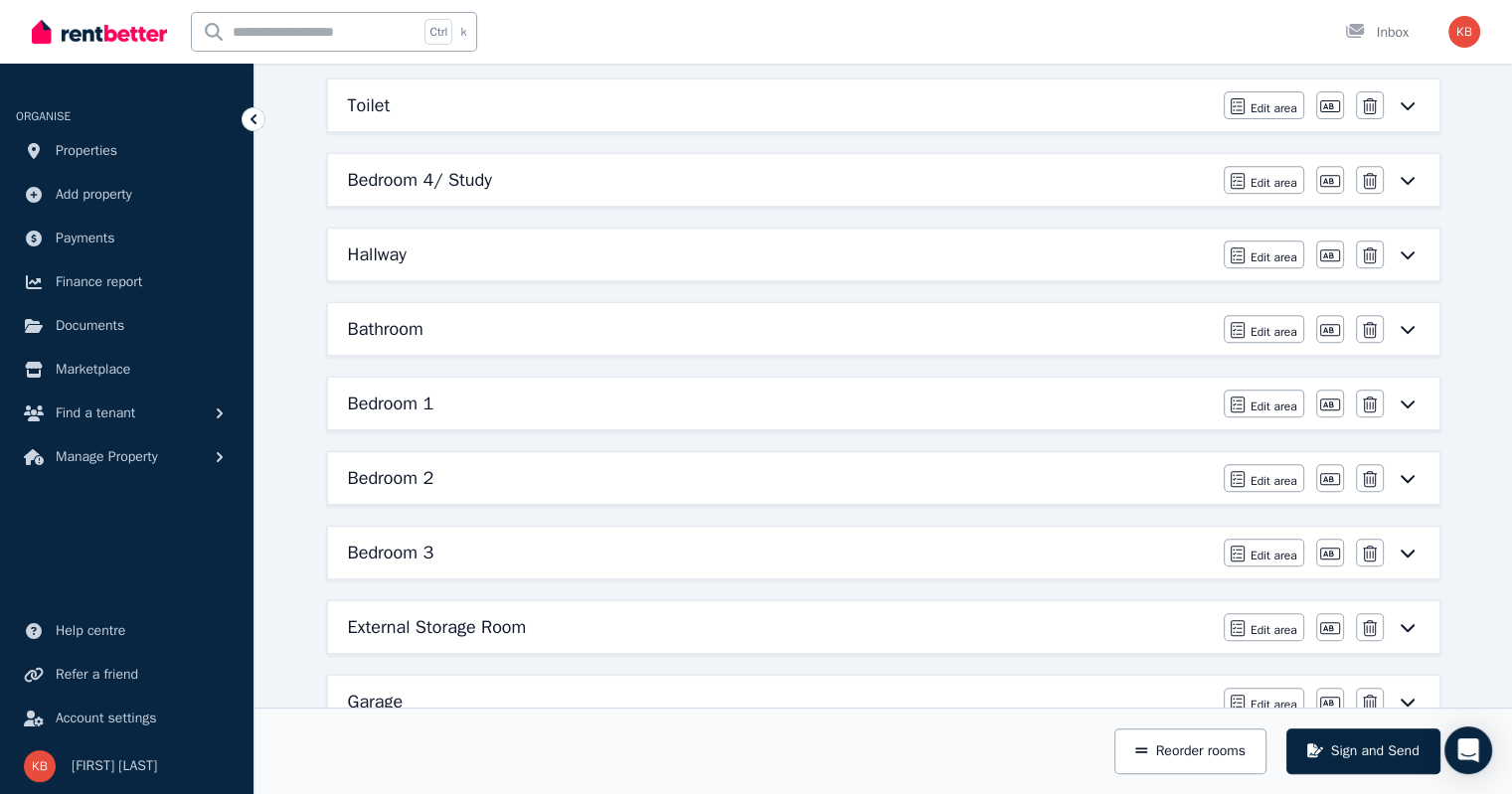 click on "Bedroom 3" at bounding box center [391, 553] 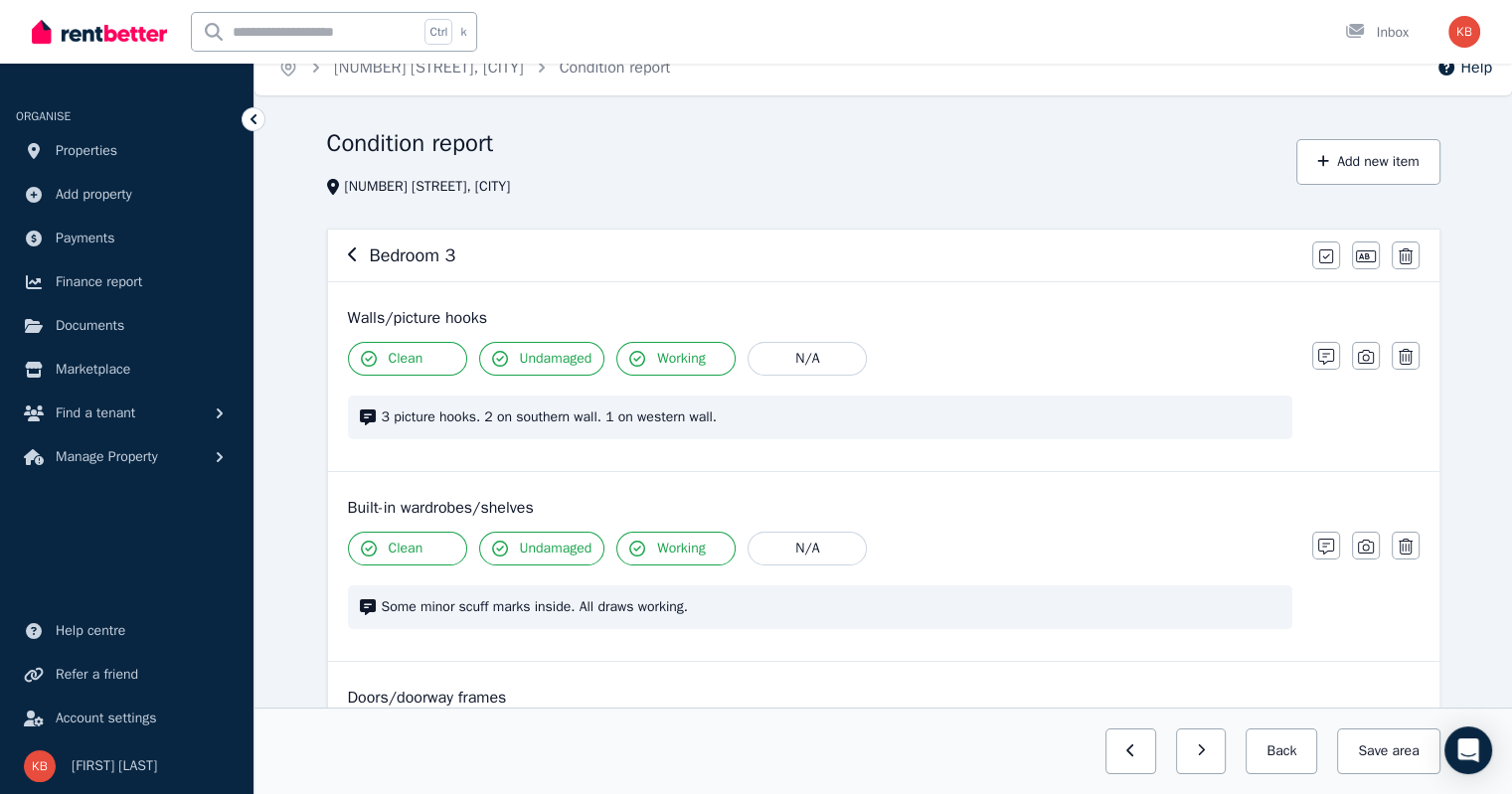 scroll, scrollTop: 0, scrollLeft: 0, axis: both 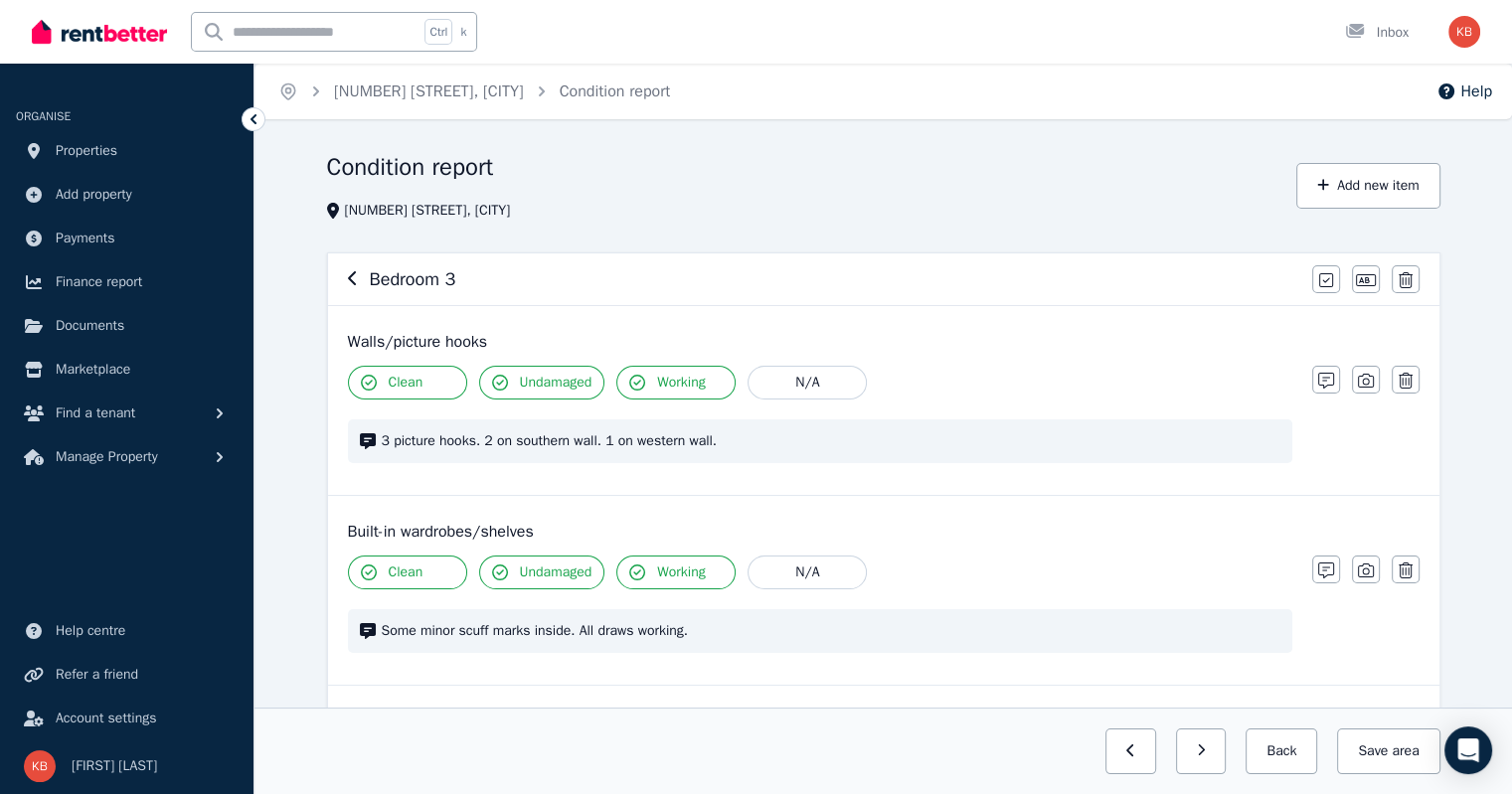 click on "Bedroom 3" at bounding box center (824, 279) 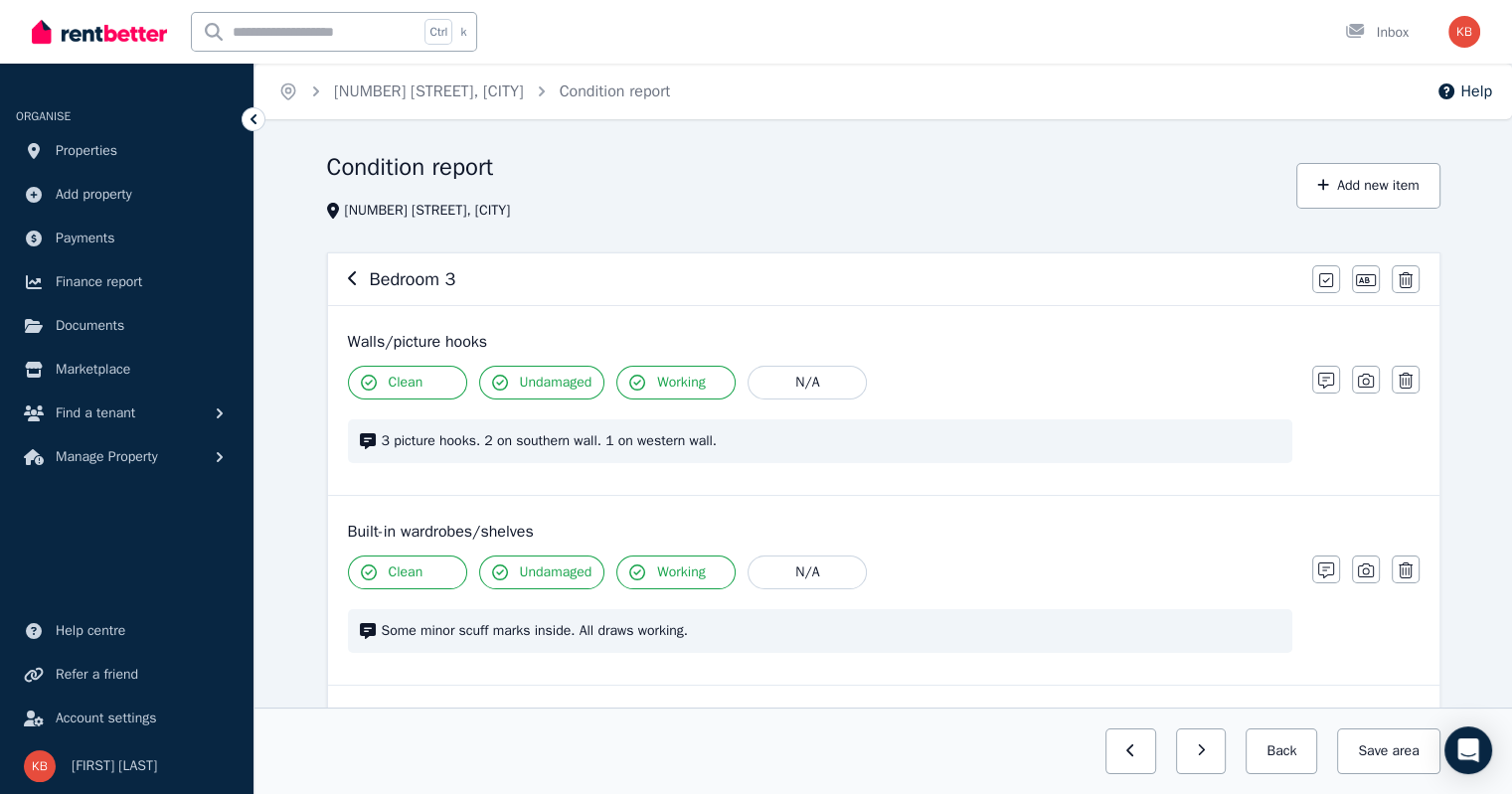 click 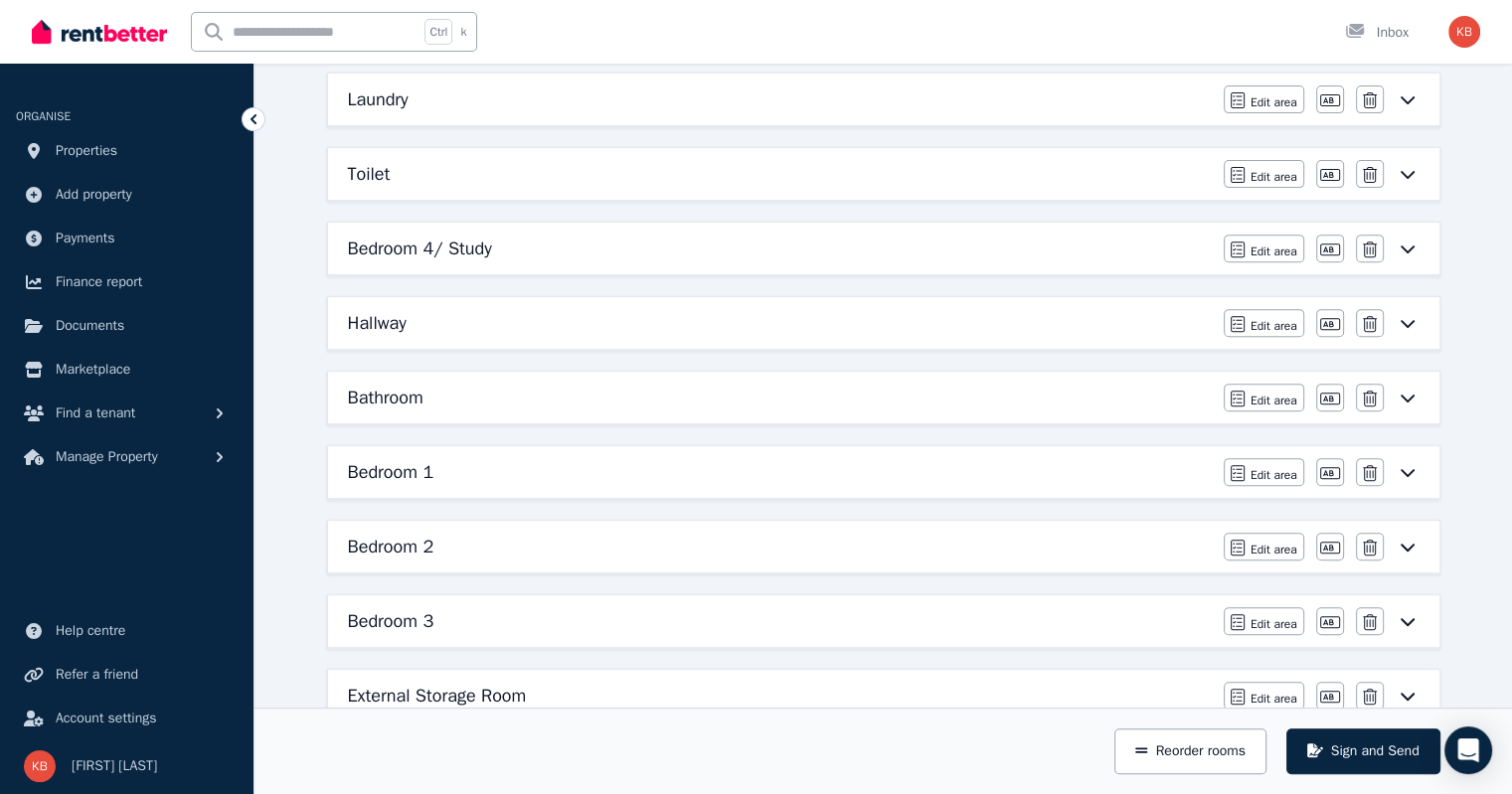 scroll, scrollTop: 994, scrollLeft: 0, axis: vertical 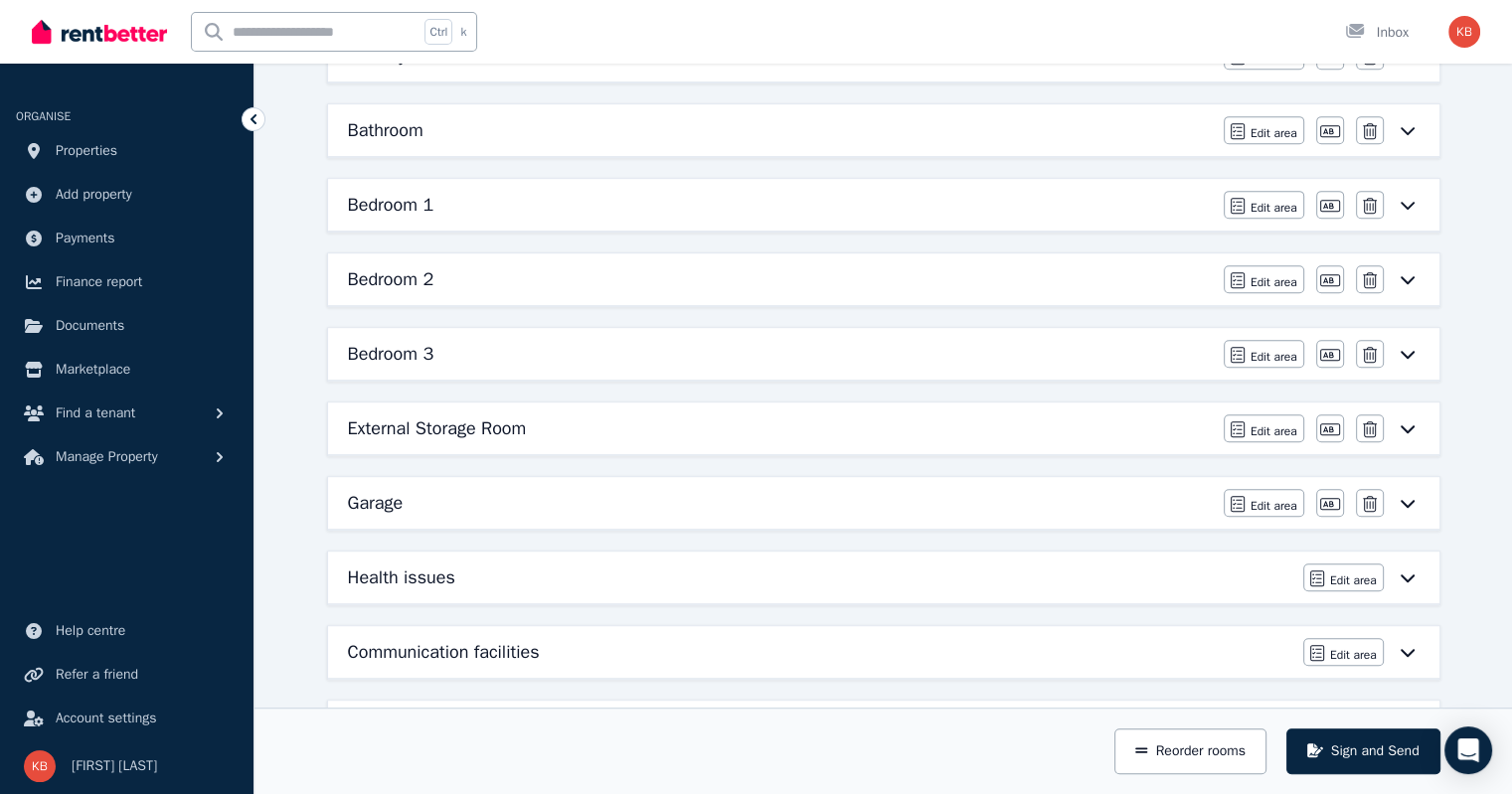 click on "Bedroom 1" at bounding box center (391, 205) 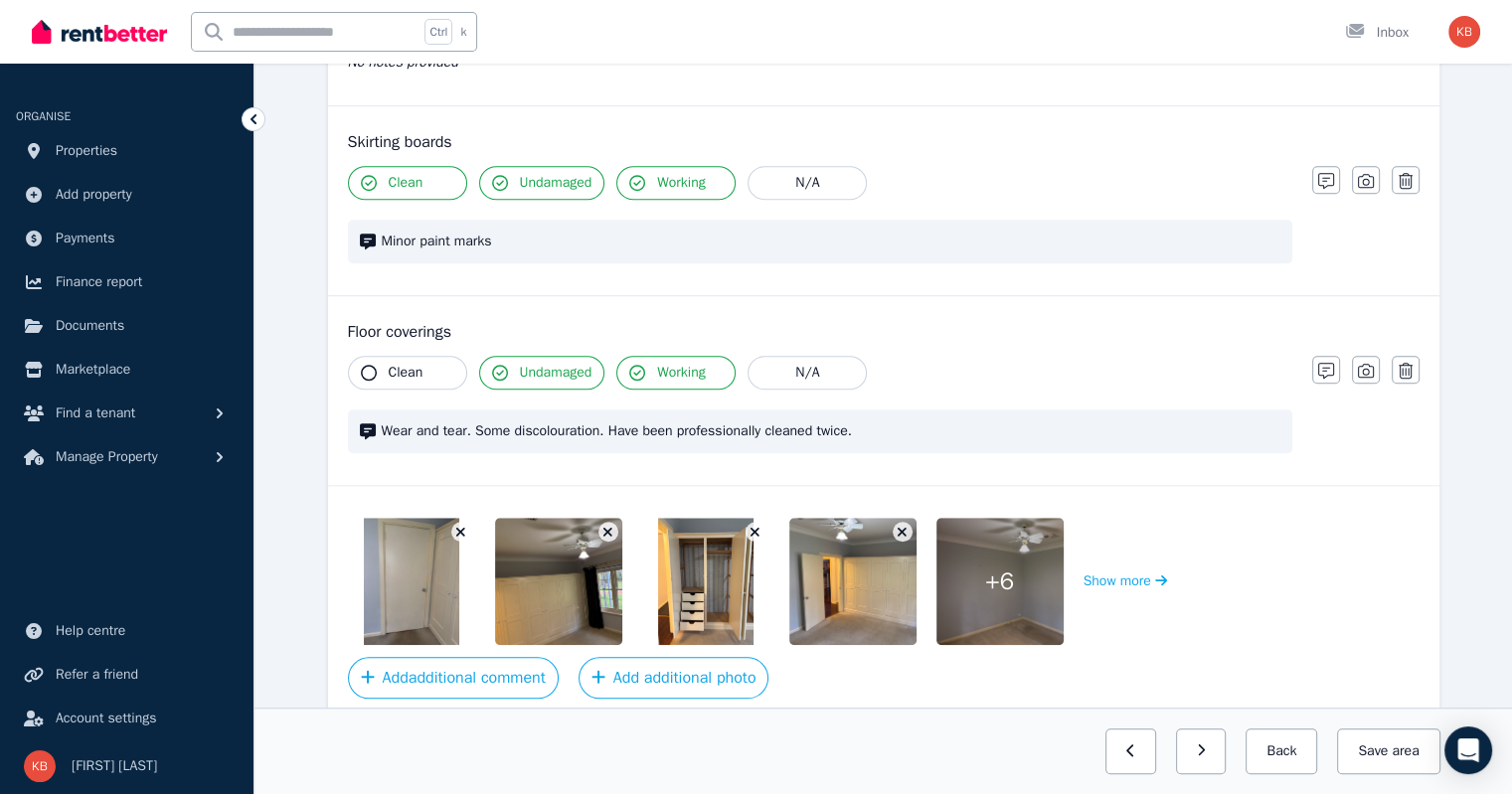 scroll, scrollTop: 1491, scrollLeft: 0, axis: vertical 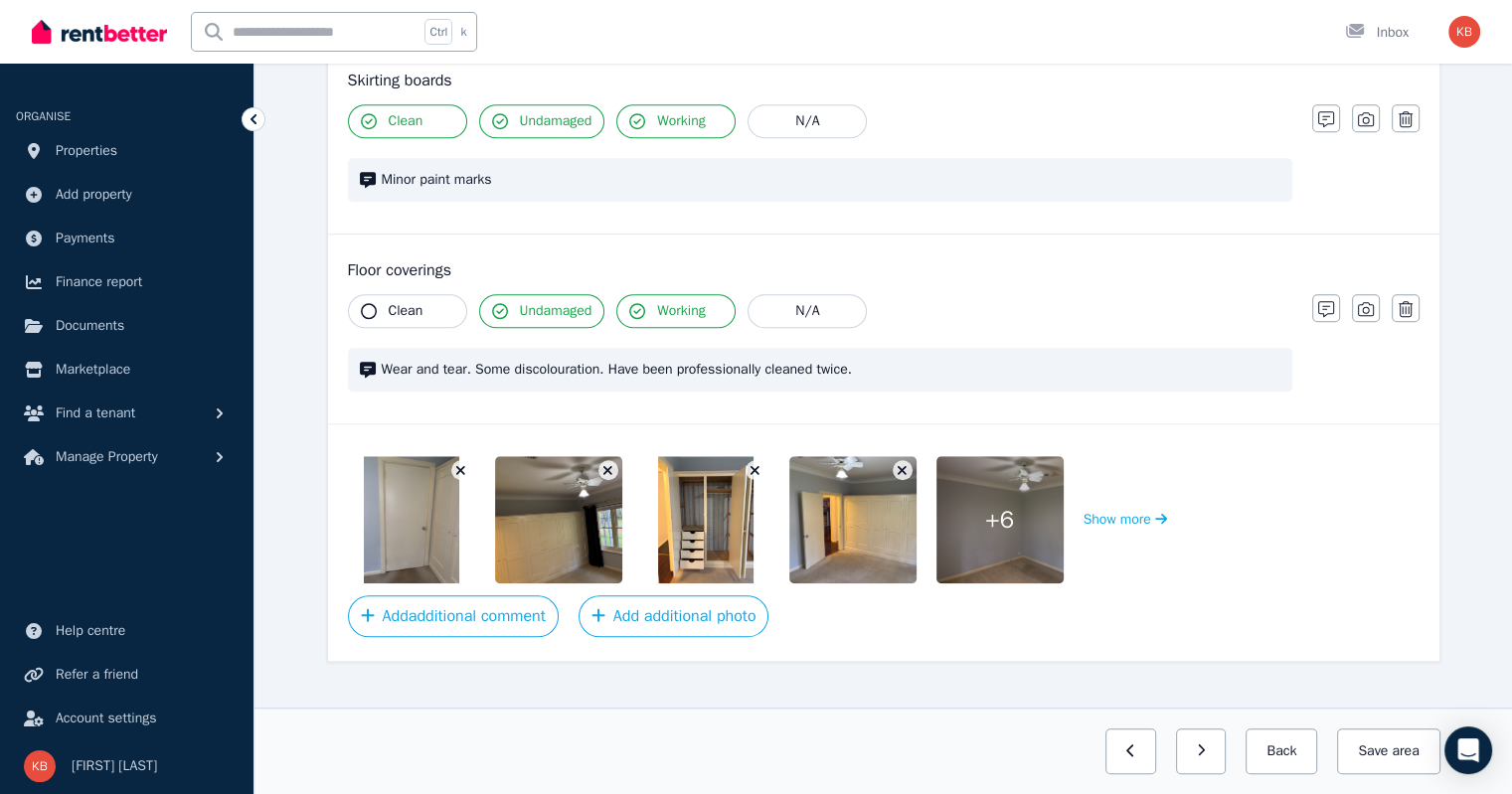 click 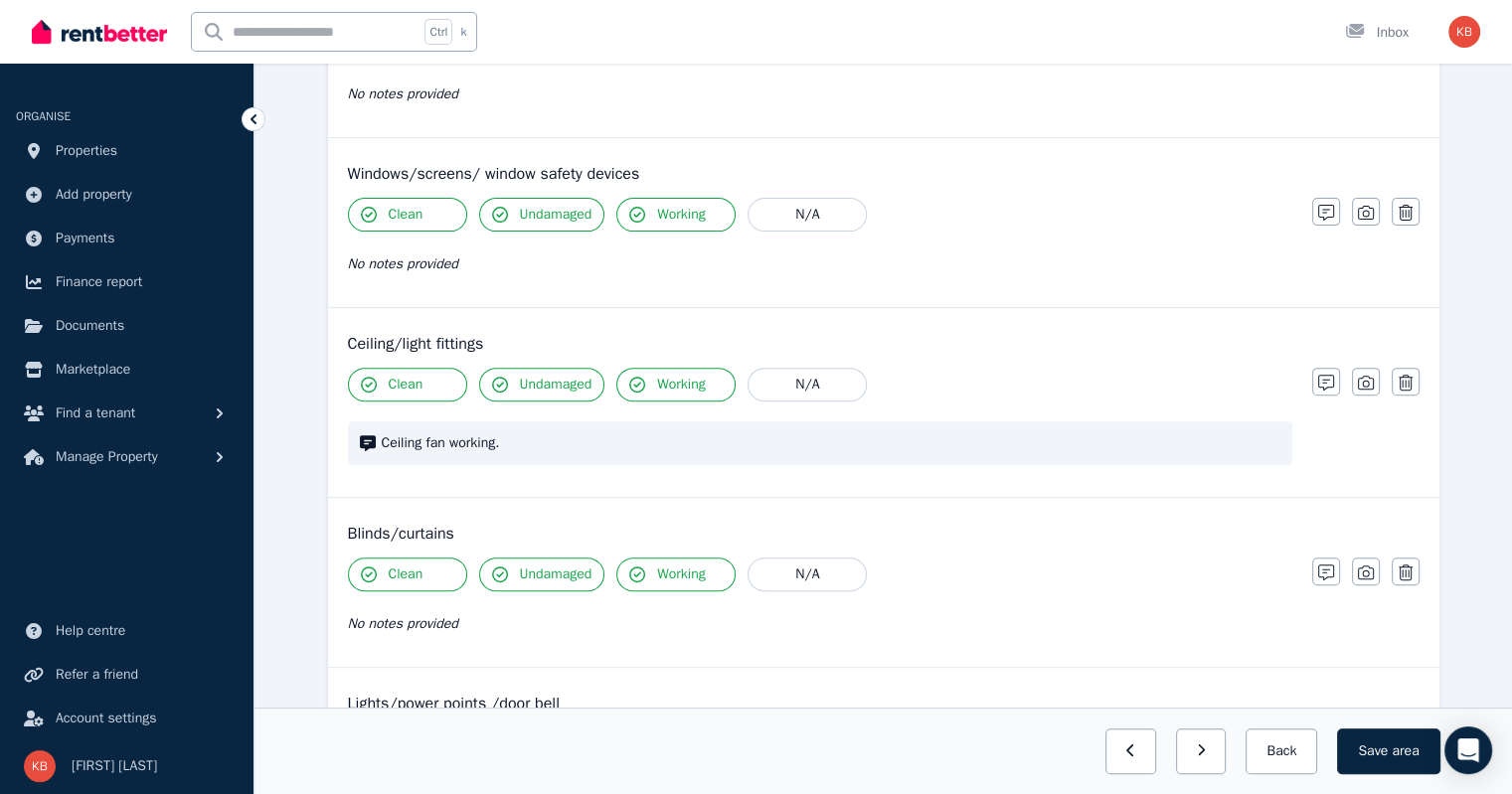 scroll, scrollTop: 814, scrollLeft: 0, axis: vertical 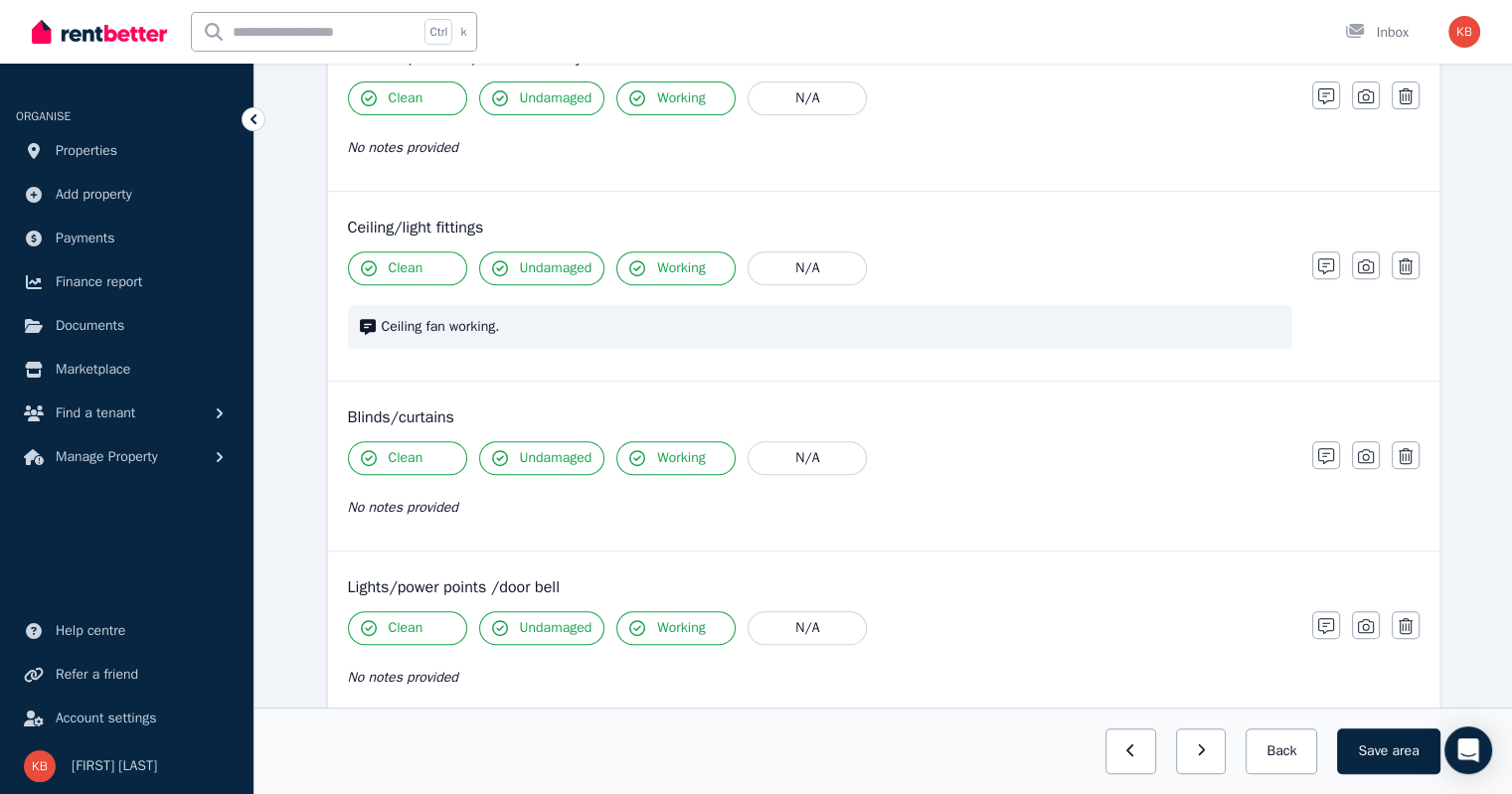 click on "Working" at bounding box center [681, 458] 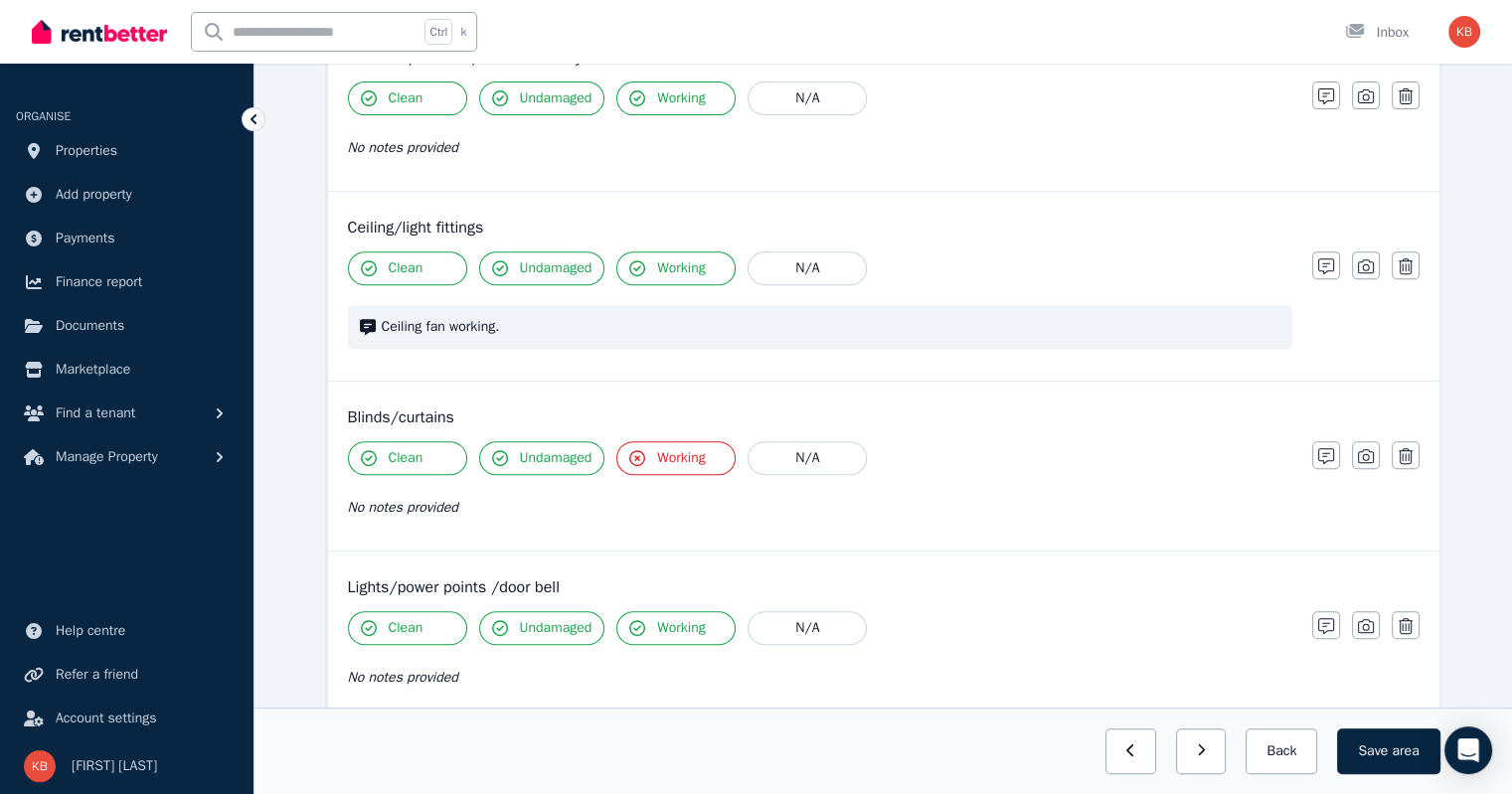 click on "Working" at bounding box center (681, 458) 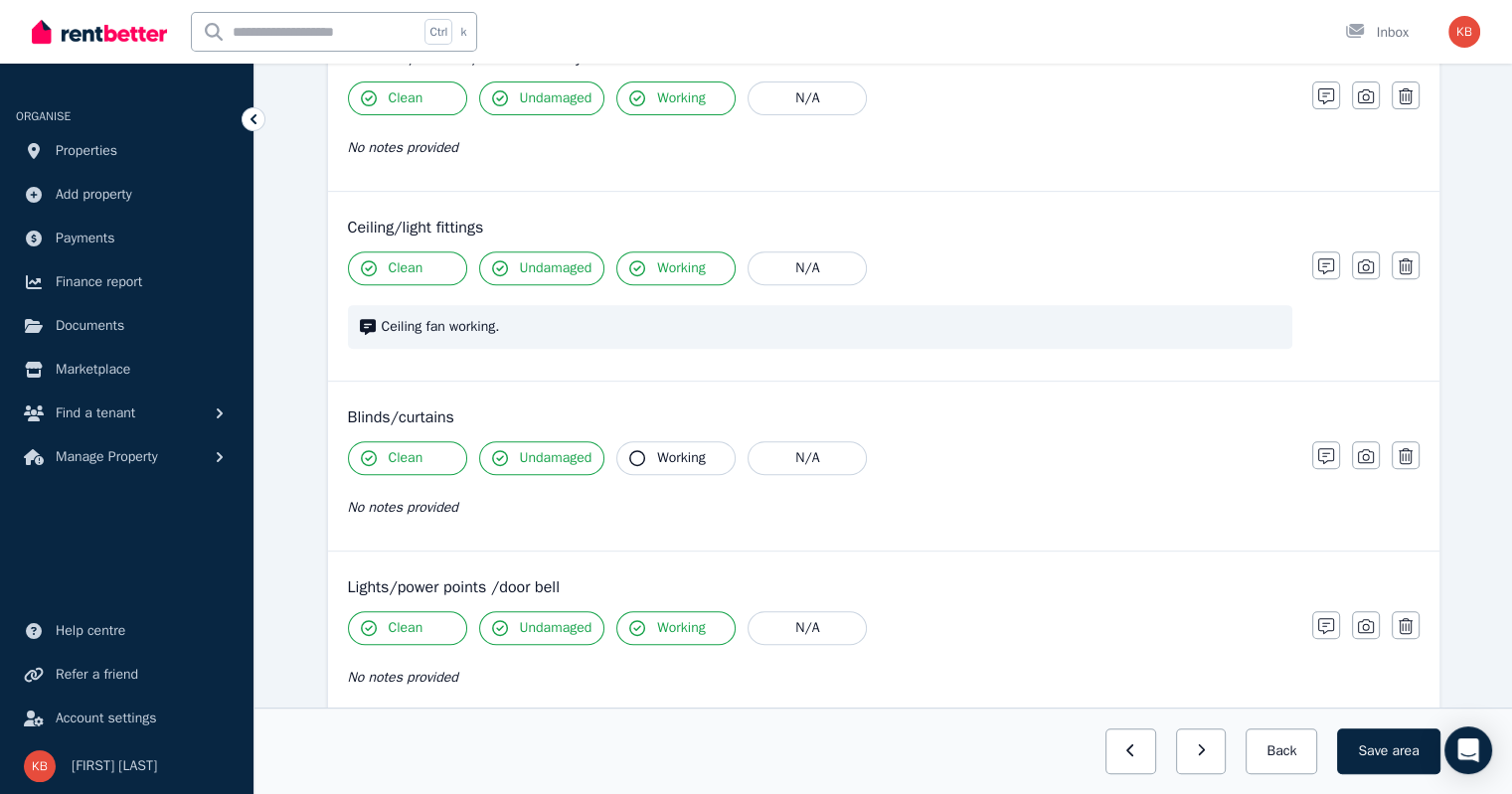 click 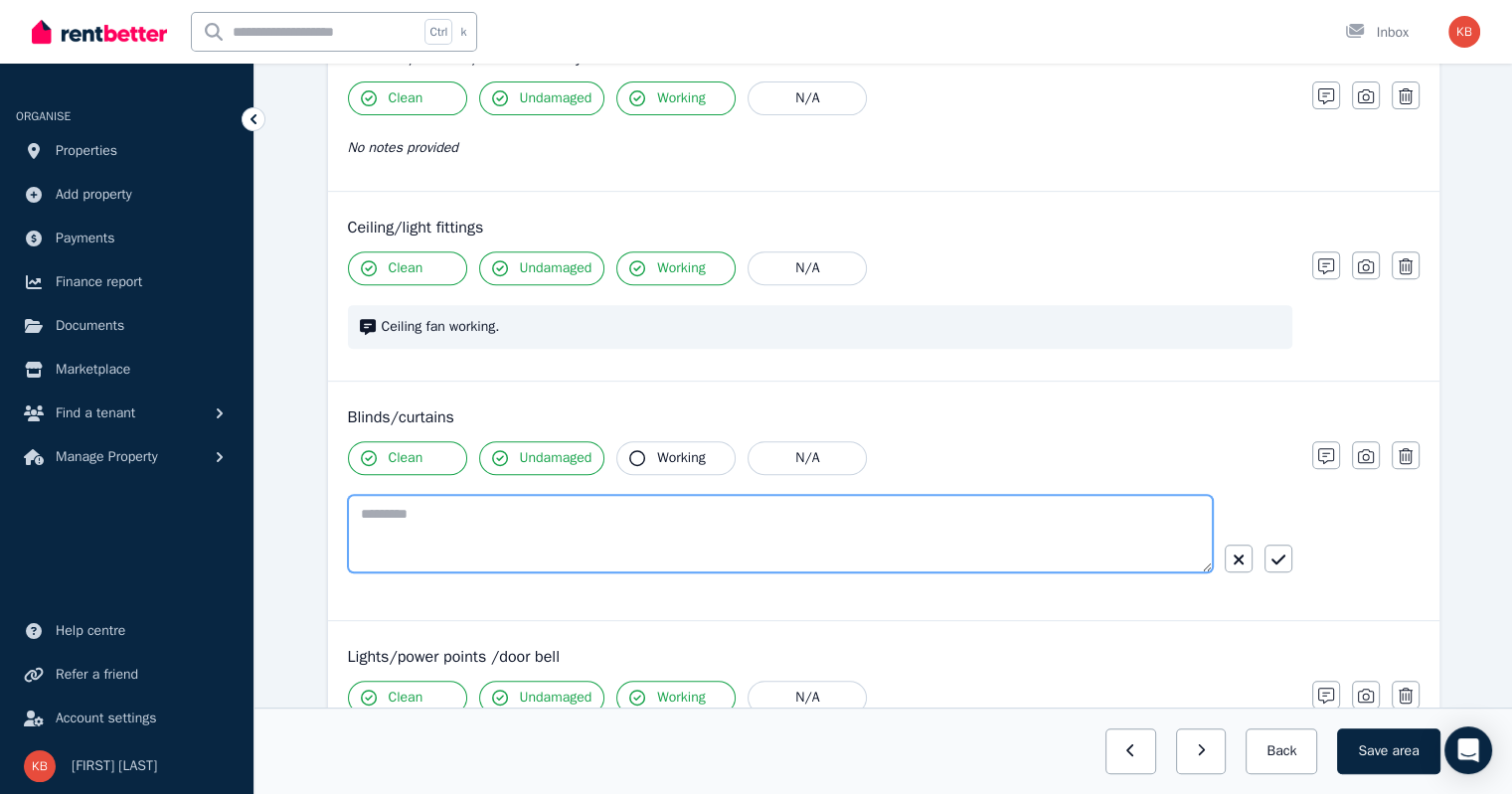 click at bounding box center (780, 534) 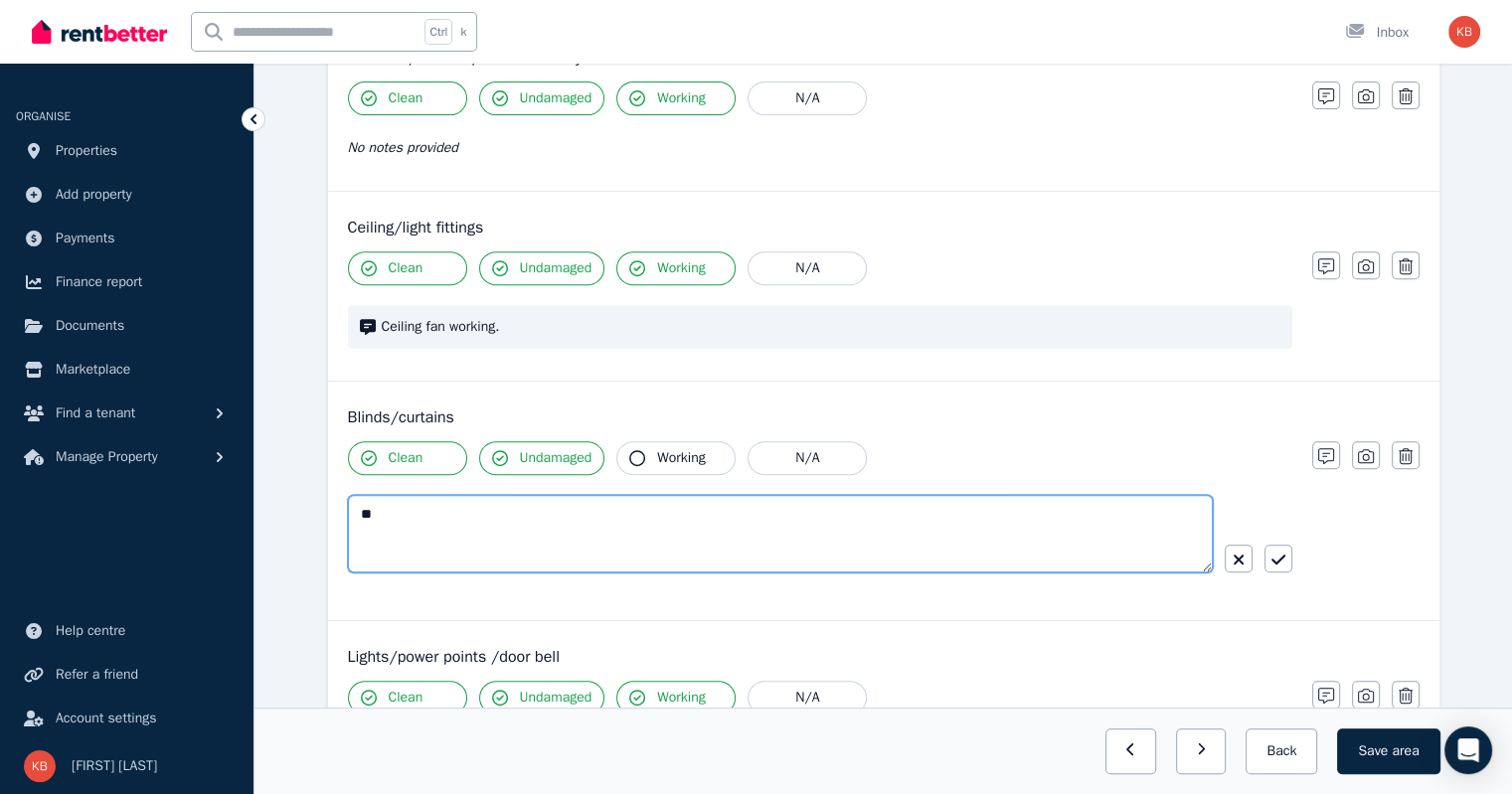 type on "*" 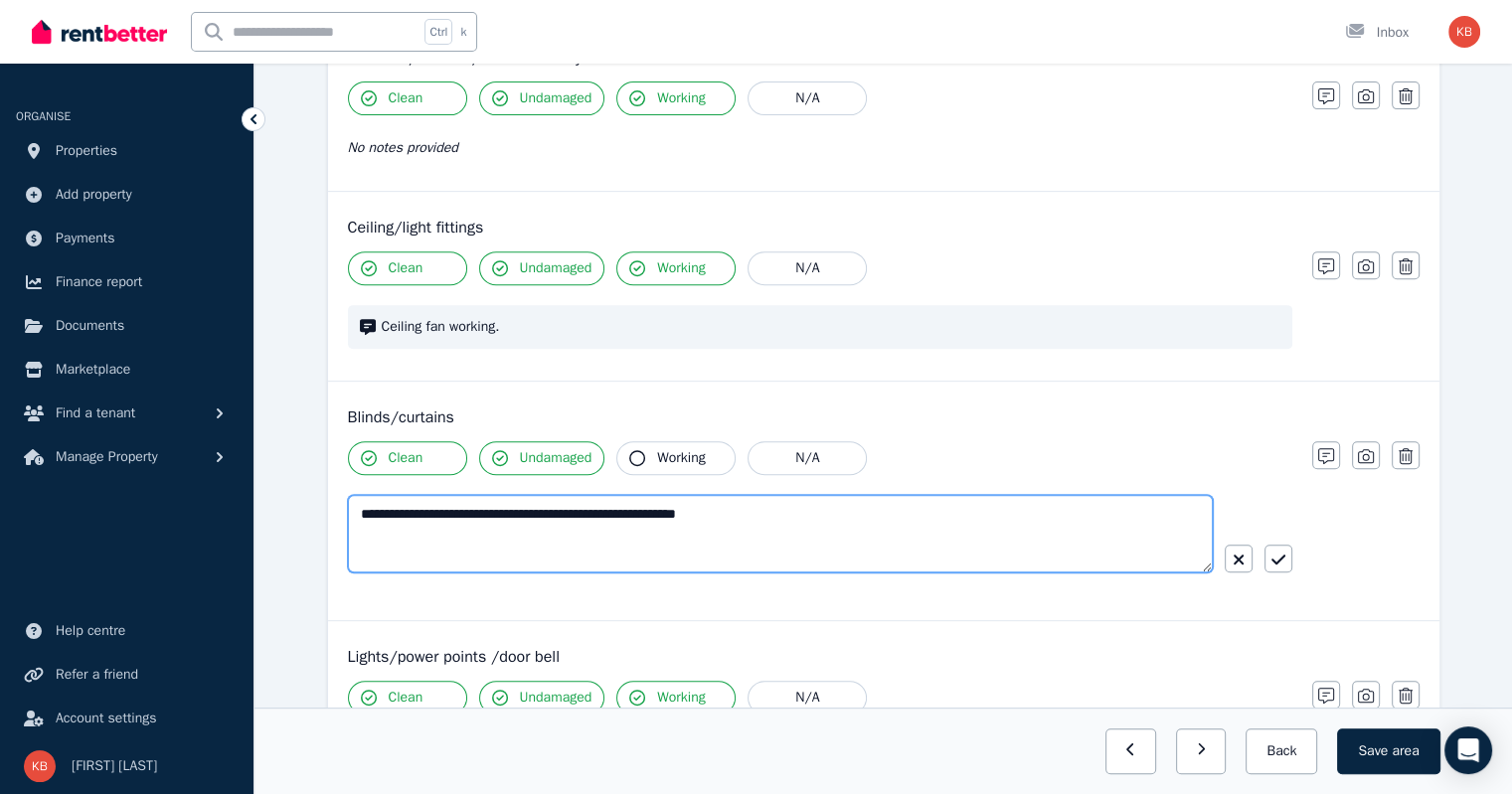 type on "**********" 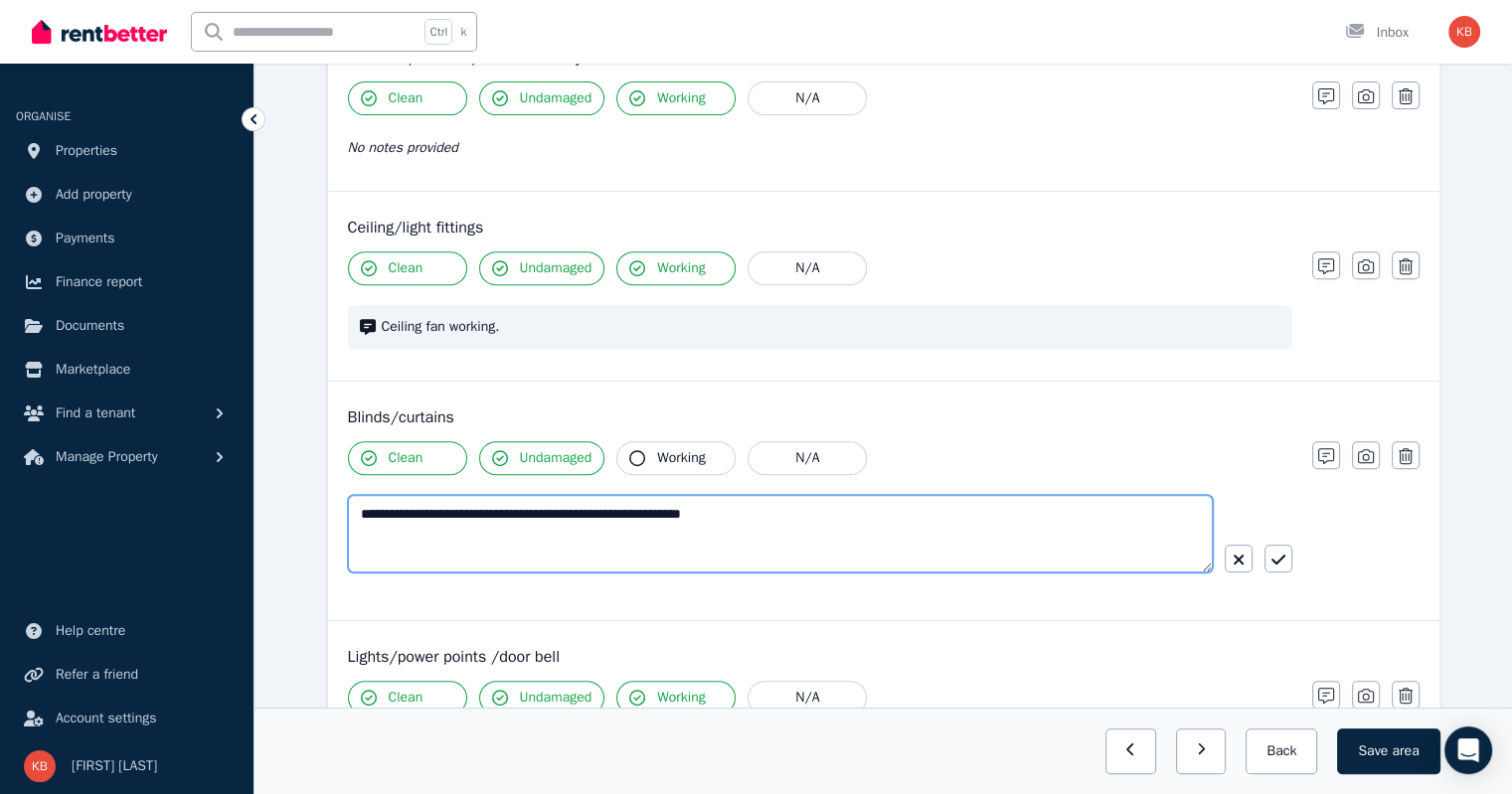 drag, startPoint x: 859, startPoint y: 518, endPoint x: 221, endPoint y: 499, distance: 638.28285 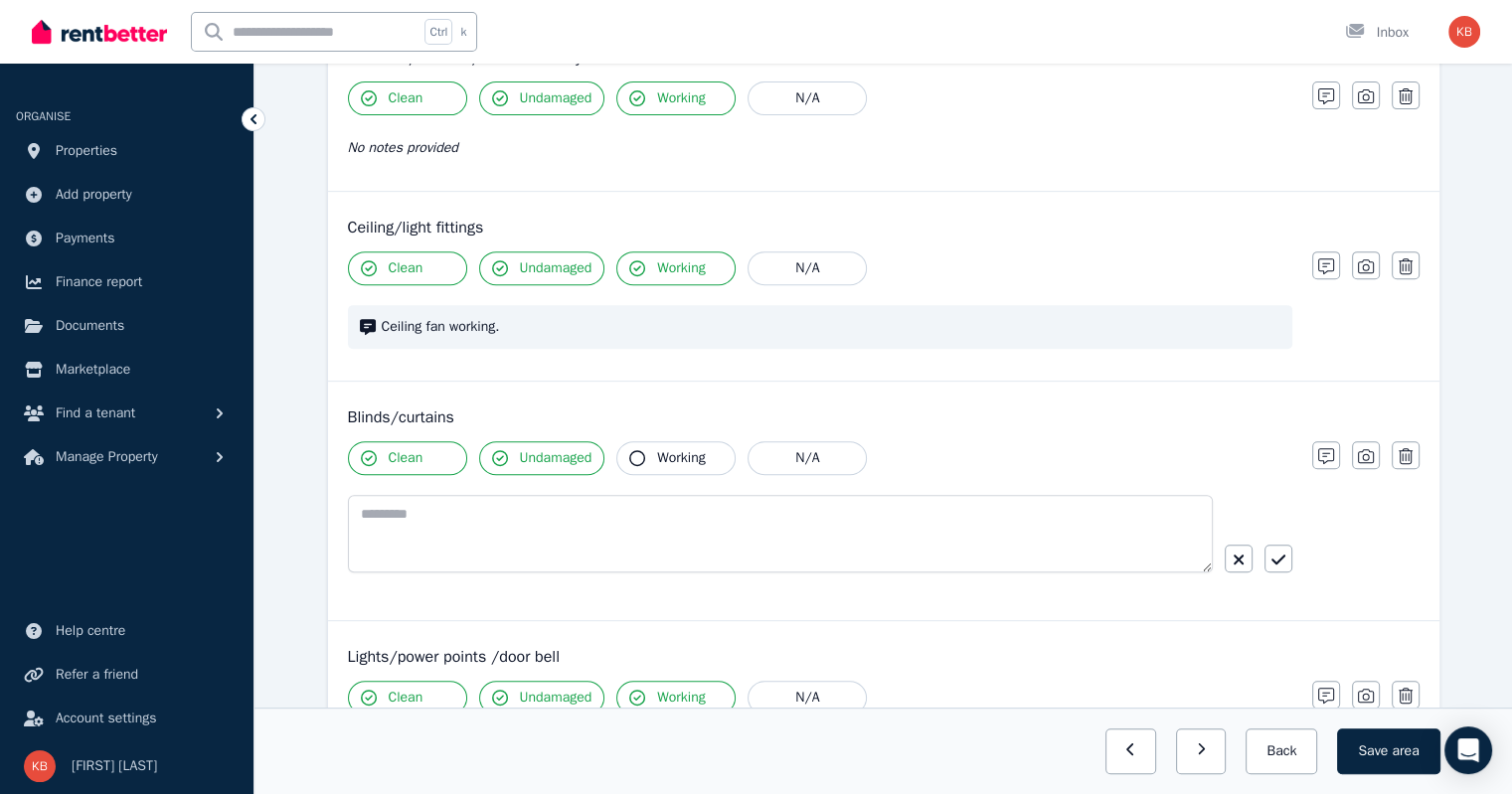 click 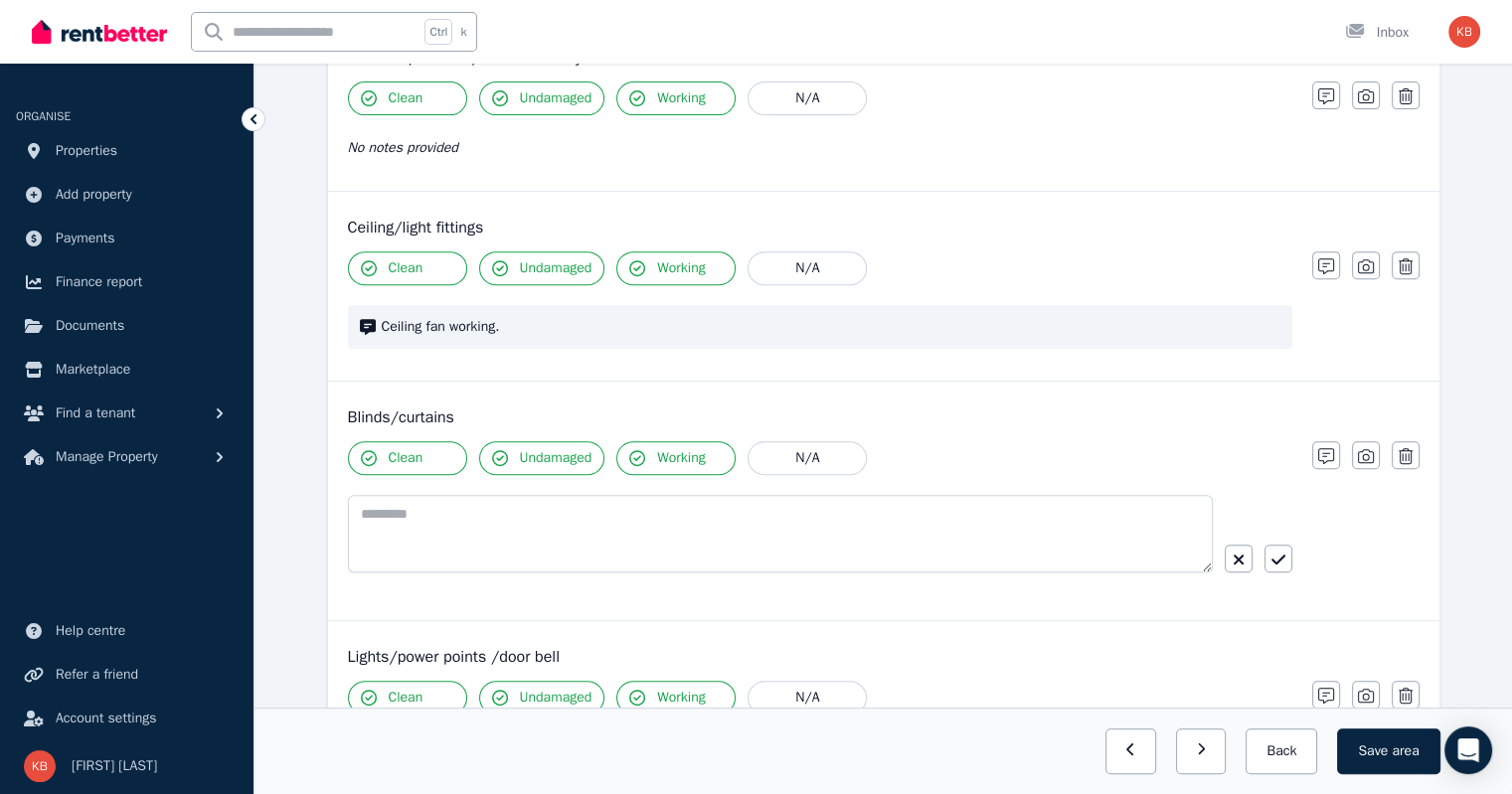 click 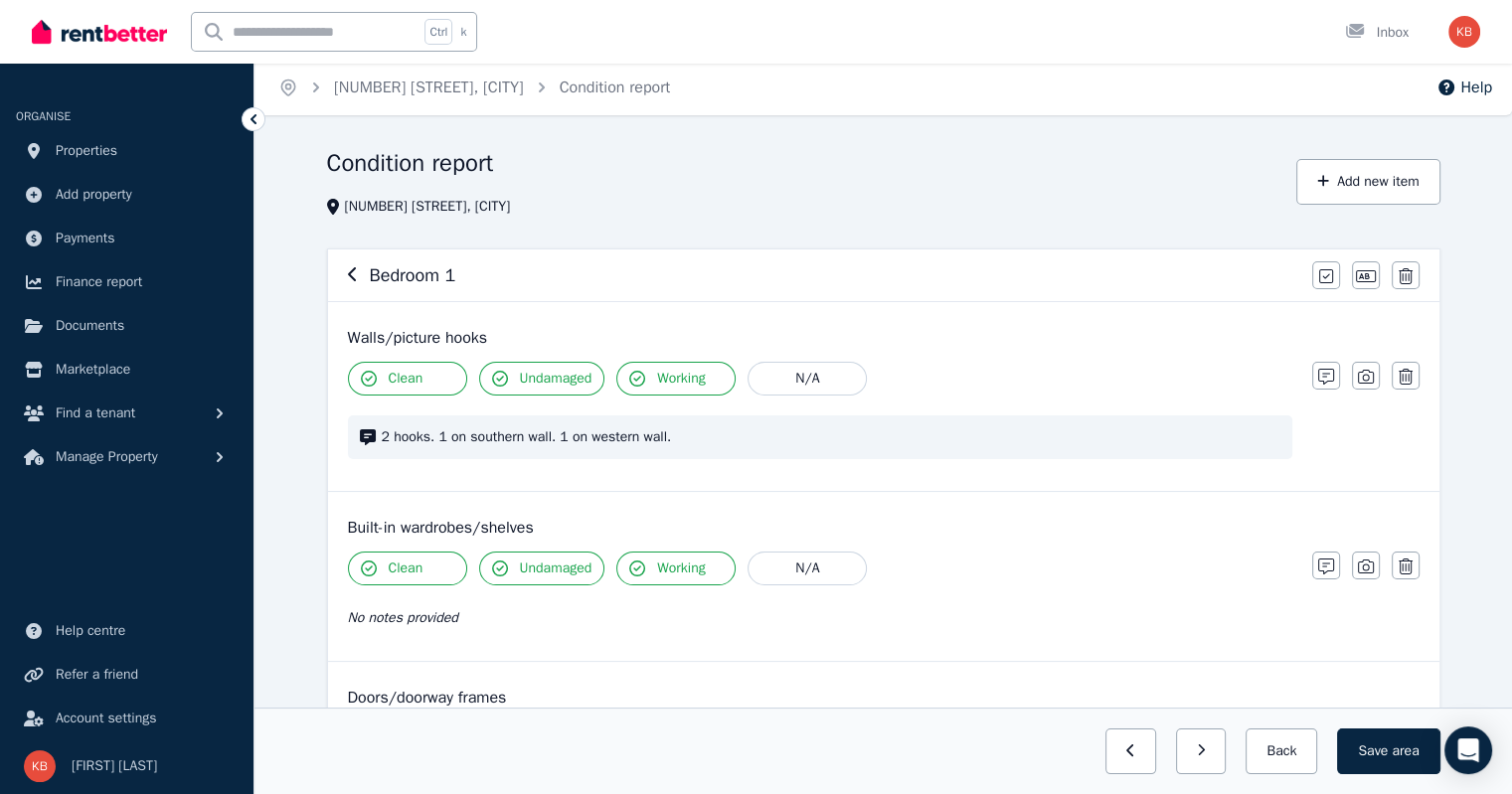 scroll, scrollTop: 0, scrollLeft: 0, axis: both 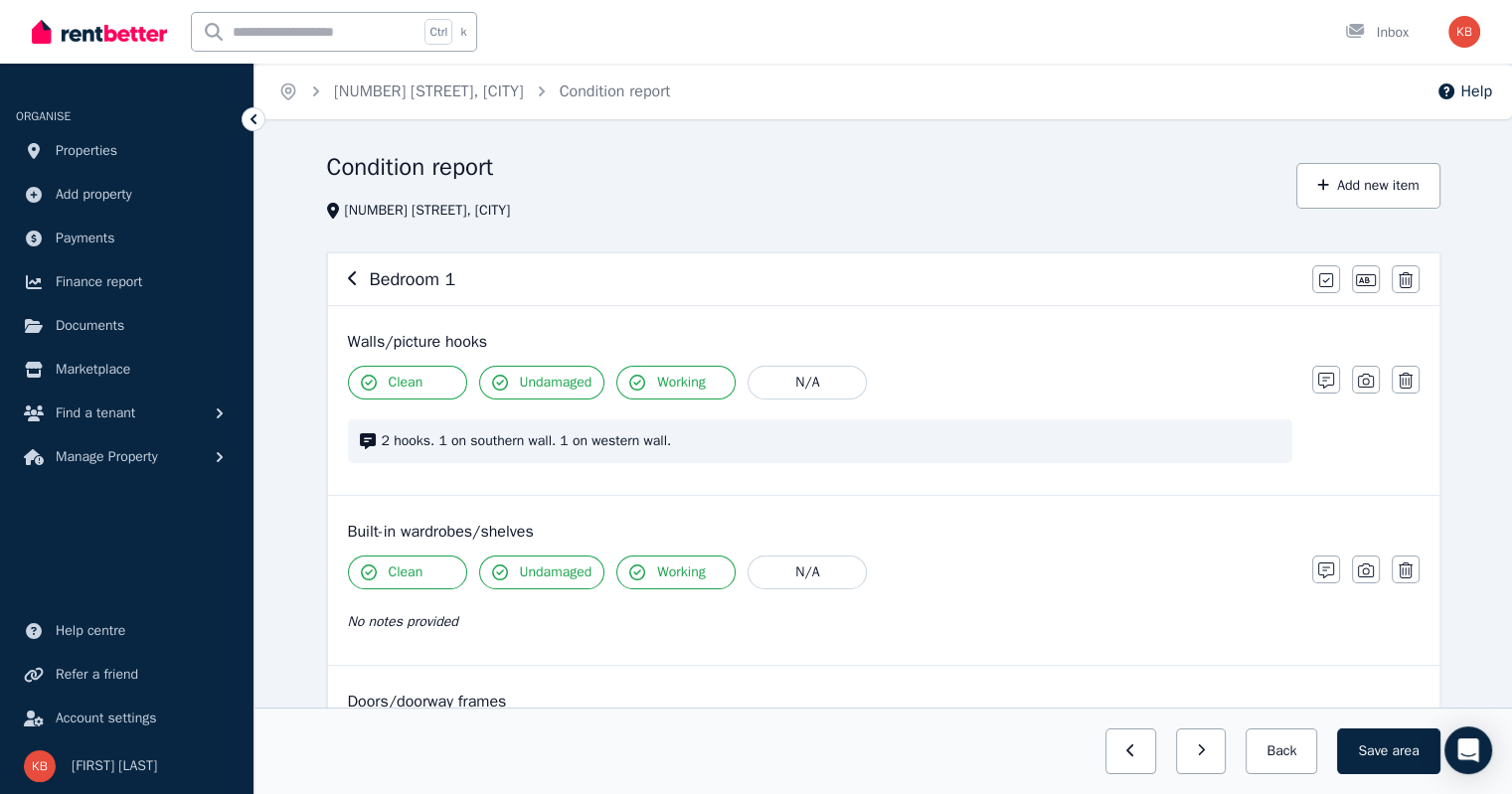 click on "Save   area" at bounding box center (1388, 751) 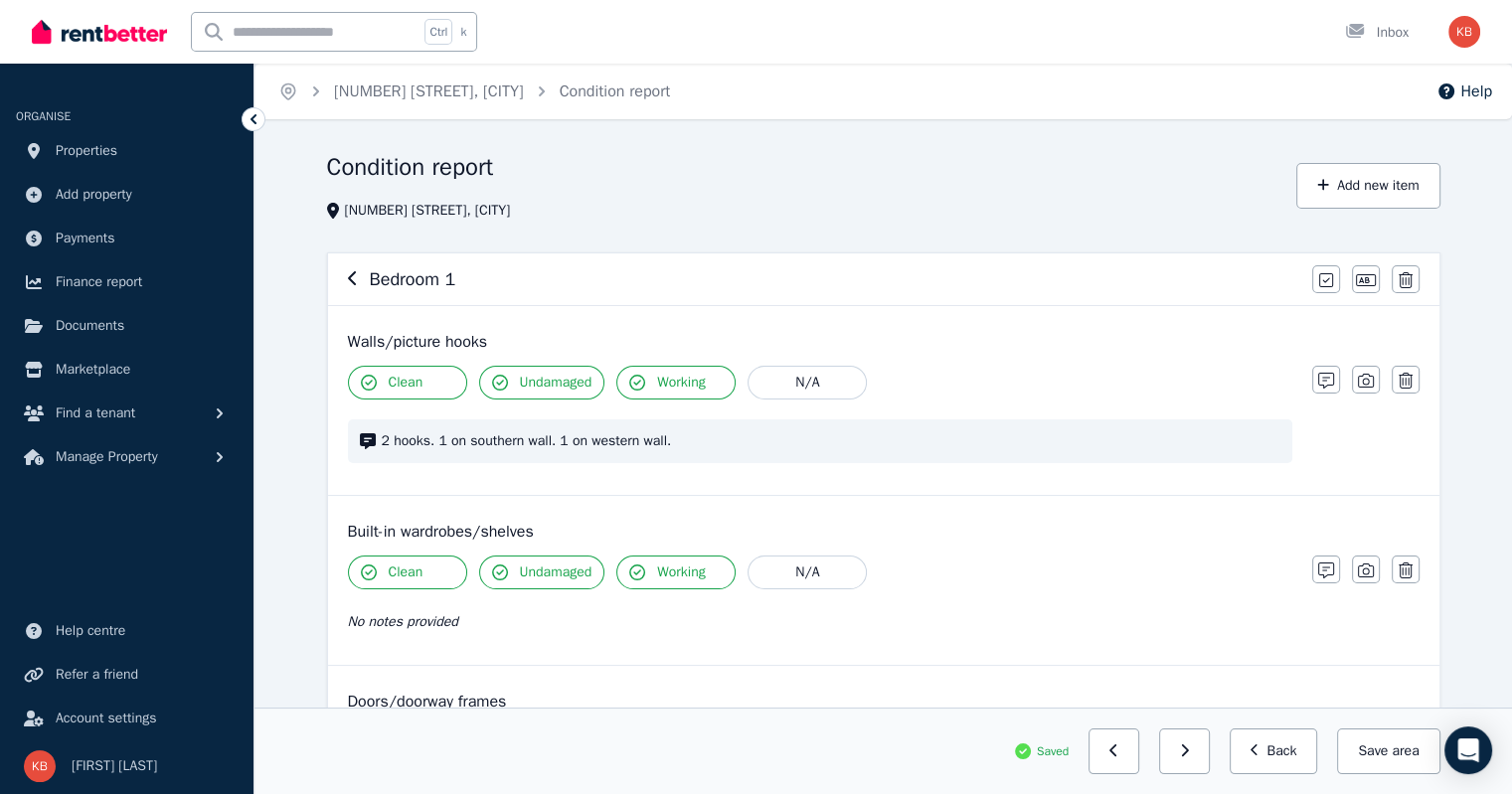 click 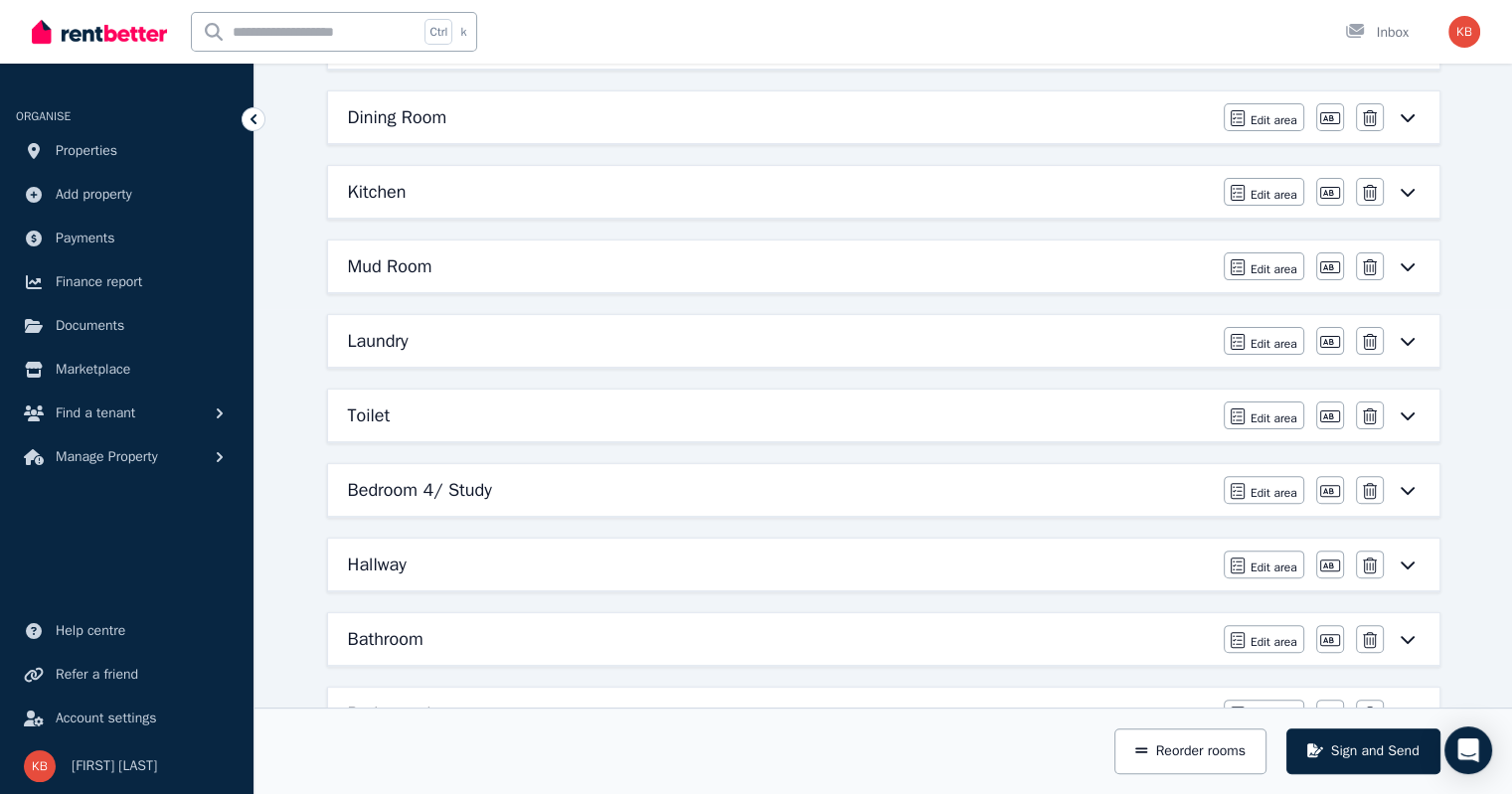 scroll, scrollTop: 596, scrollLeft: 0, axis: vertical 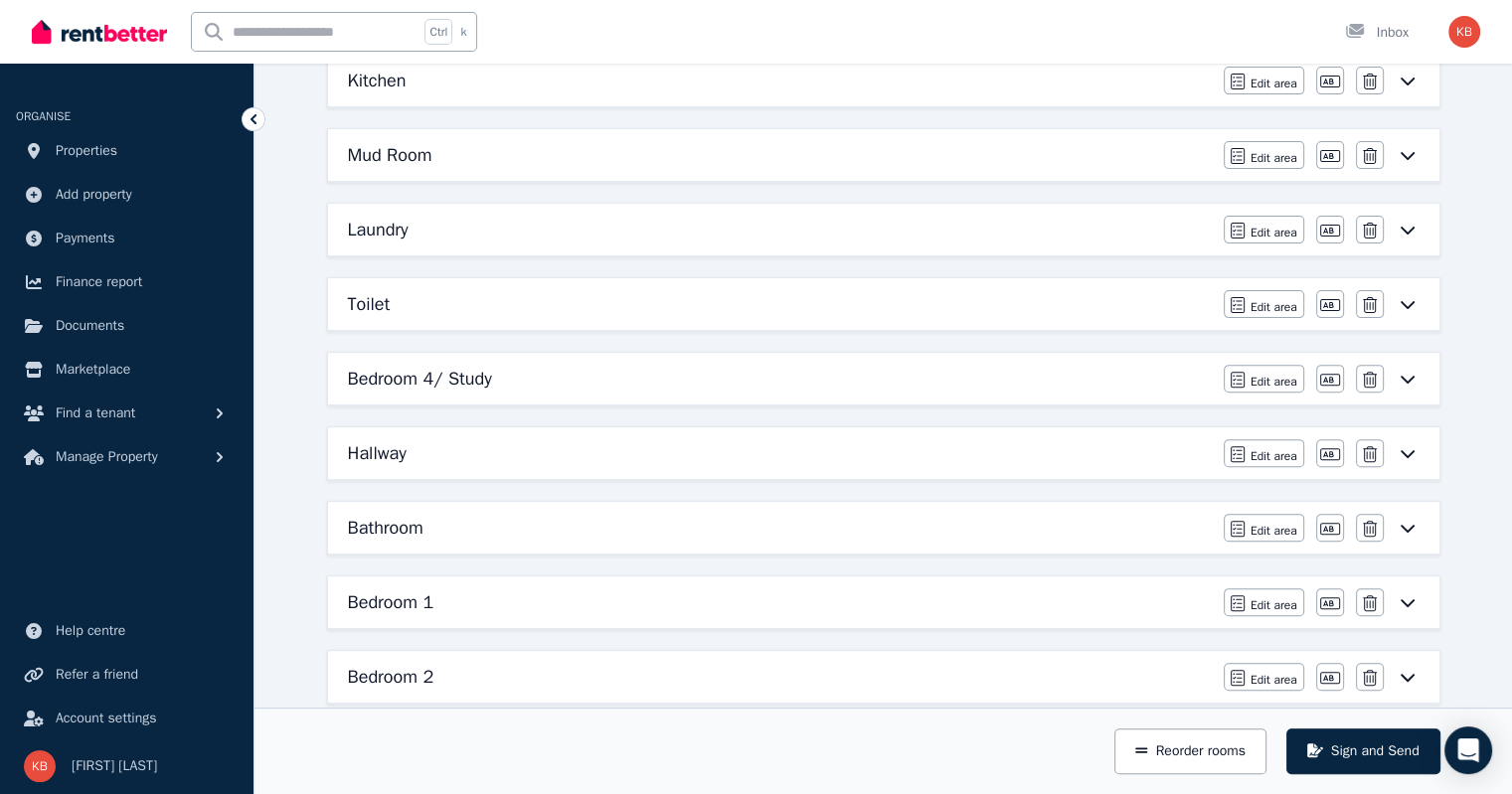 click on "Bathroom" at bounding box center [386, 528] 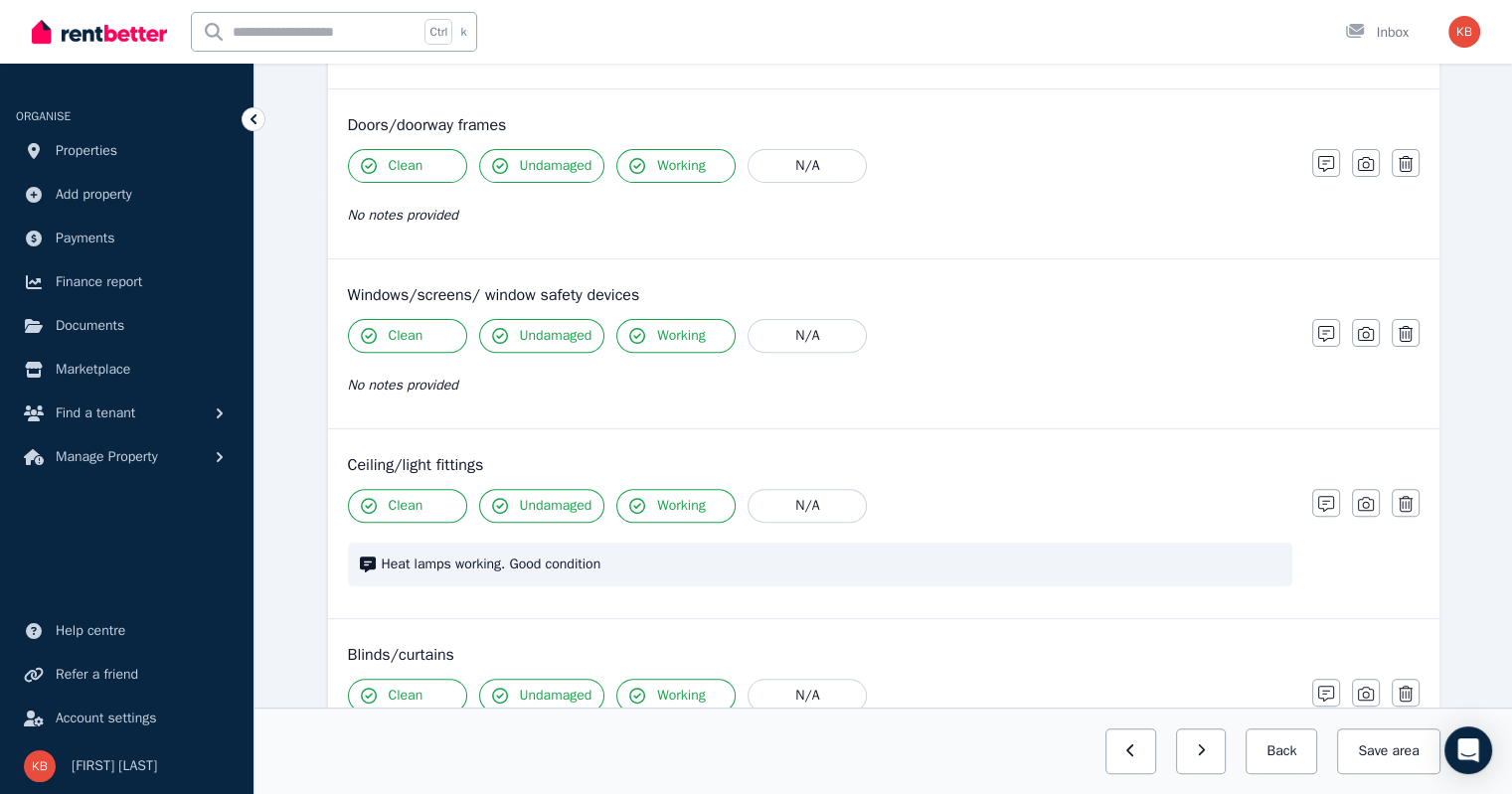 scroll, scrollTop: 0, scrollLeft: 0, axis: both 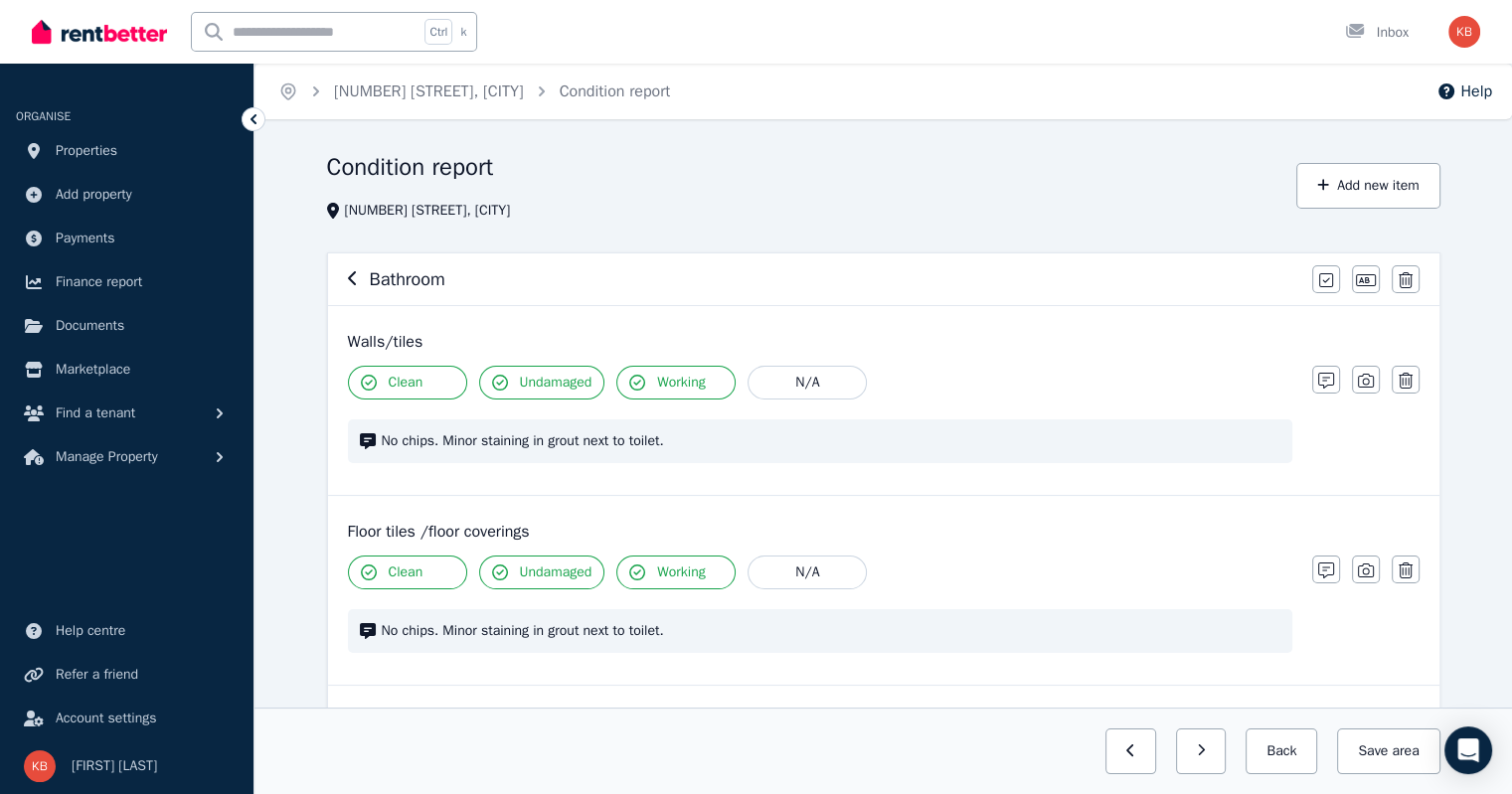 click 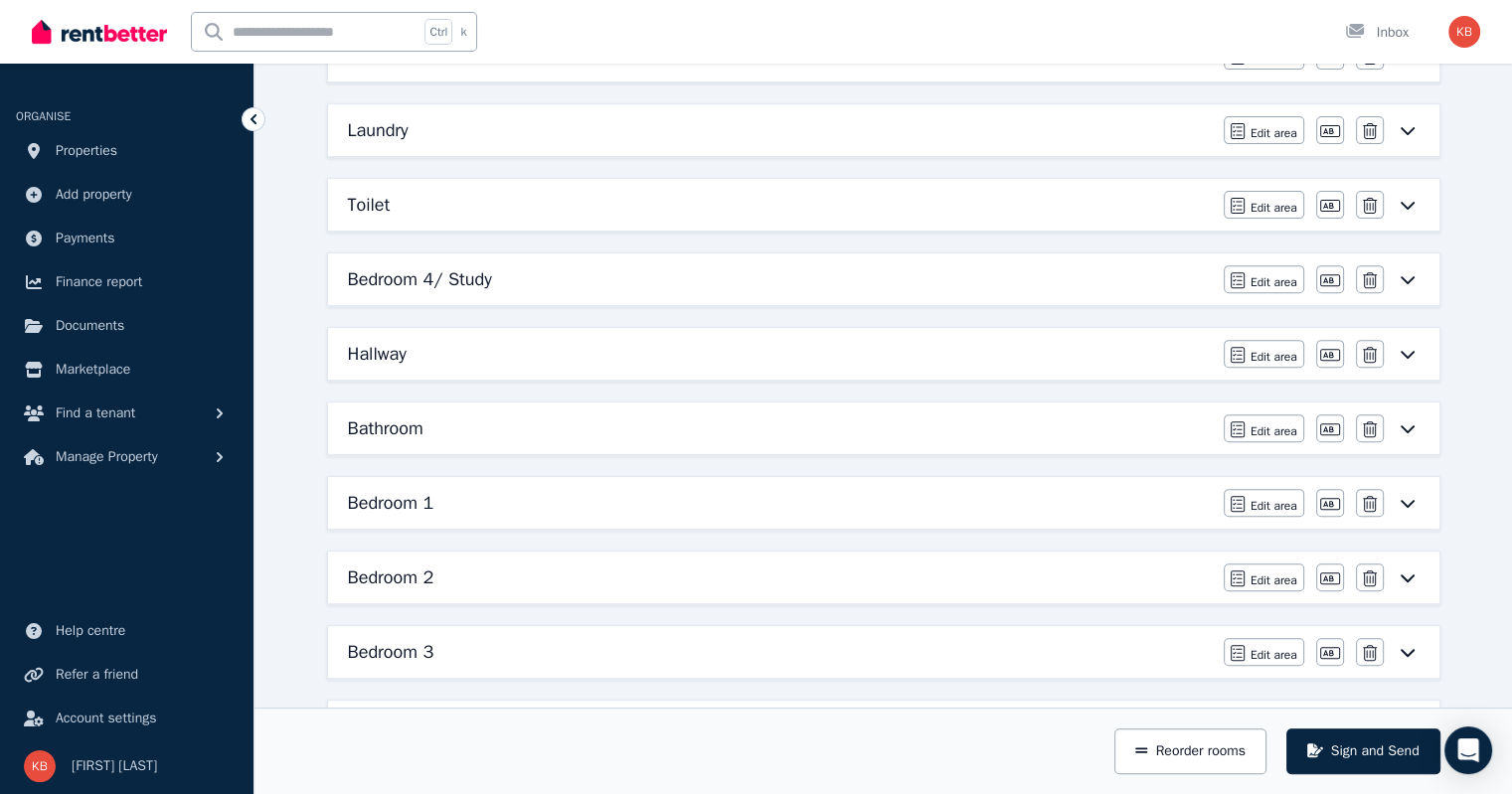 scroll, scrollTop: 1063, scrollLeft: 0, axis: vertical 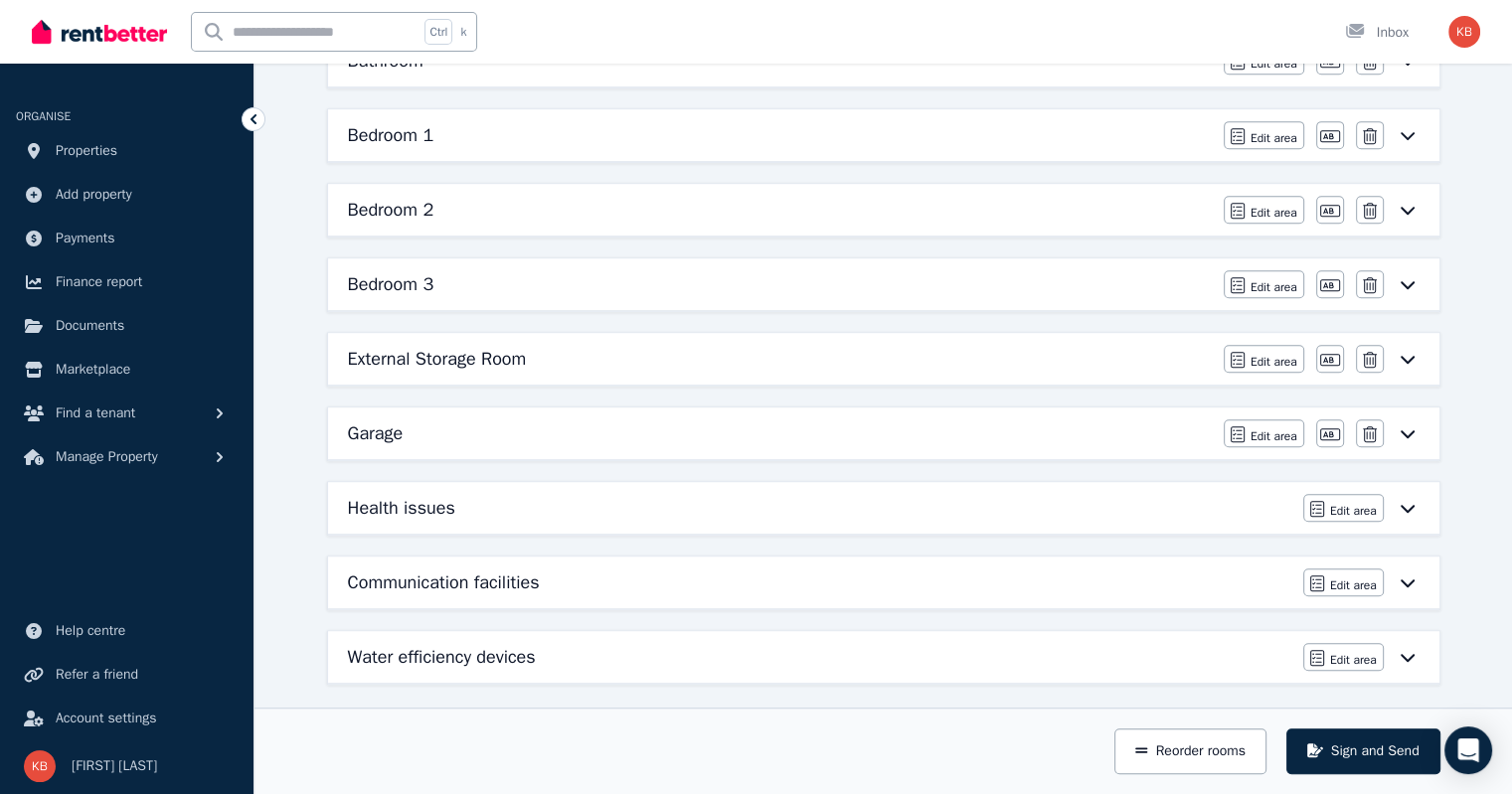 click on "Communication facilities" at bounding box center [443, 582] 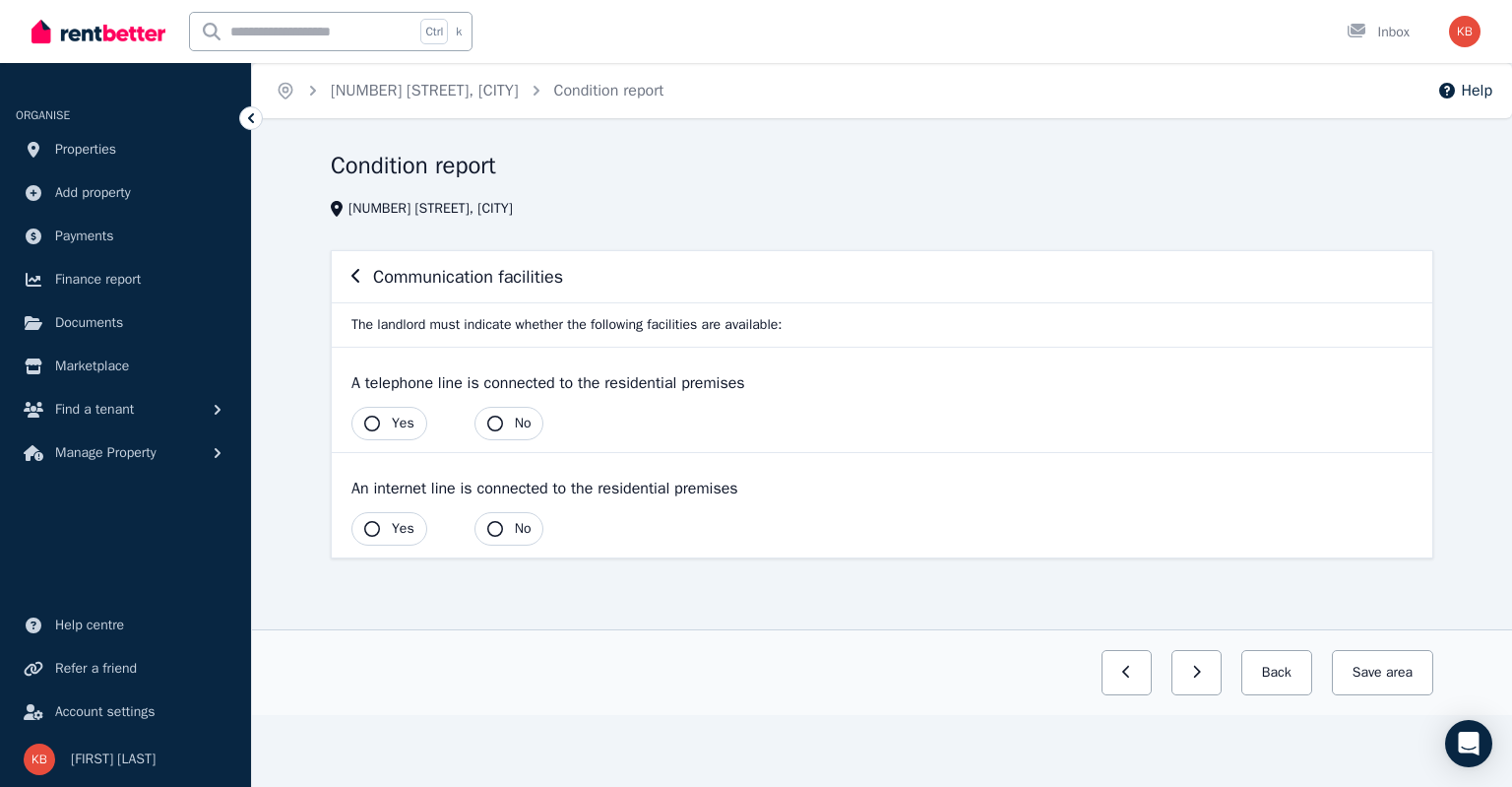 click 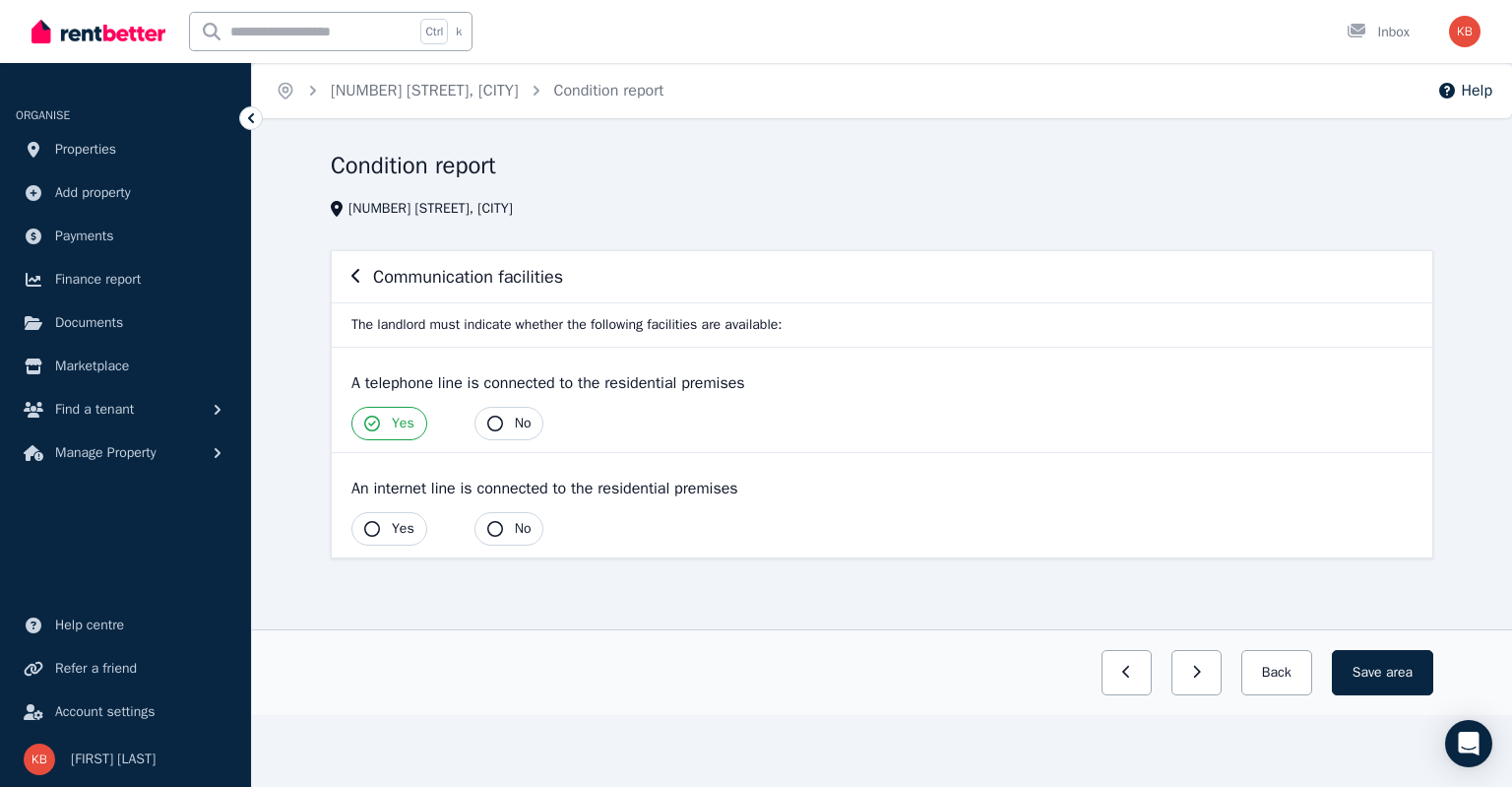 click 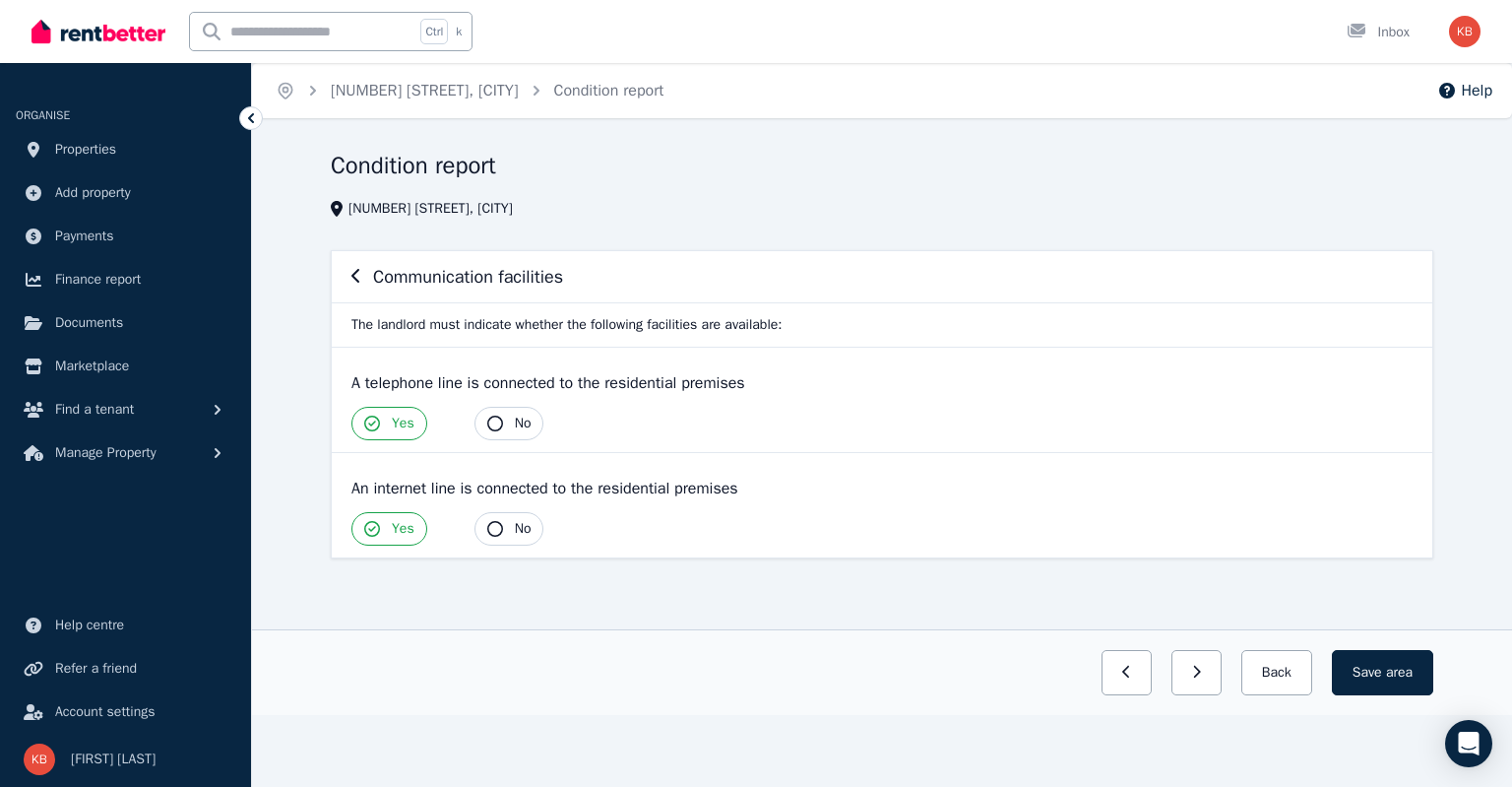 click on "Save   area" at bounding box center (1382, 673) 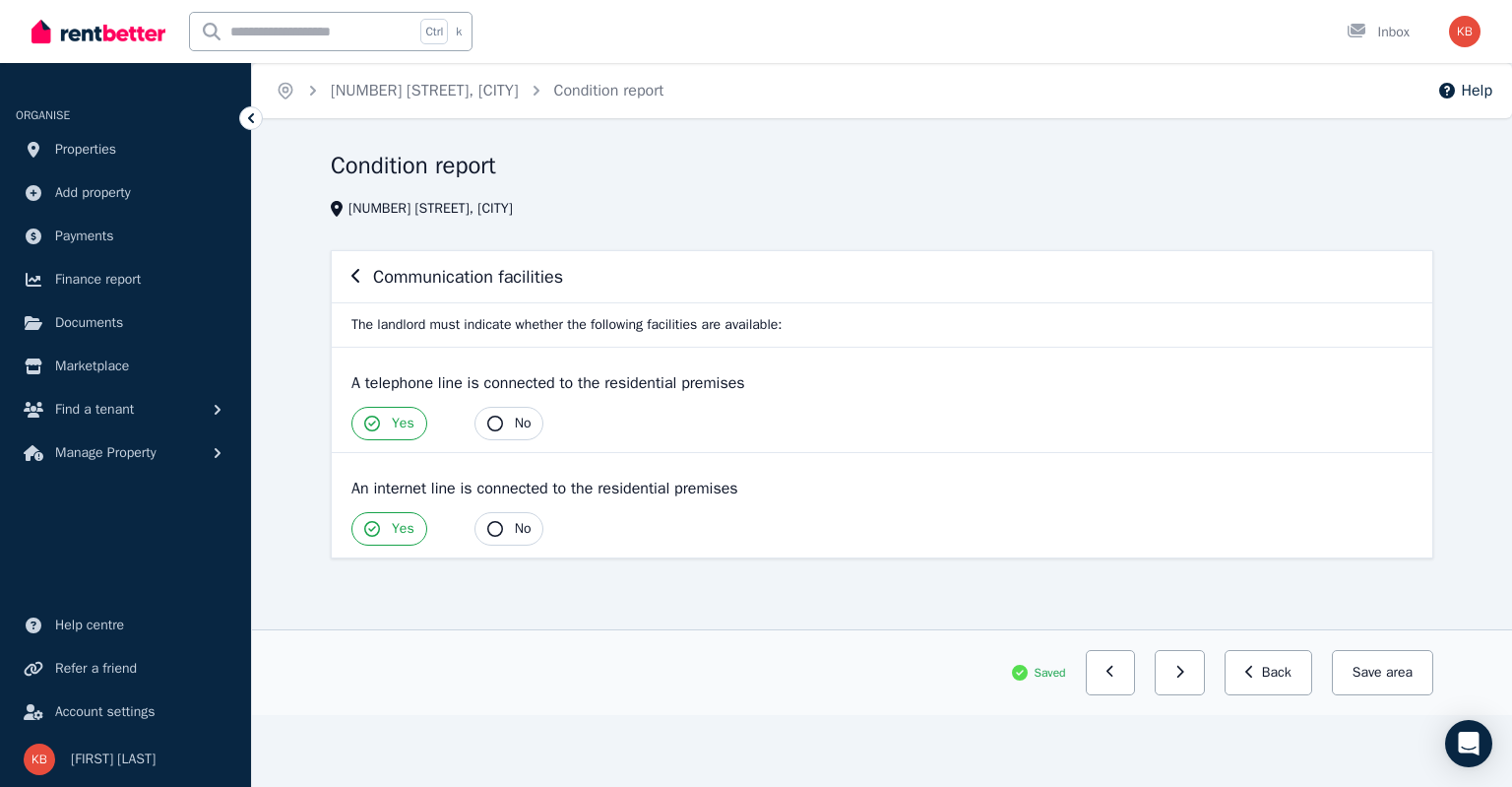 click 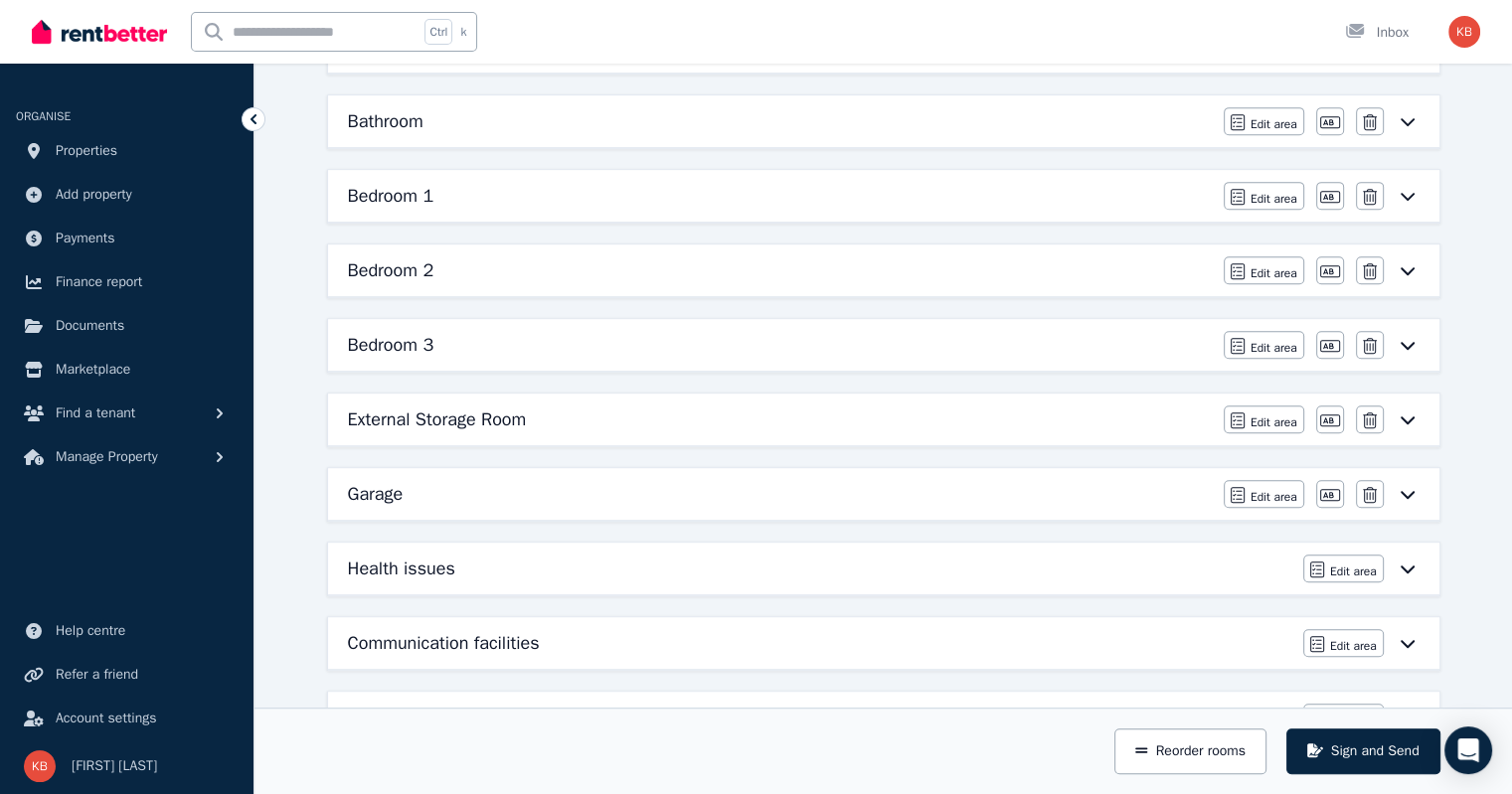 scroll, scrollTop: 1063, scrollLeft: 0, axis: vertical 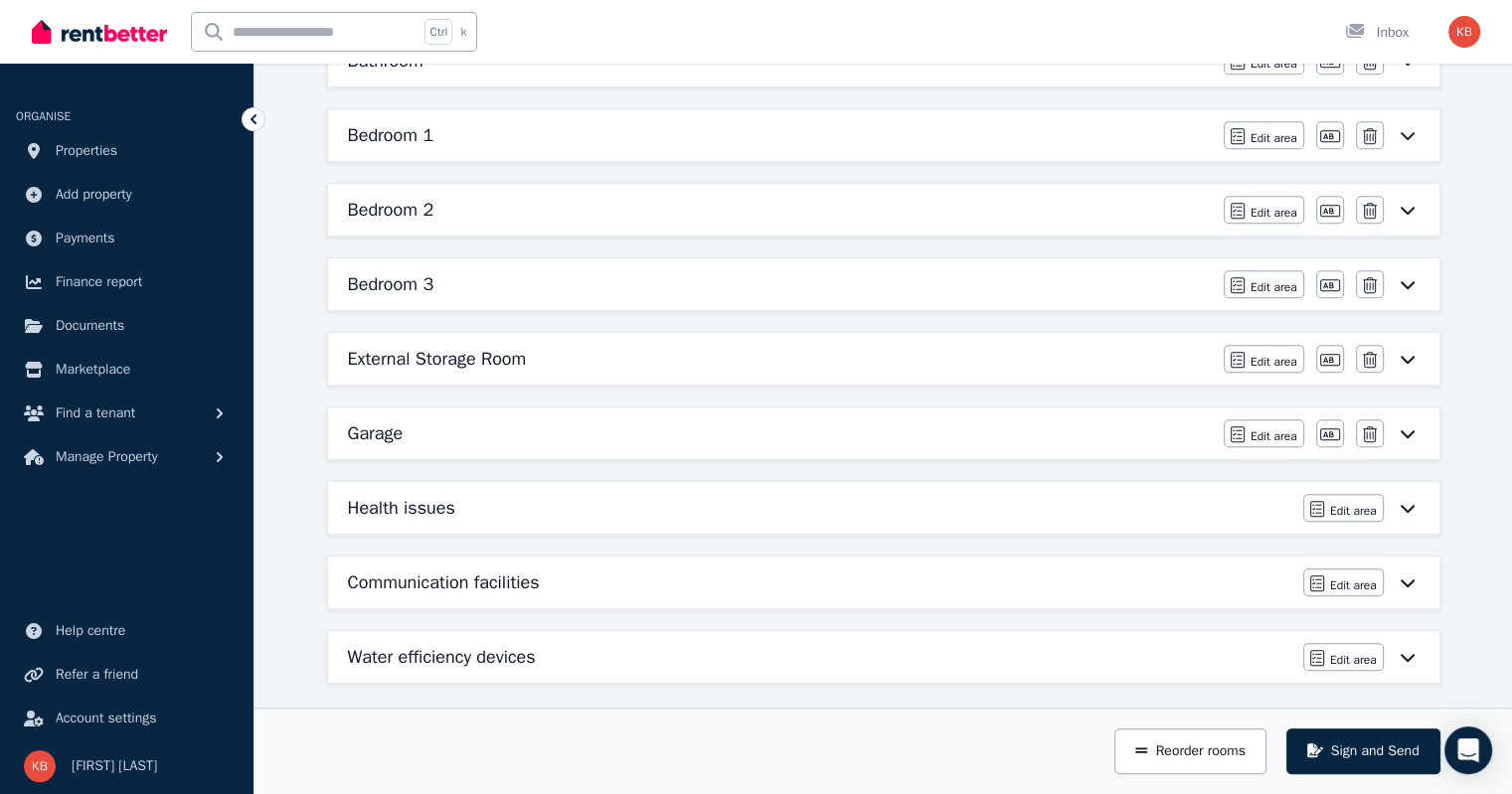click on "Garage" at bounding box center [376, 433] 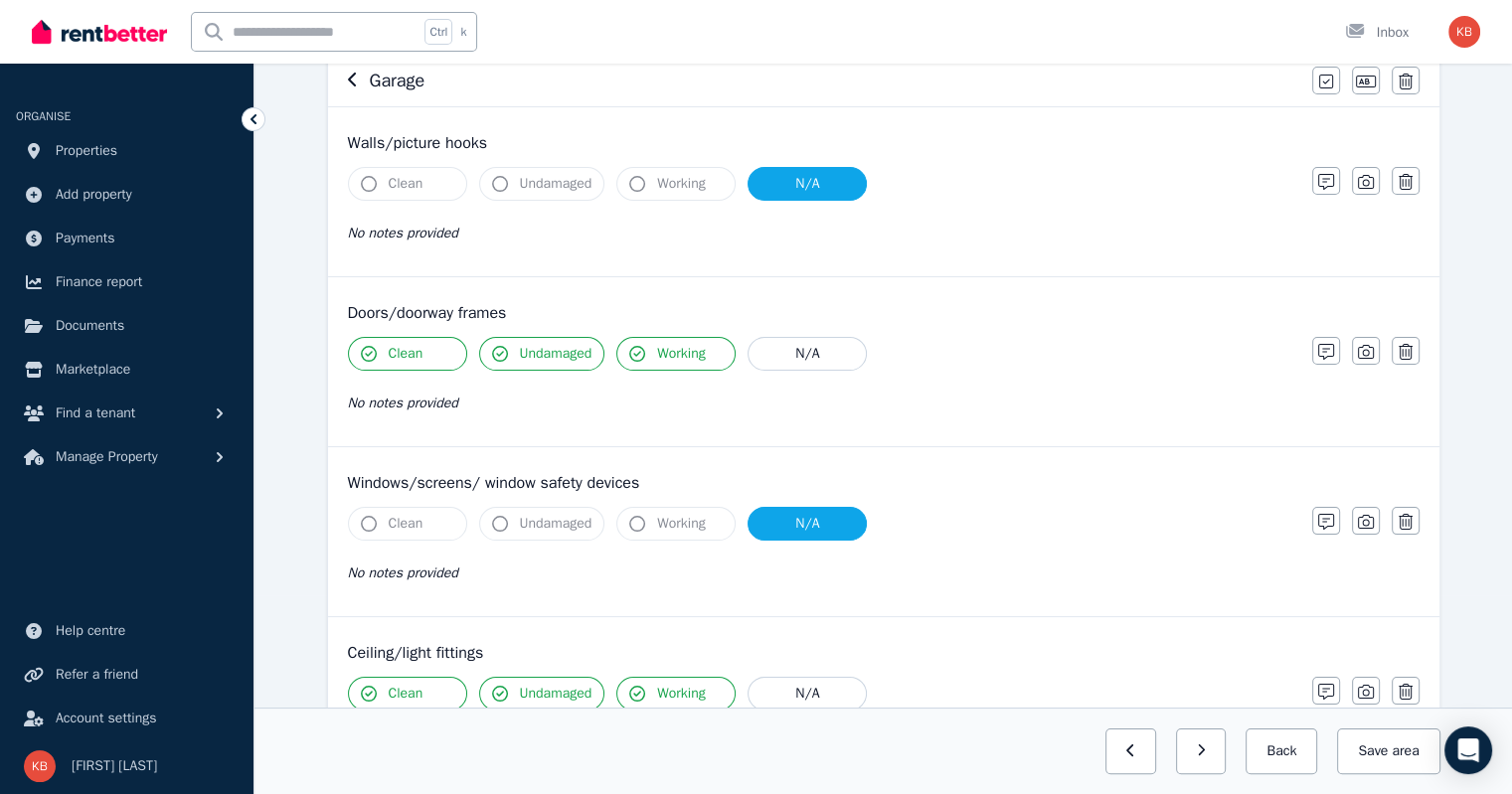 scroll, scrollTop: 0, scrollLeft: 0, axis: both 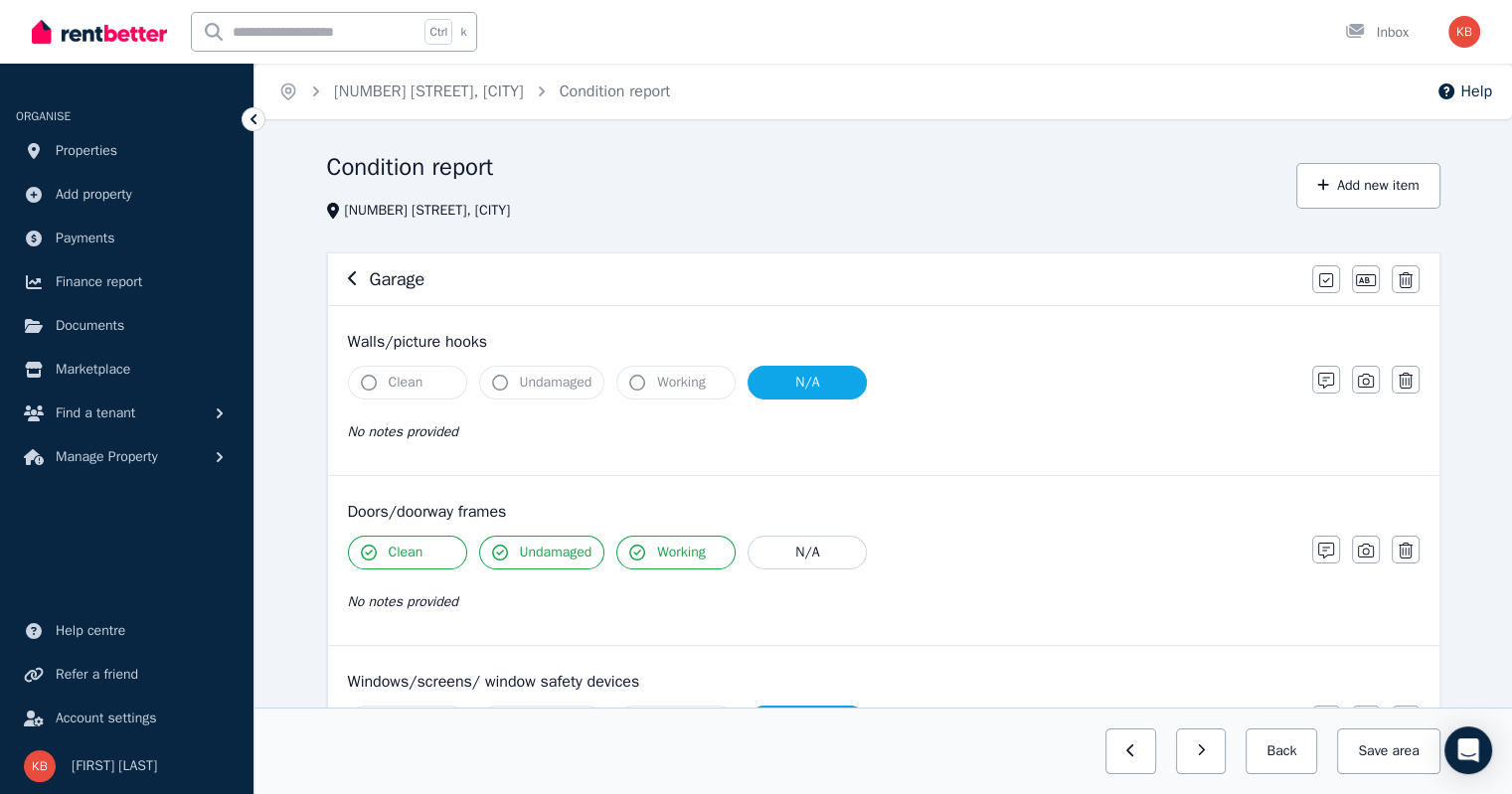 click on "Clean" at bounding box center [408, 383] 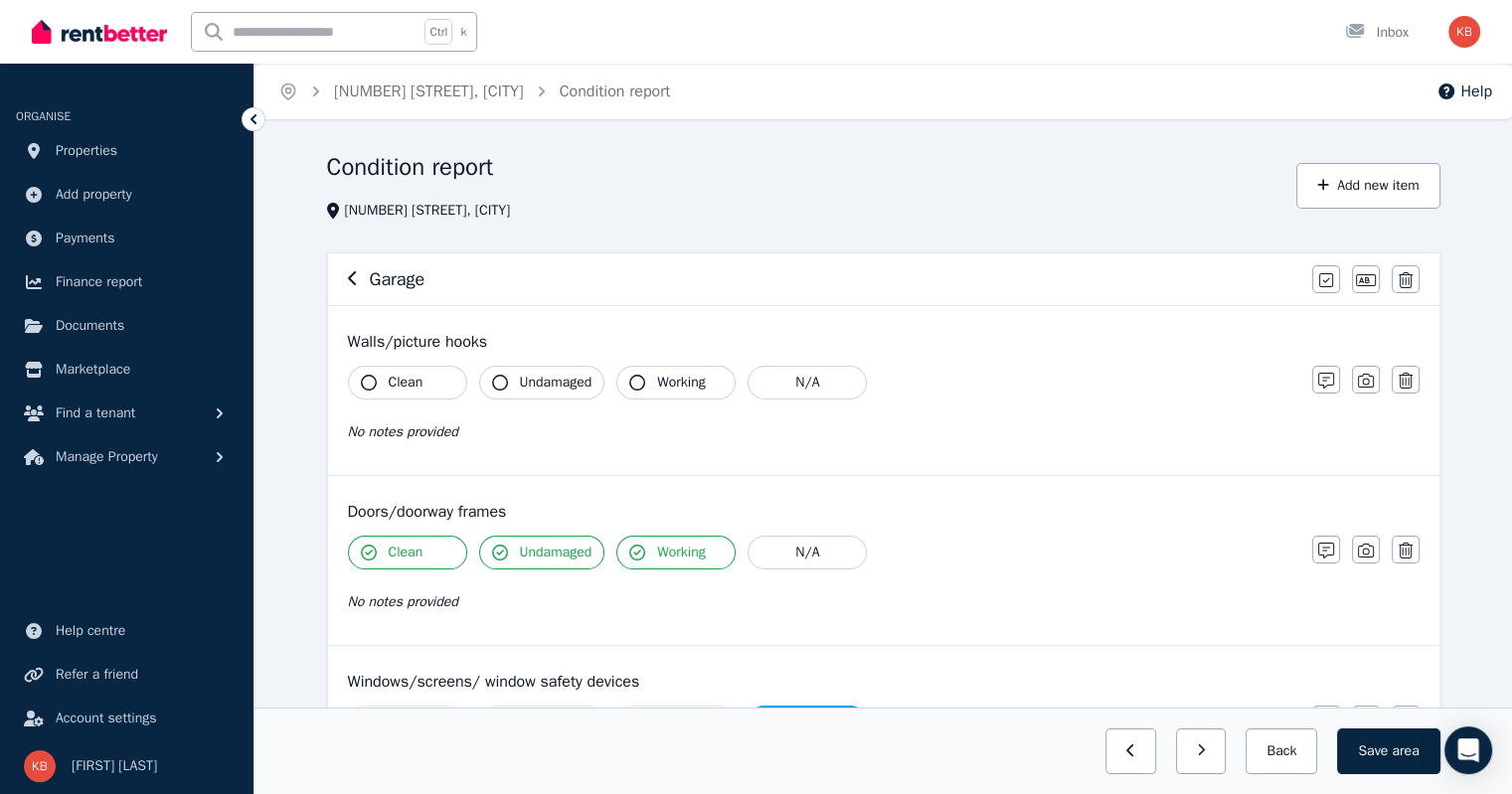click 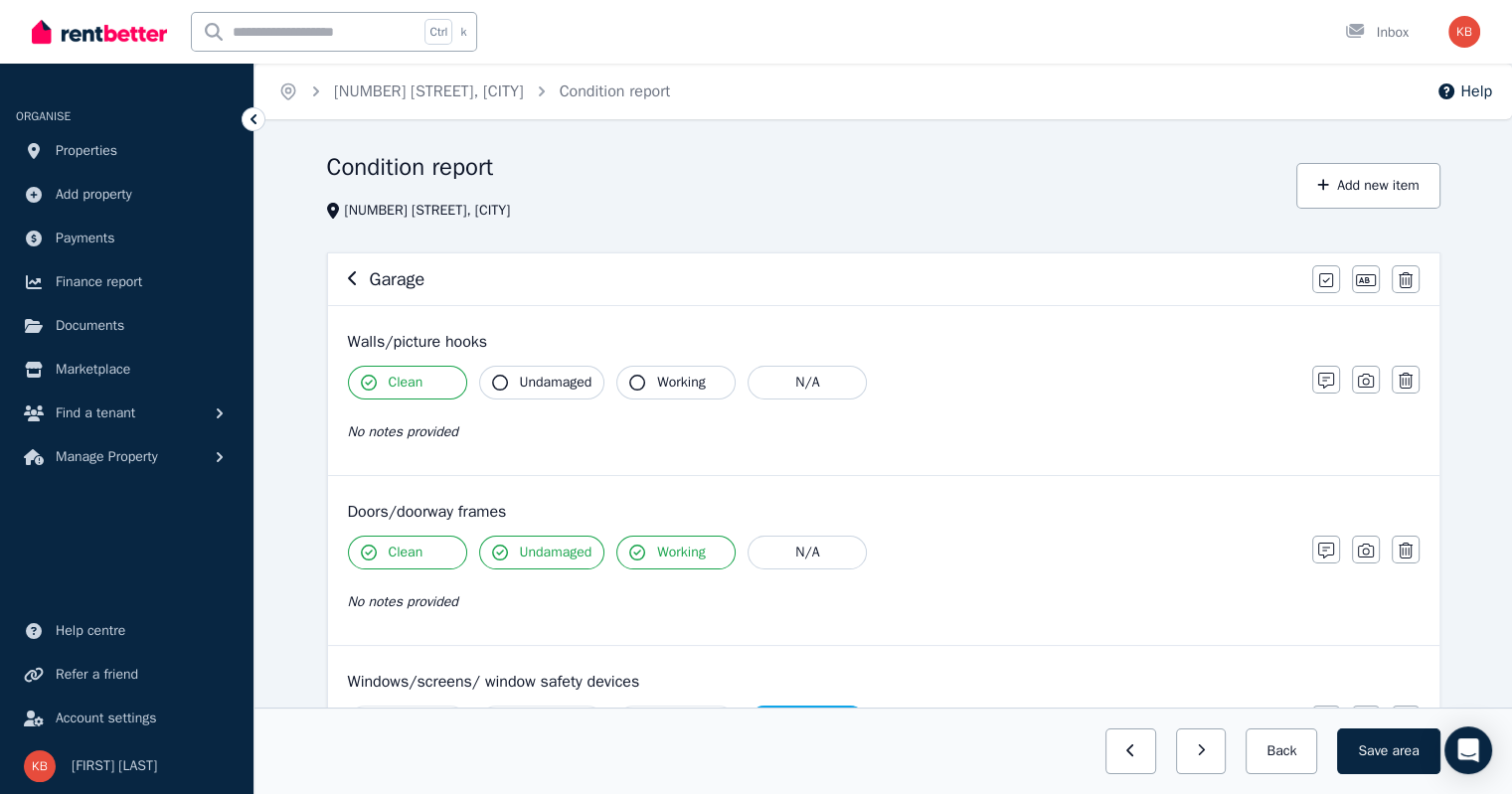 click 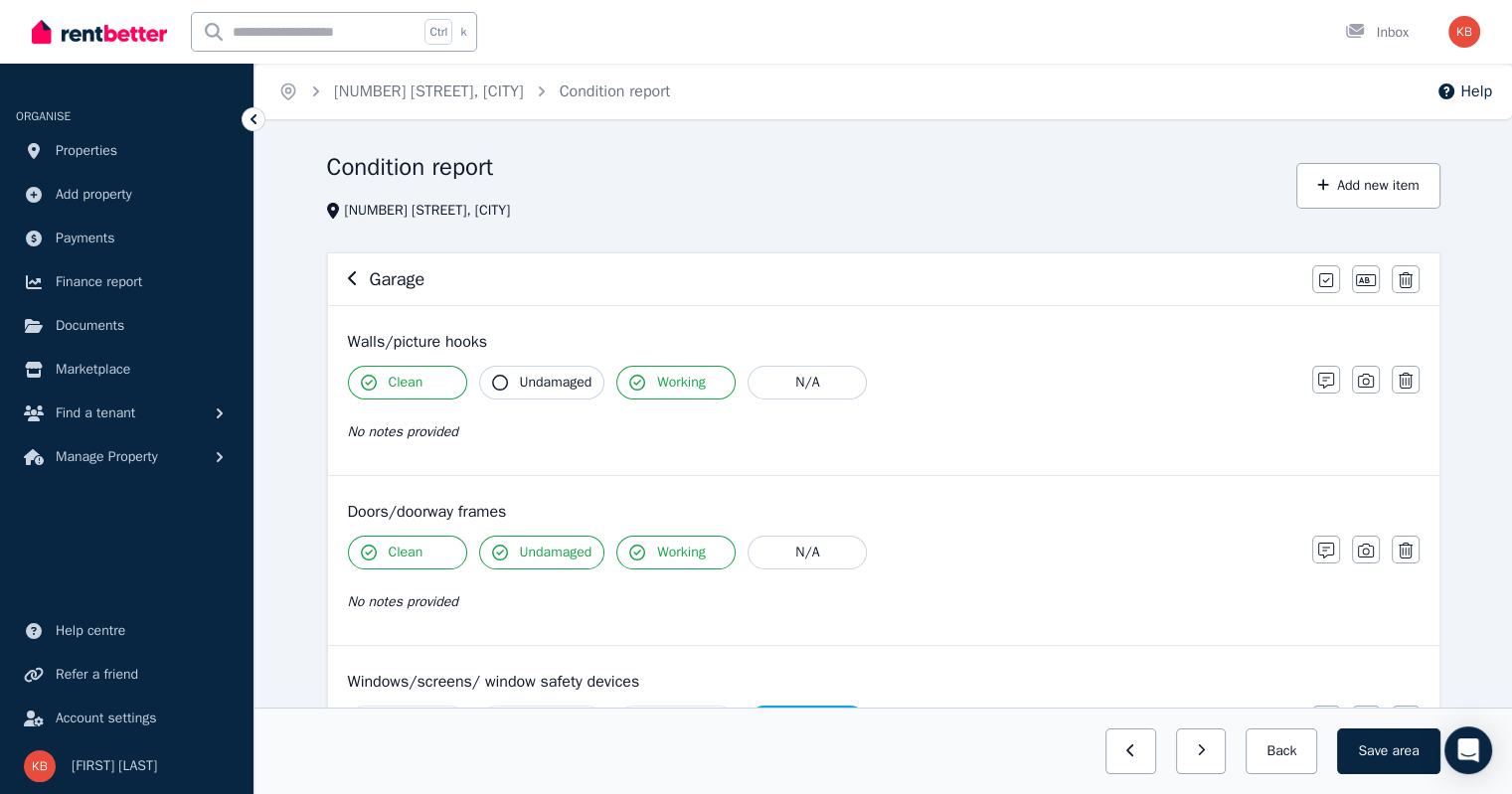 click 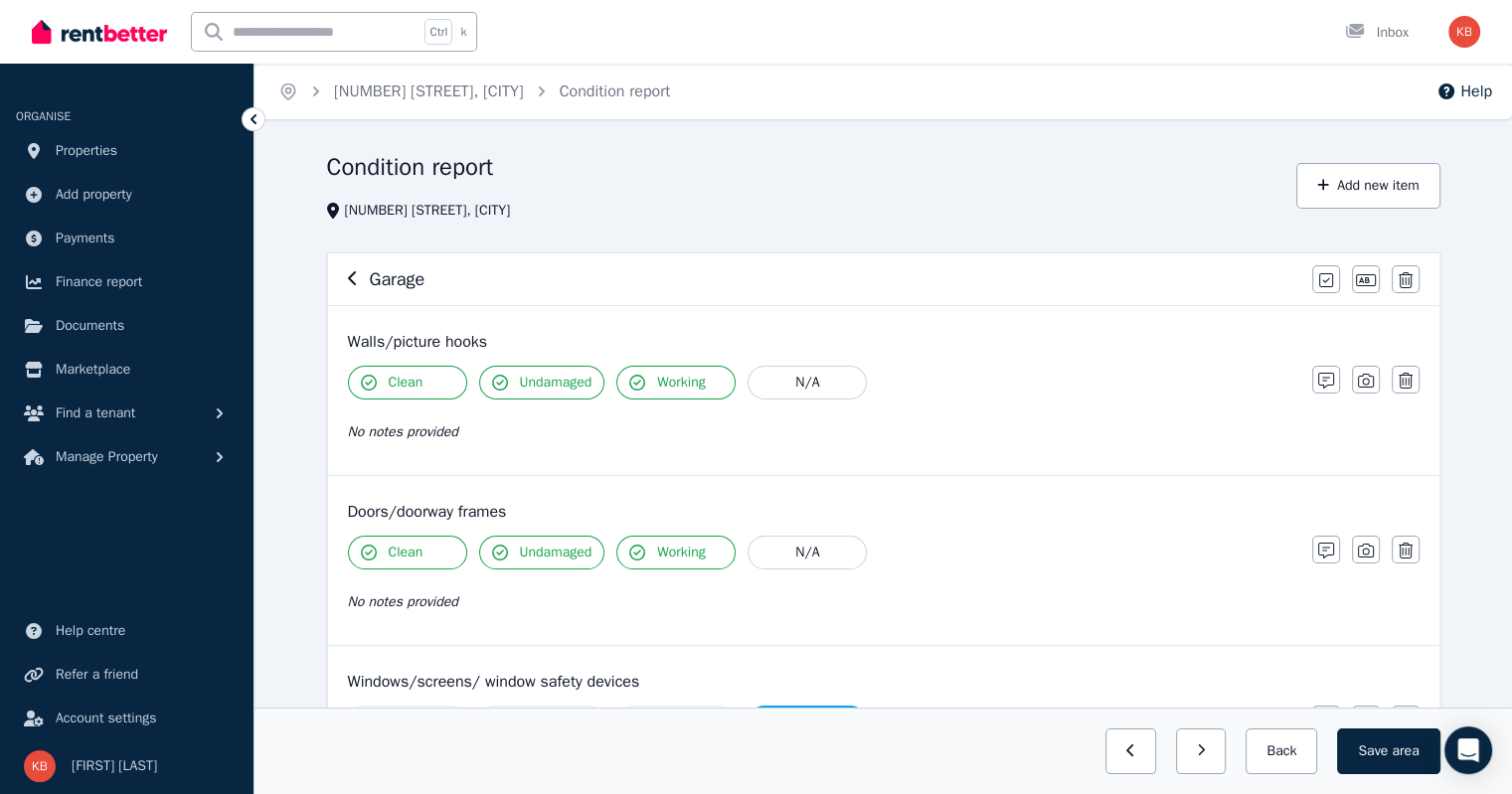 click 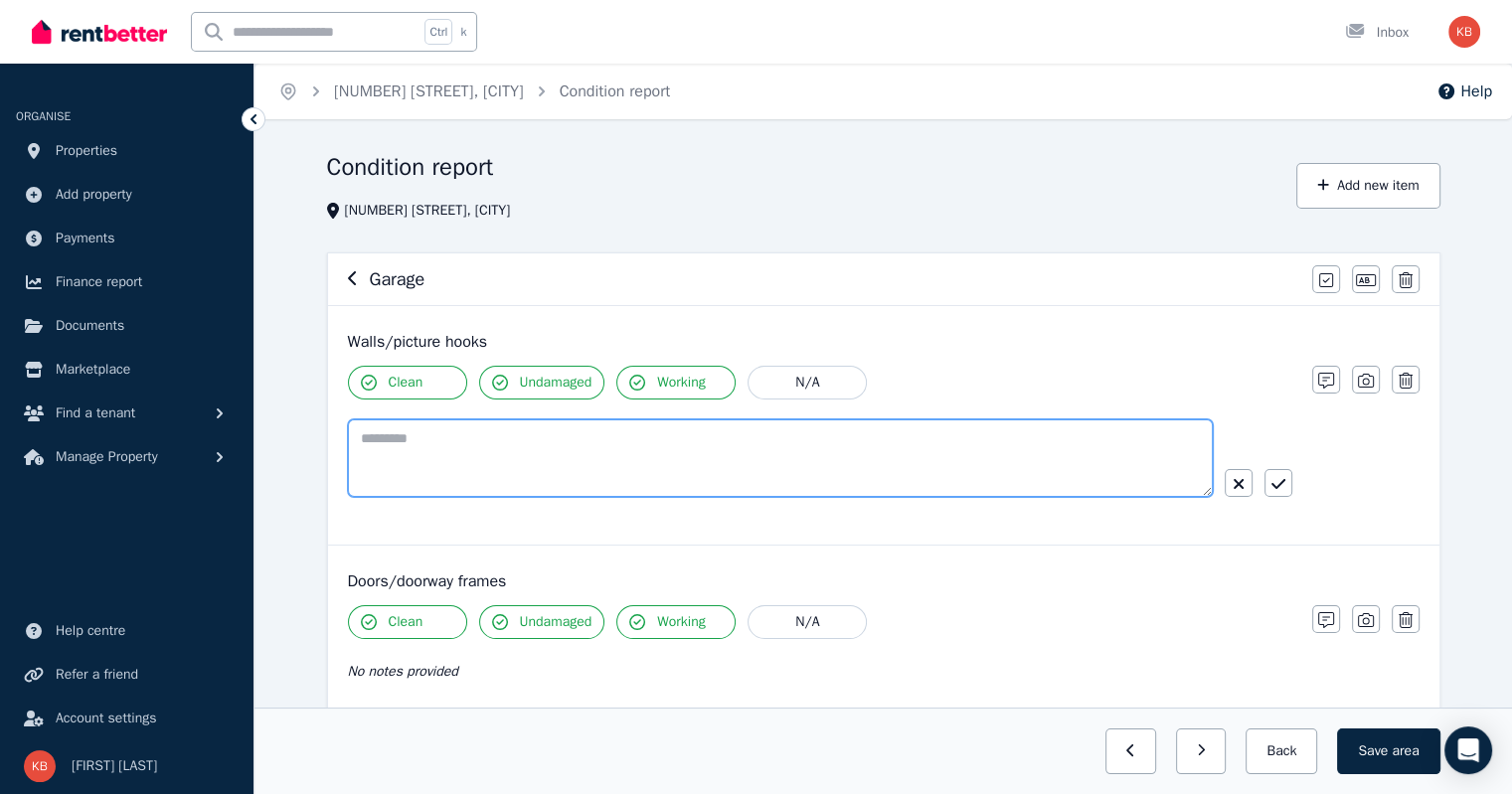click at bounding box center (780, 458) 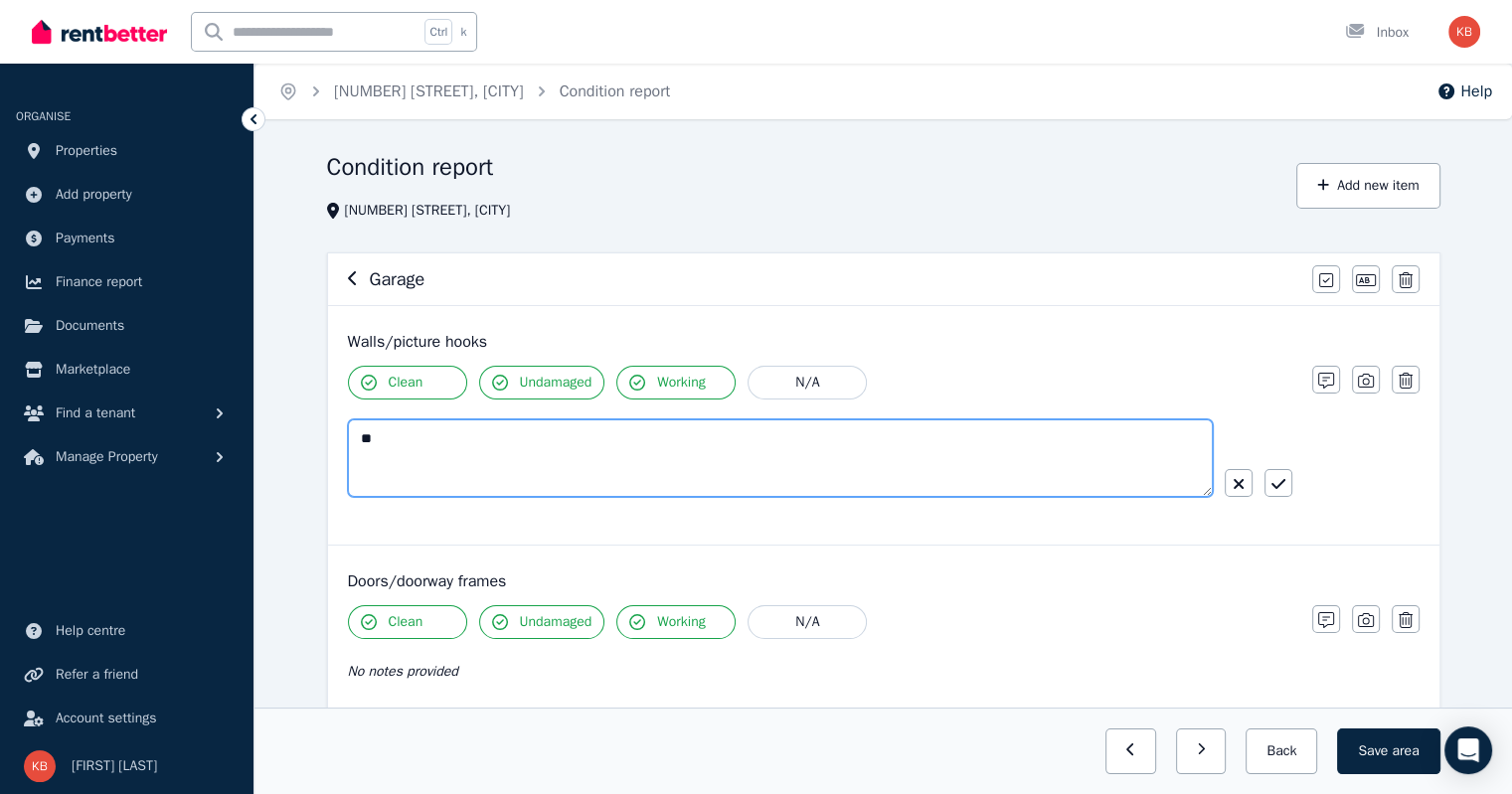 type on "*" 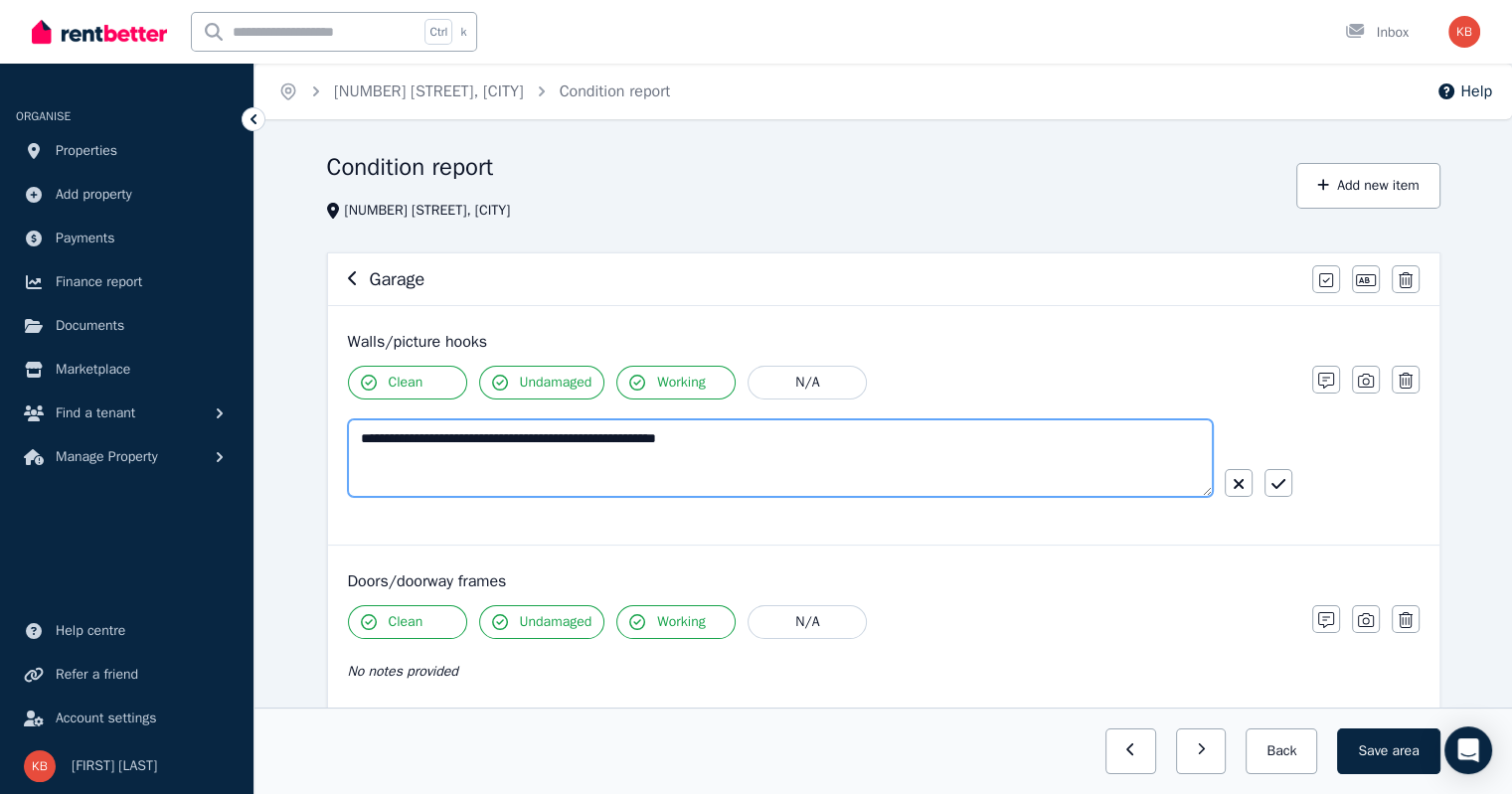 type on "**********" 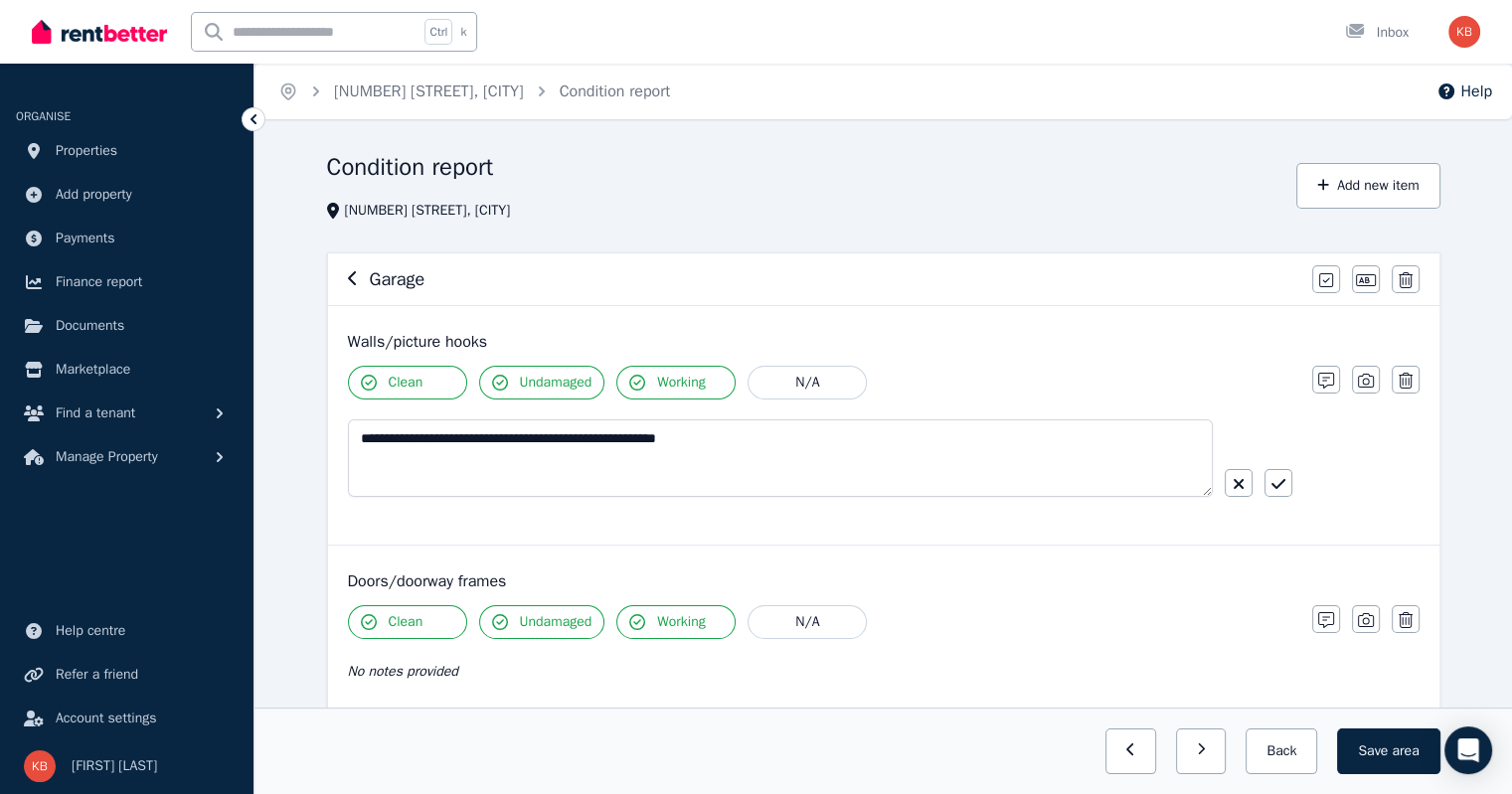 click at bounding box center (1278, 483) 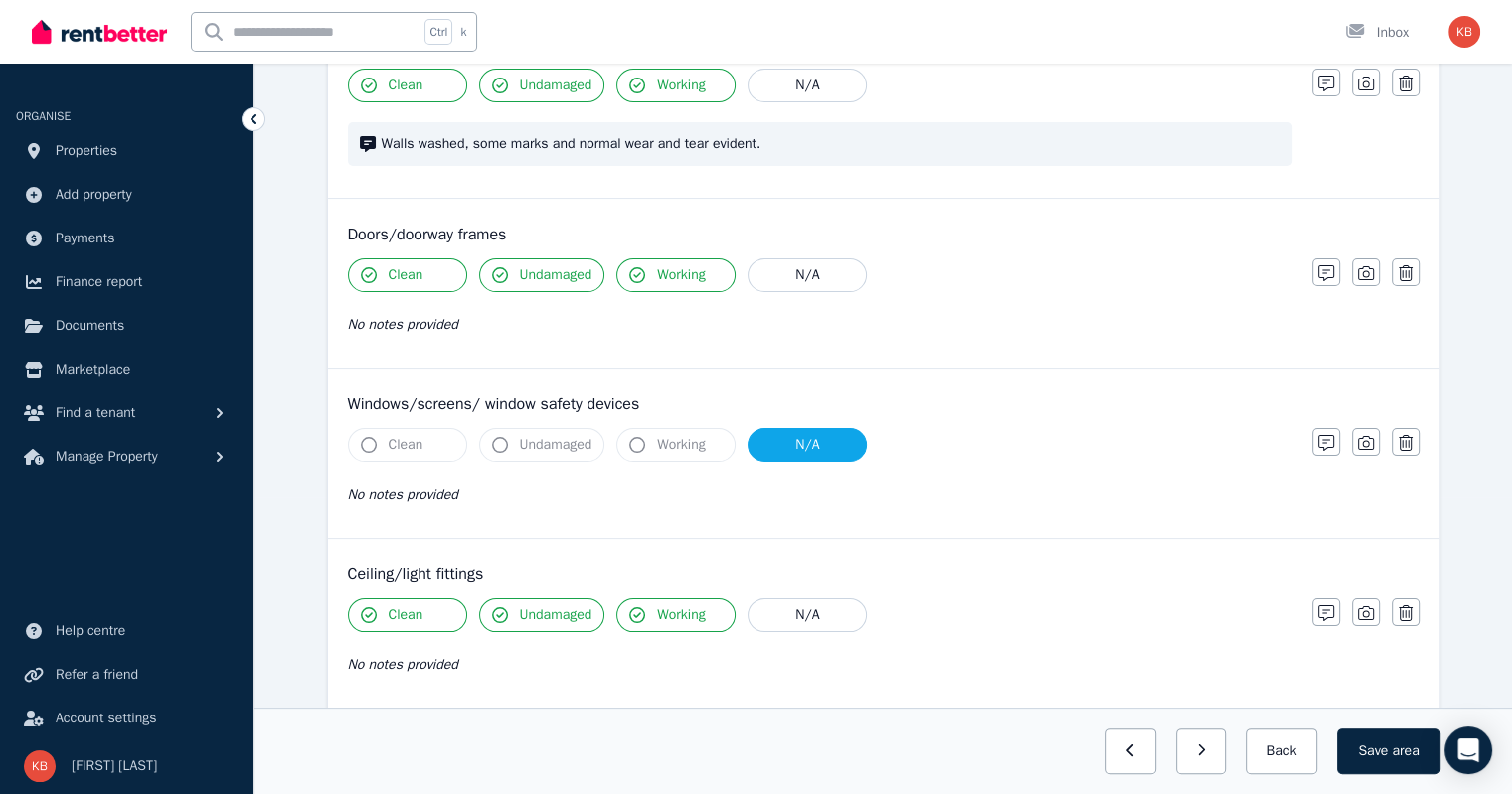 scroll, scrollTop: 298, scrollLeft: 0, axis: vertical 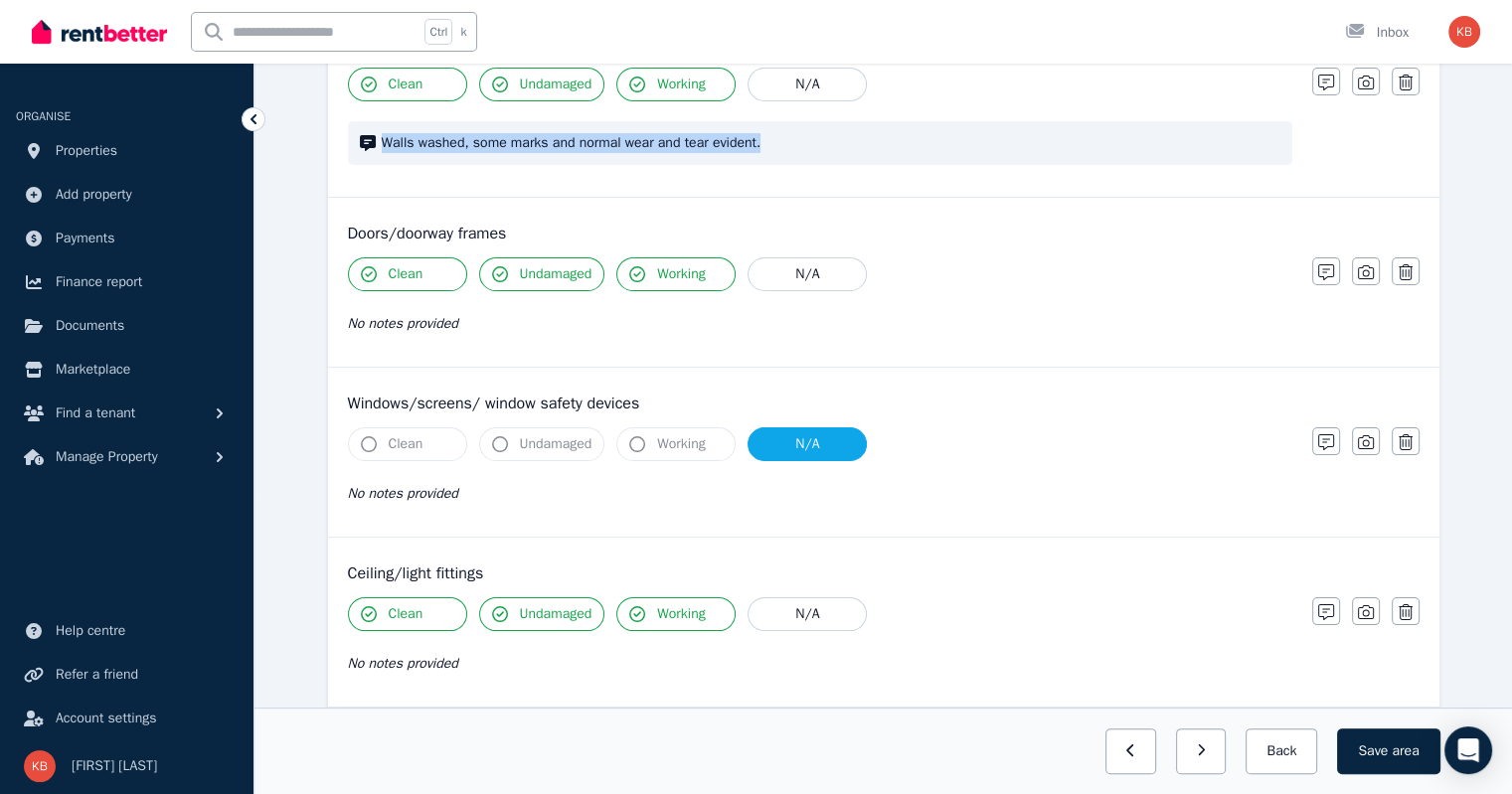 drag, startPoint x: 764, startPoint y: 146, endPoint x: 358, endPoint y: 145, distance: 406.00123 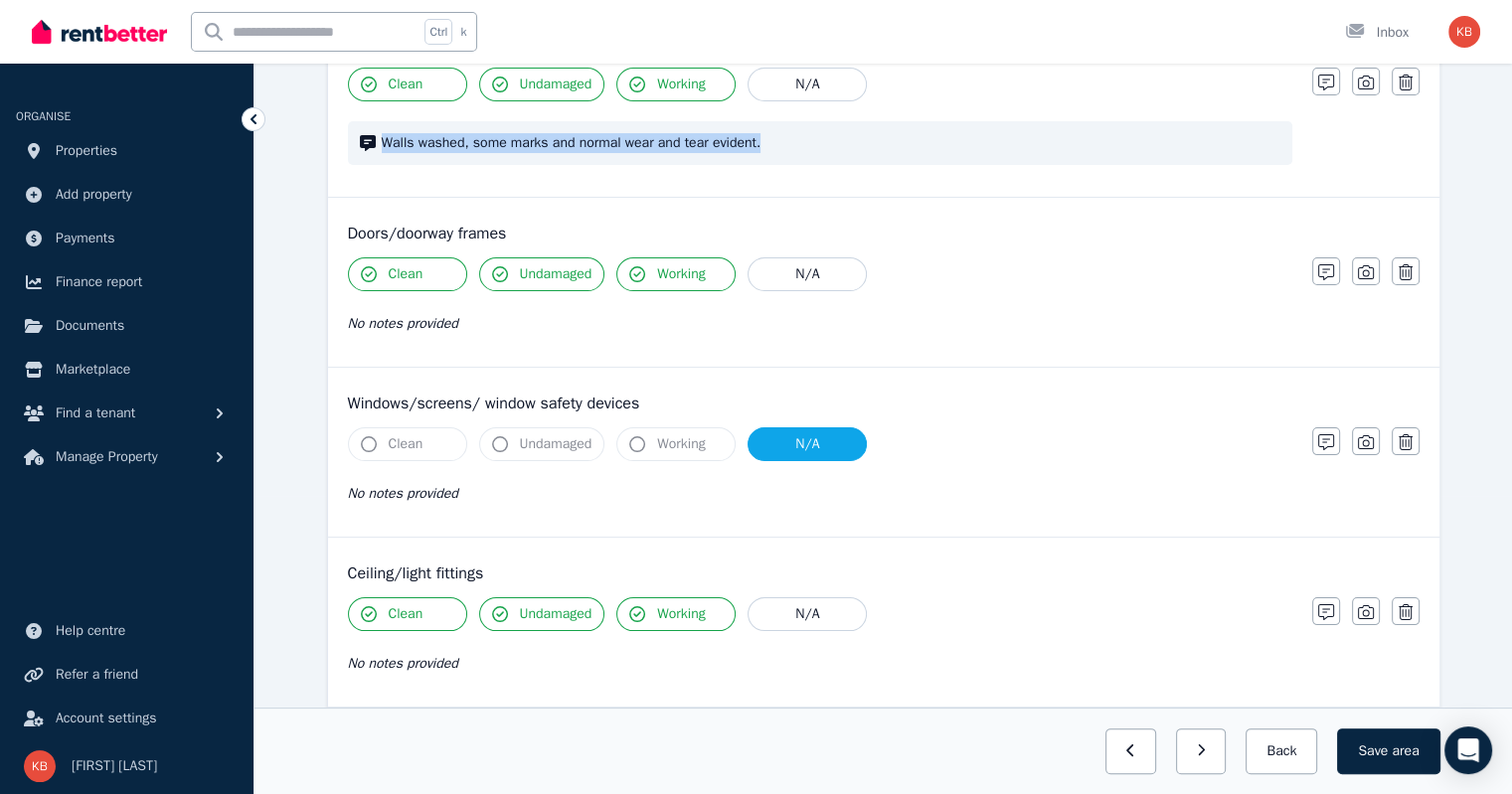 click on "Walls washed, some marks and normal wear and tear evident." at bounding box center [820, 143] 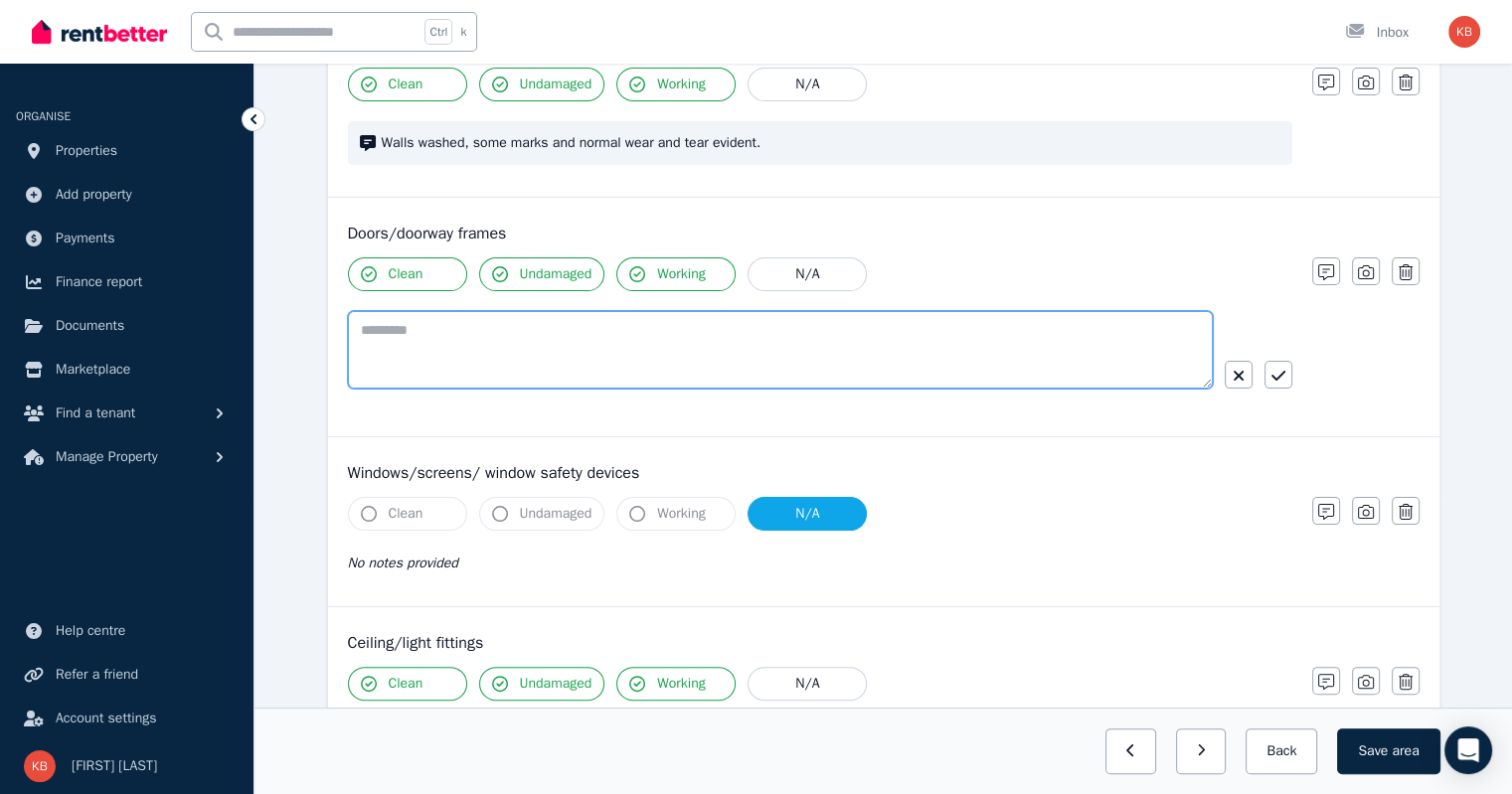 click at bounding box center (780, 350) 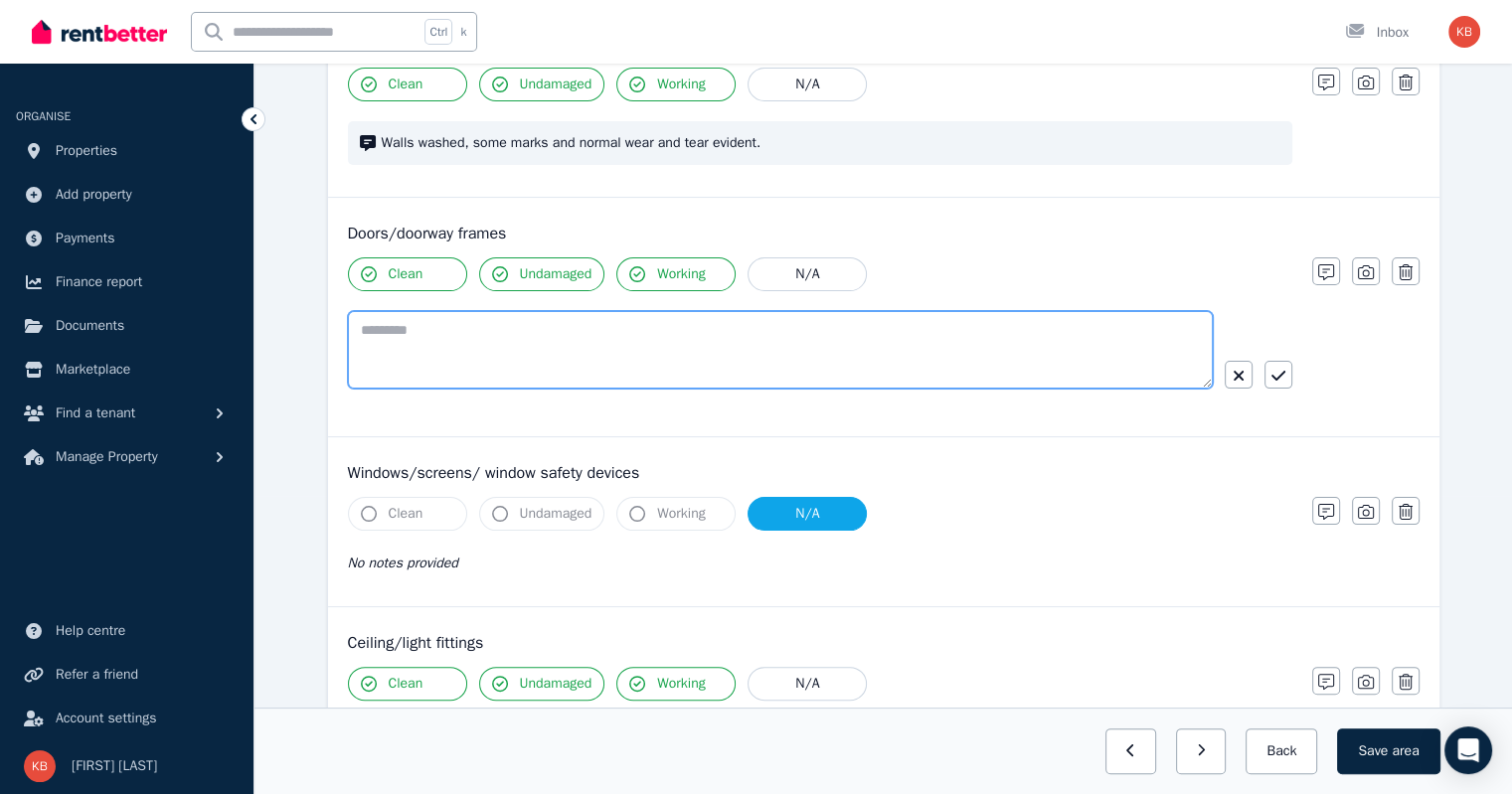 paste on "**********" 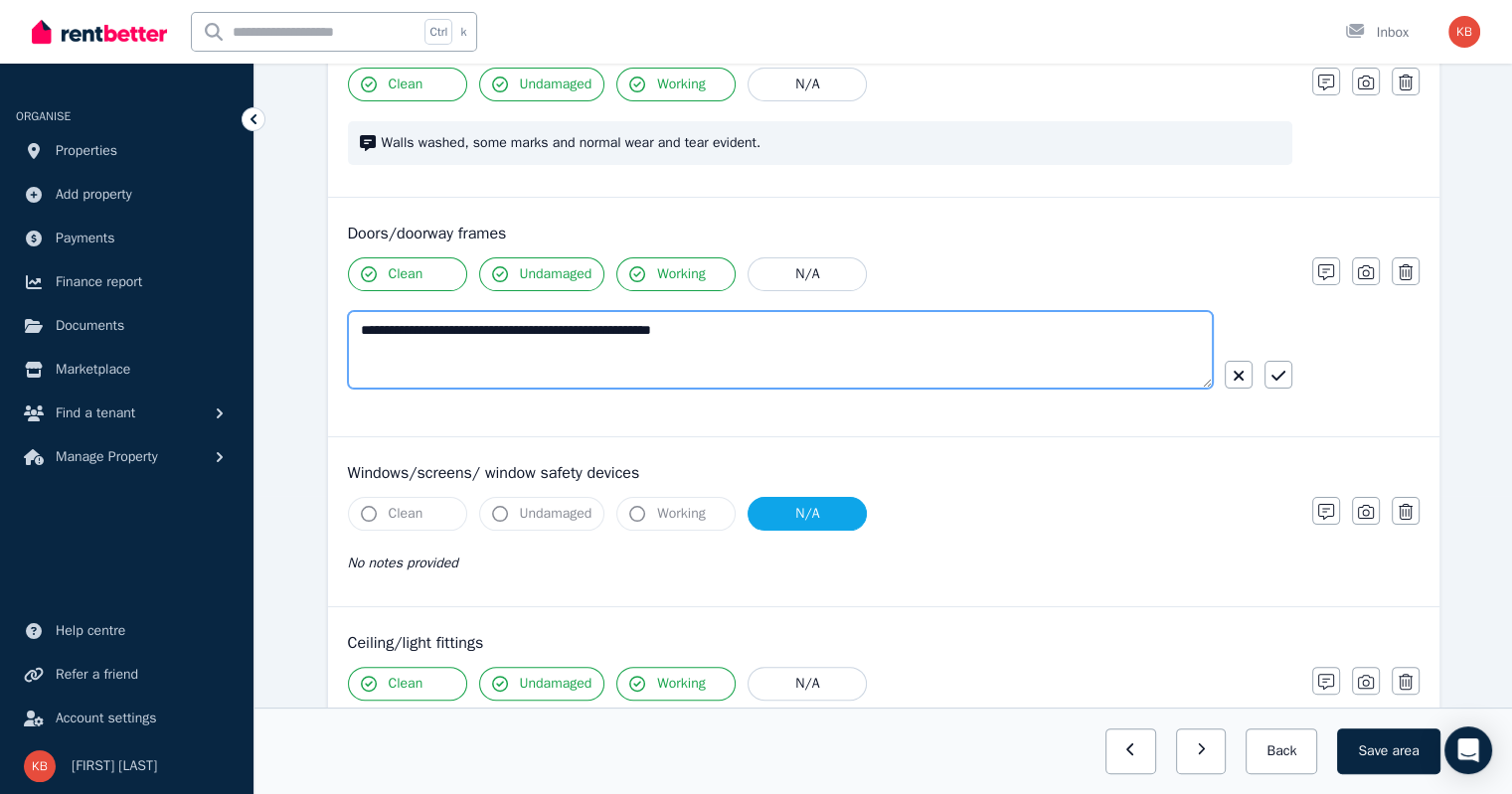 drag, startPoint x: 391, startPoint y: 328, endPoint x: 230, endPoint y: 325, distance: 161.02795 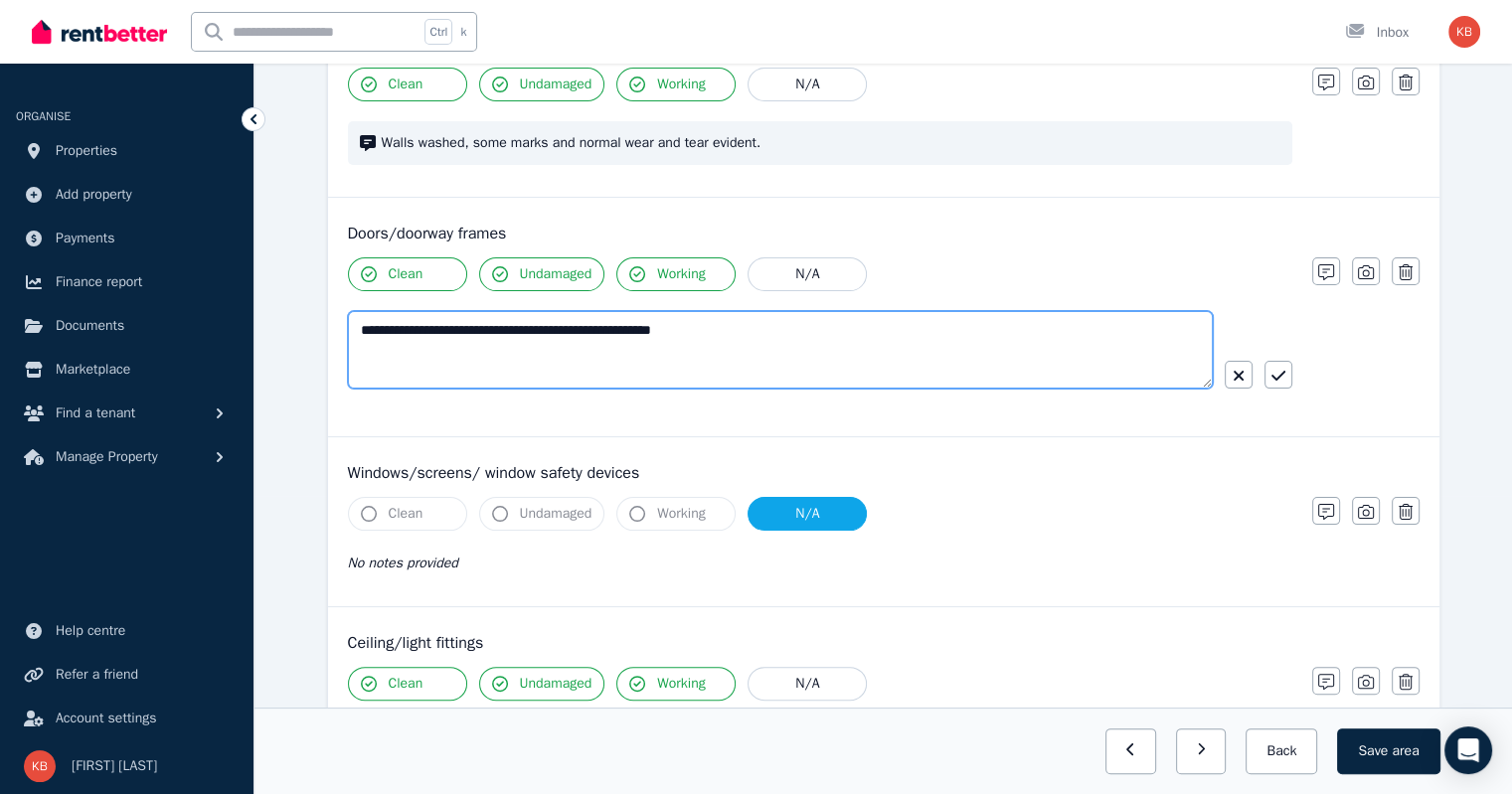click on "**********" at bounding box center (756, 98) 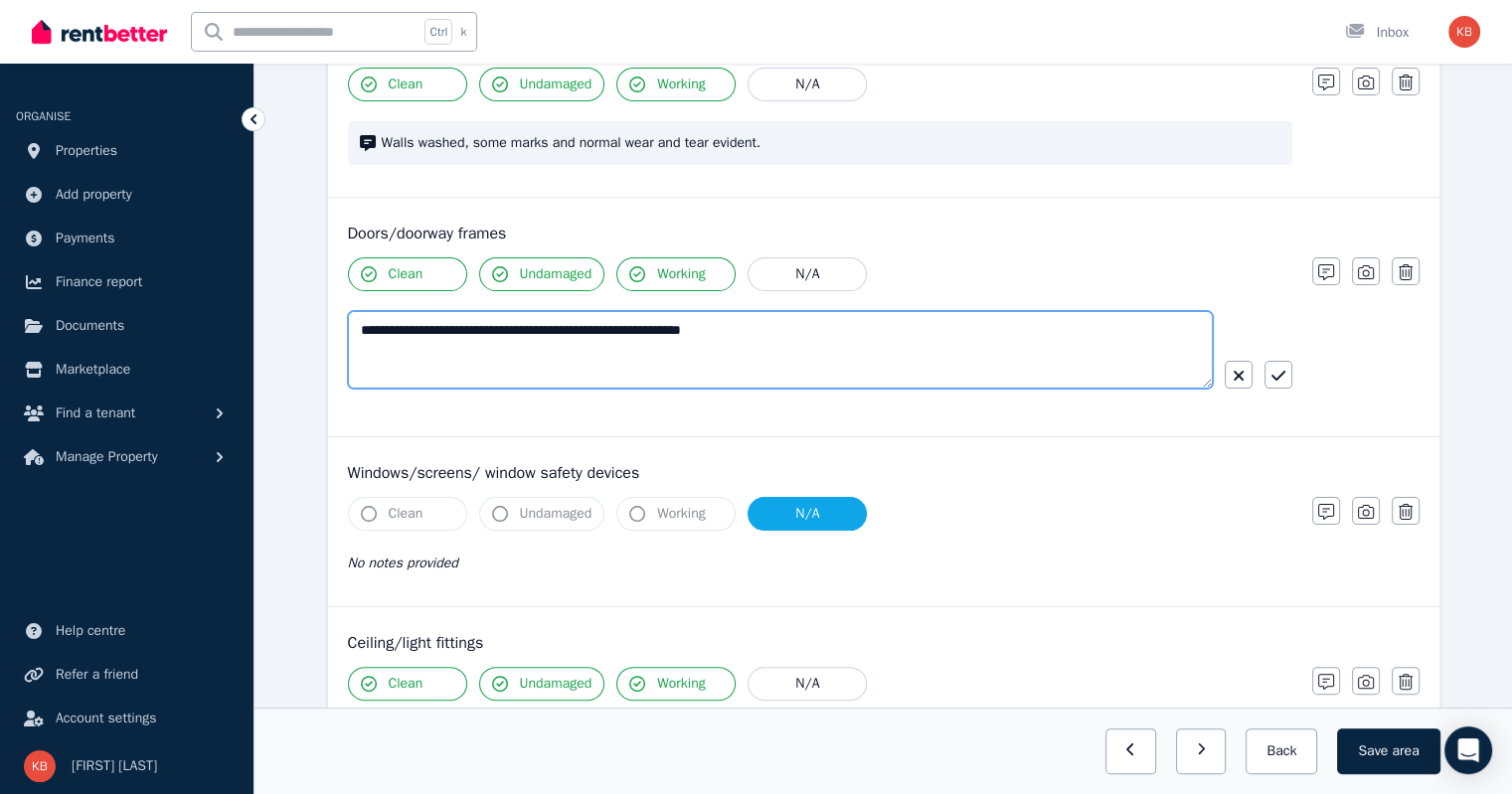 type on "**********" 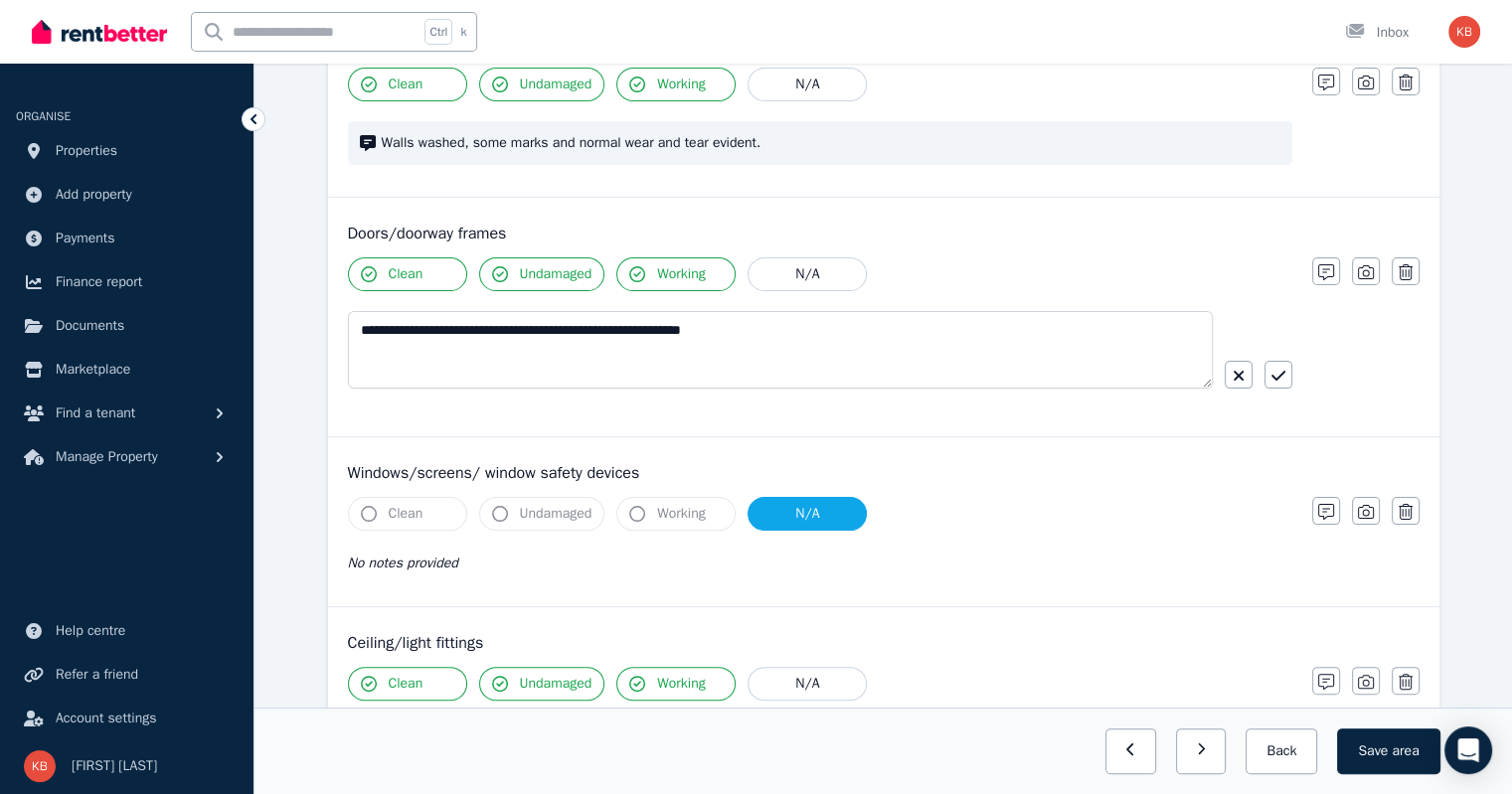 click 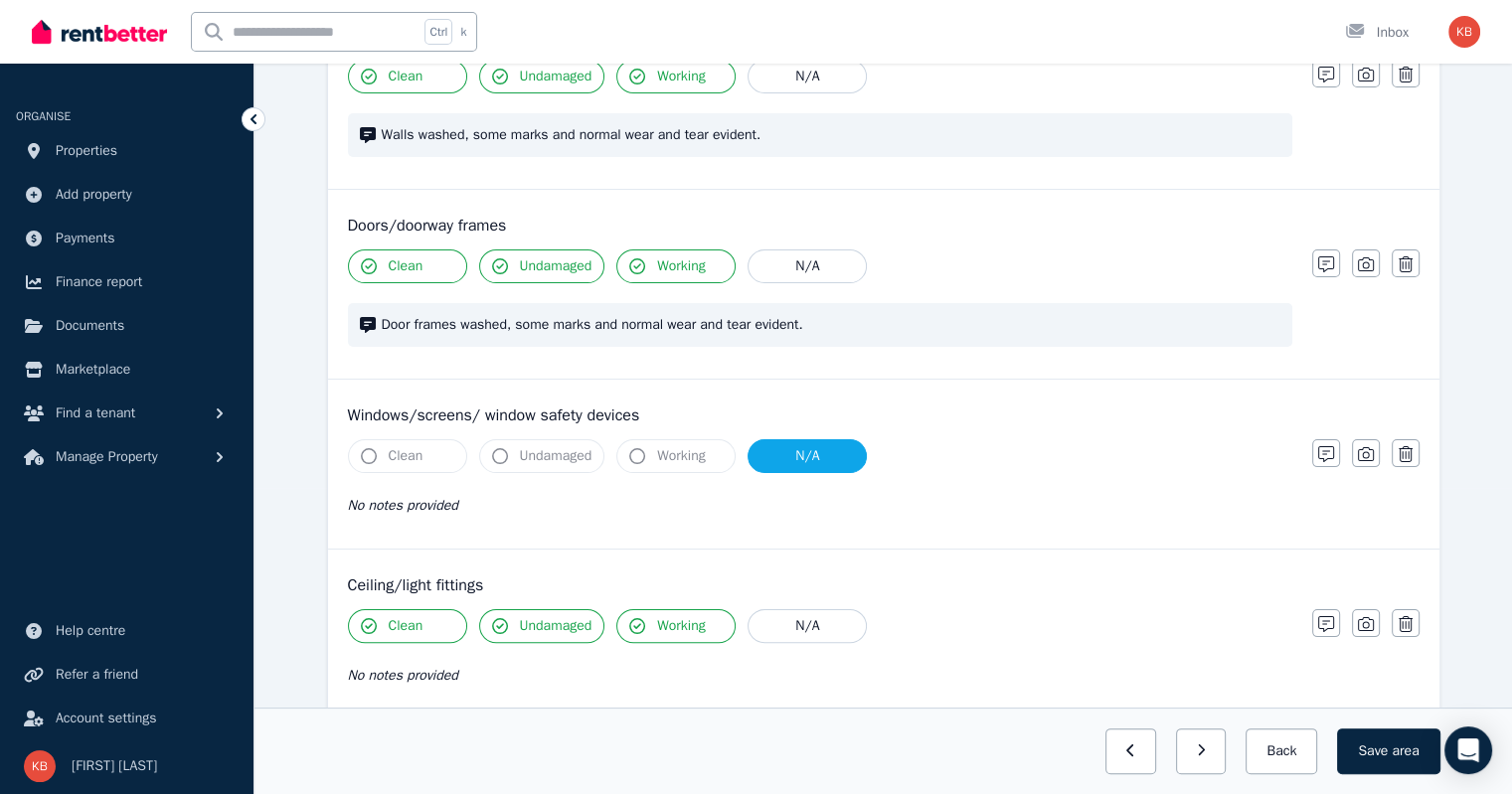 scroll, scrollTop: 298, scrollLeft: 0, axis: vertical 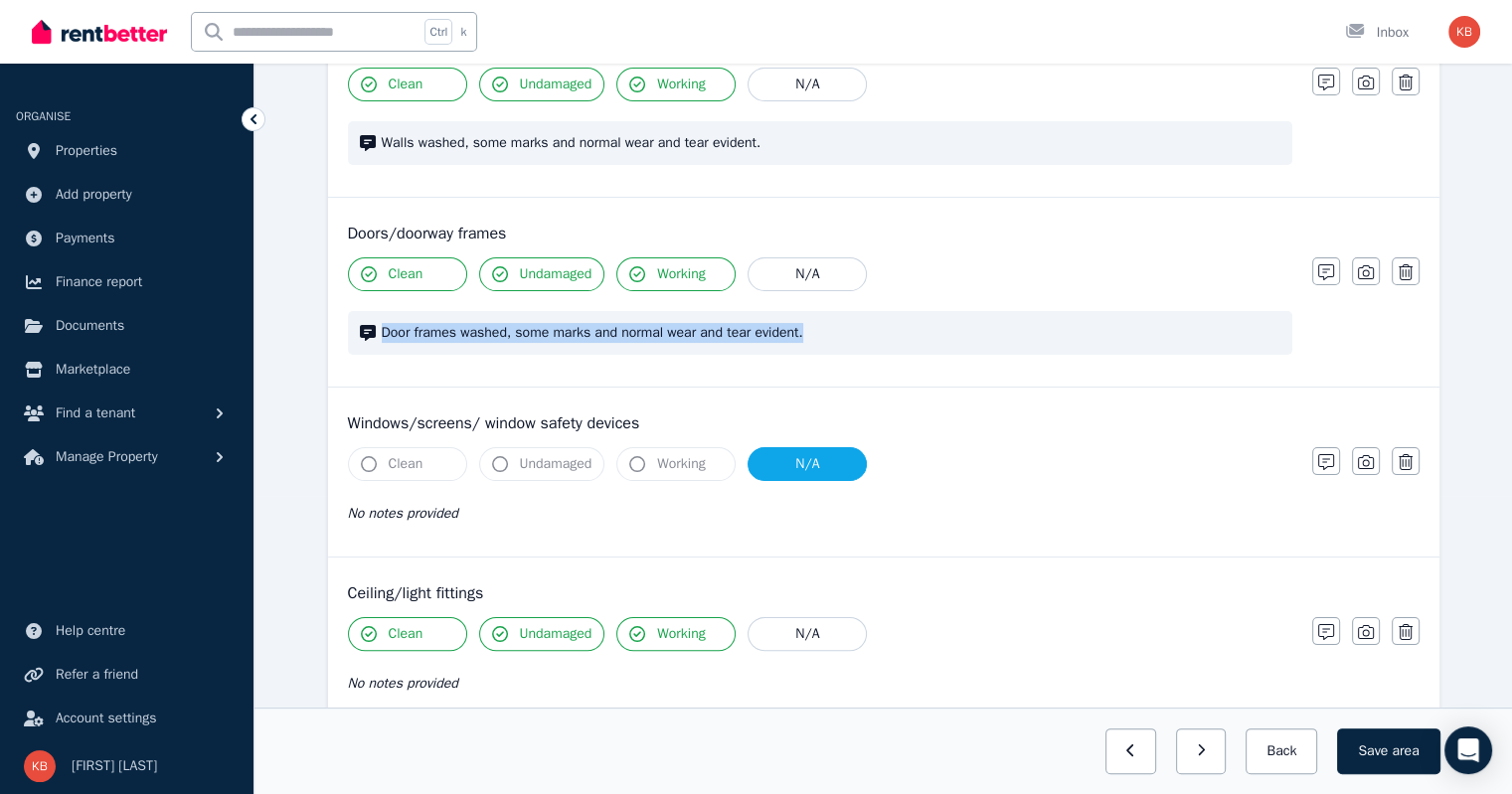 drag, startPoint x: 827, startPoint y: 329, endPoint x: 373, endPoint y: 339, distance: 454.1101 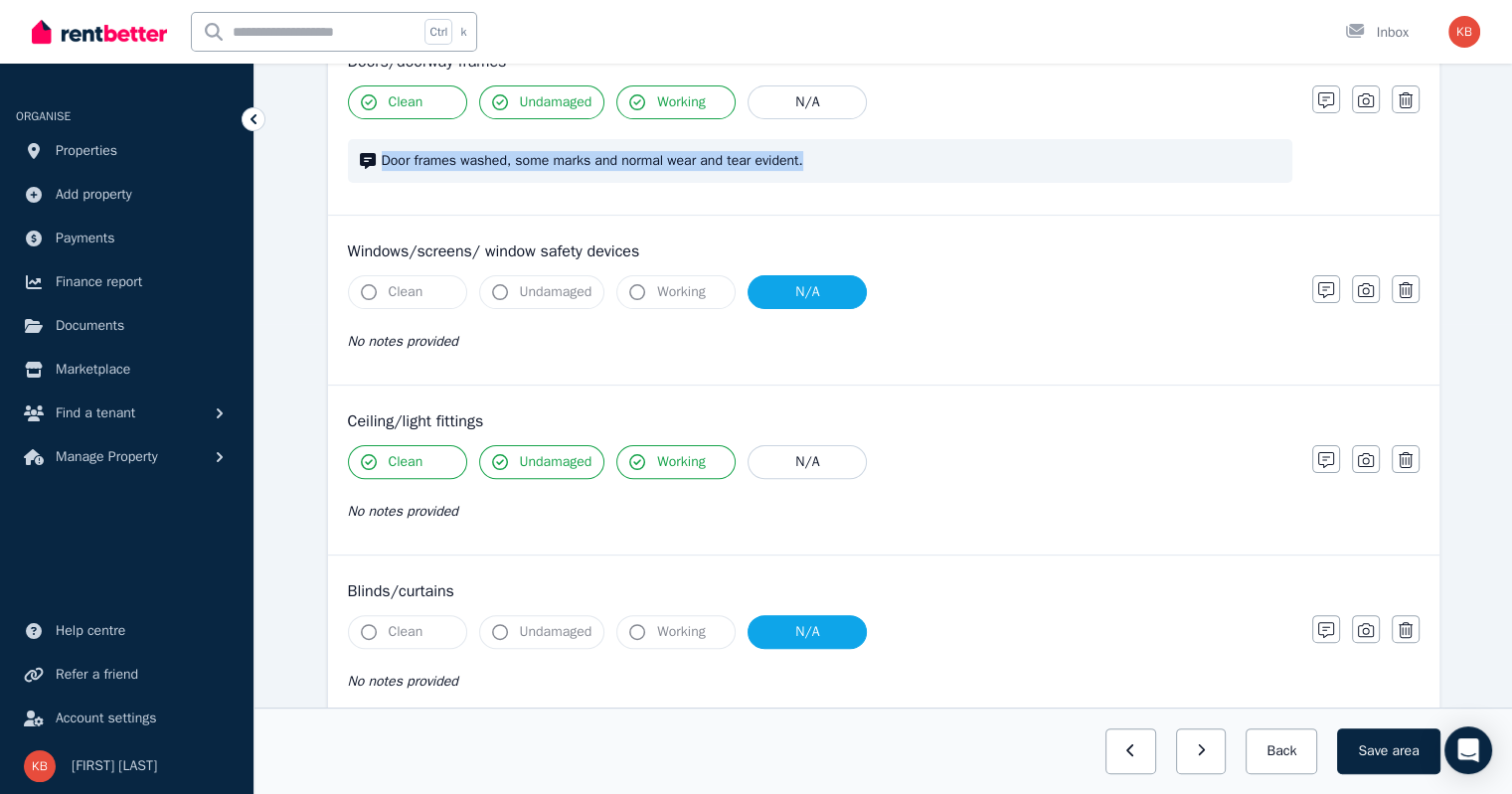 scroll, scrollTop: 696, scrollLeft: 0, axis: vertical 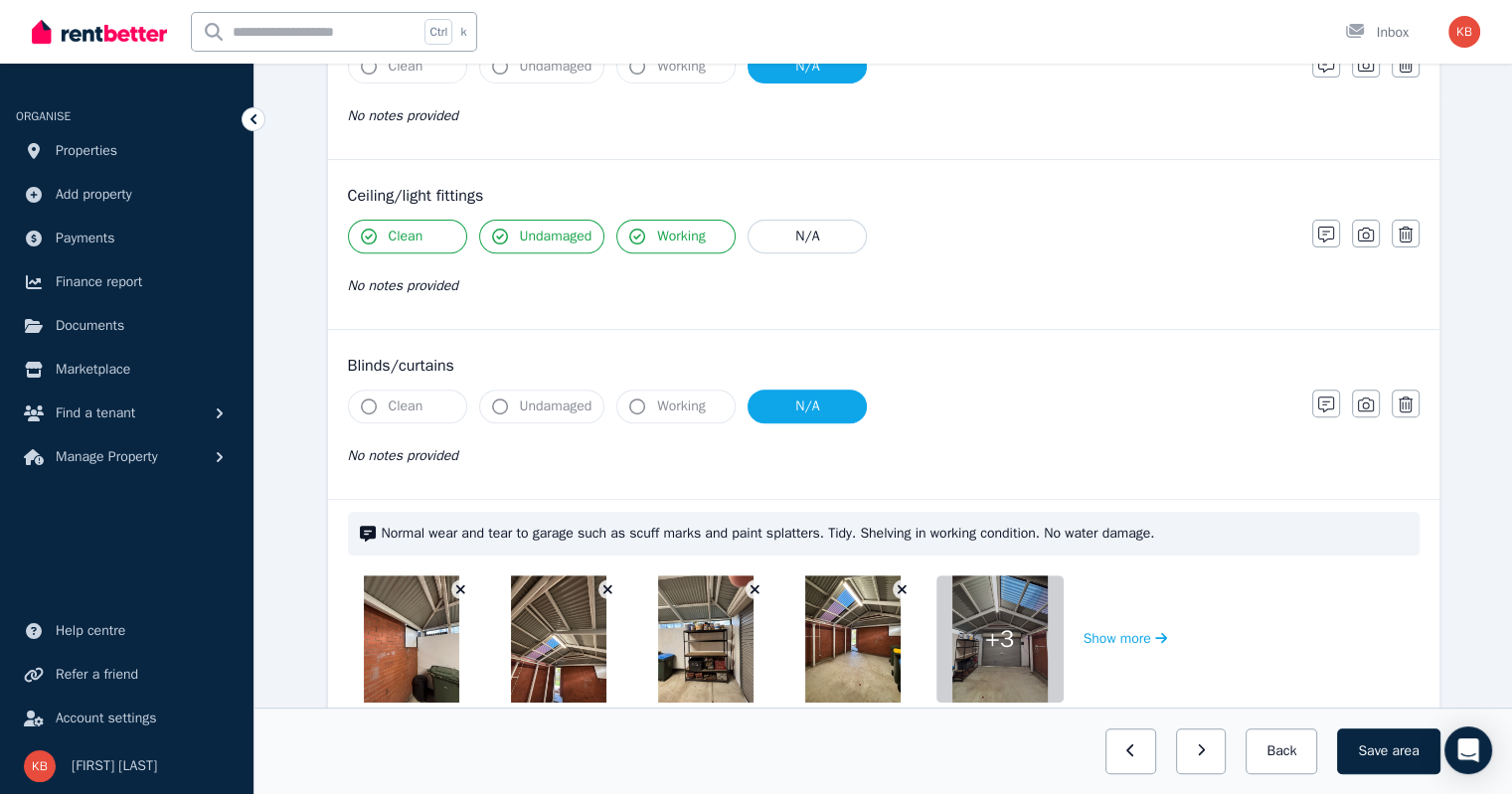 click 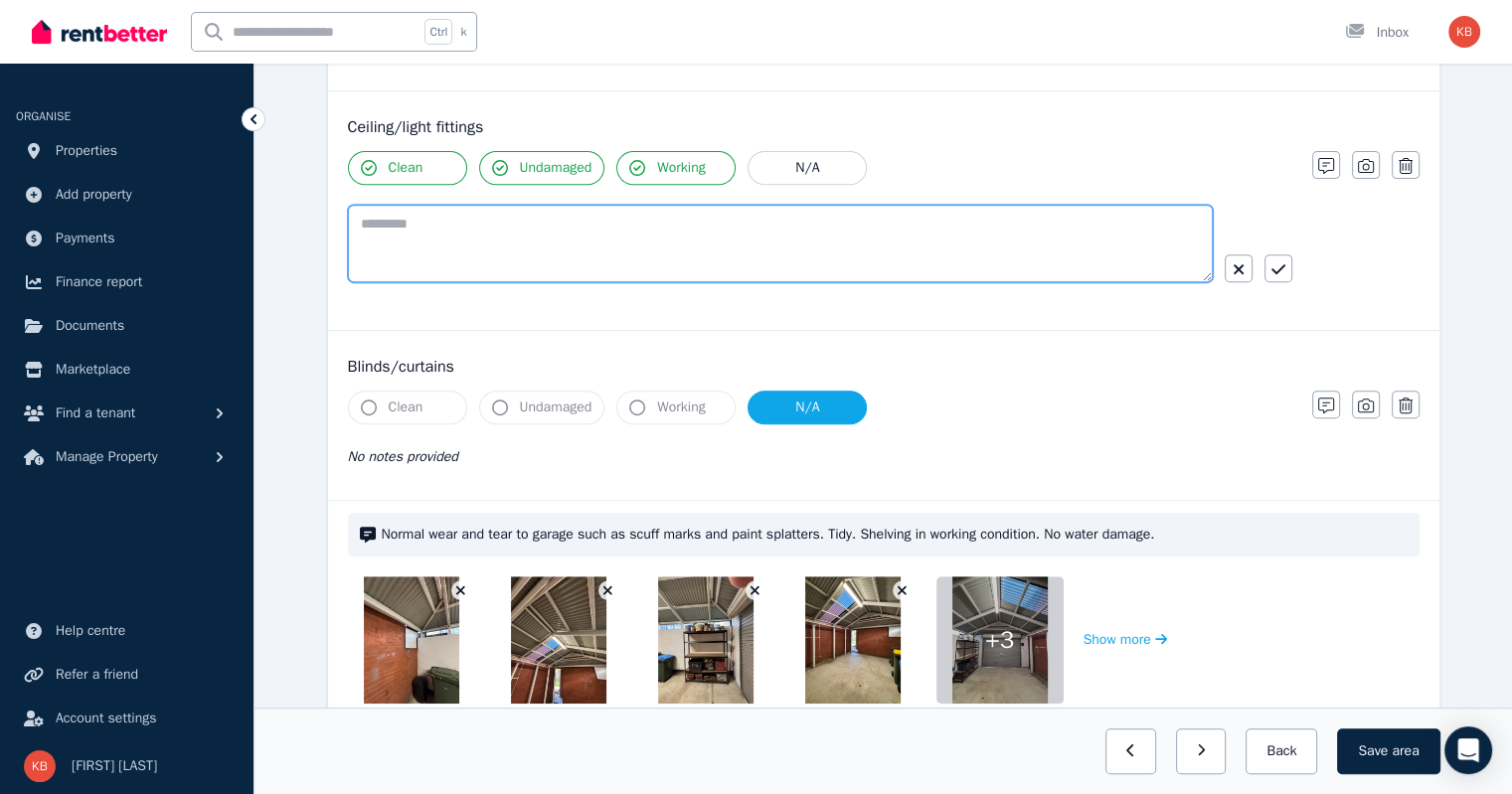 click at bounding box center [780, 243] 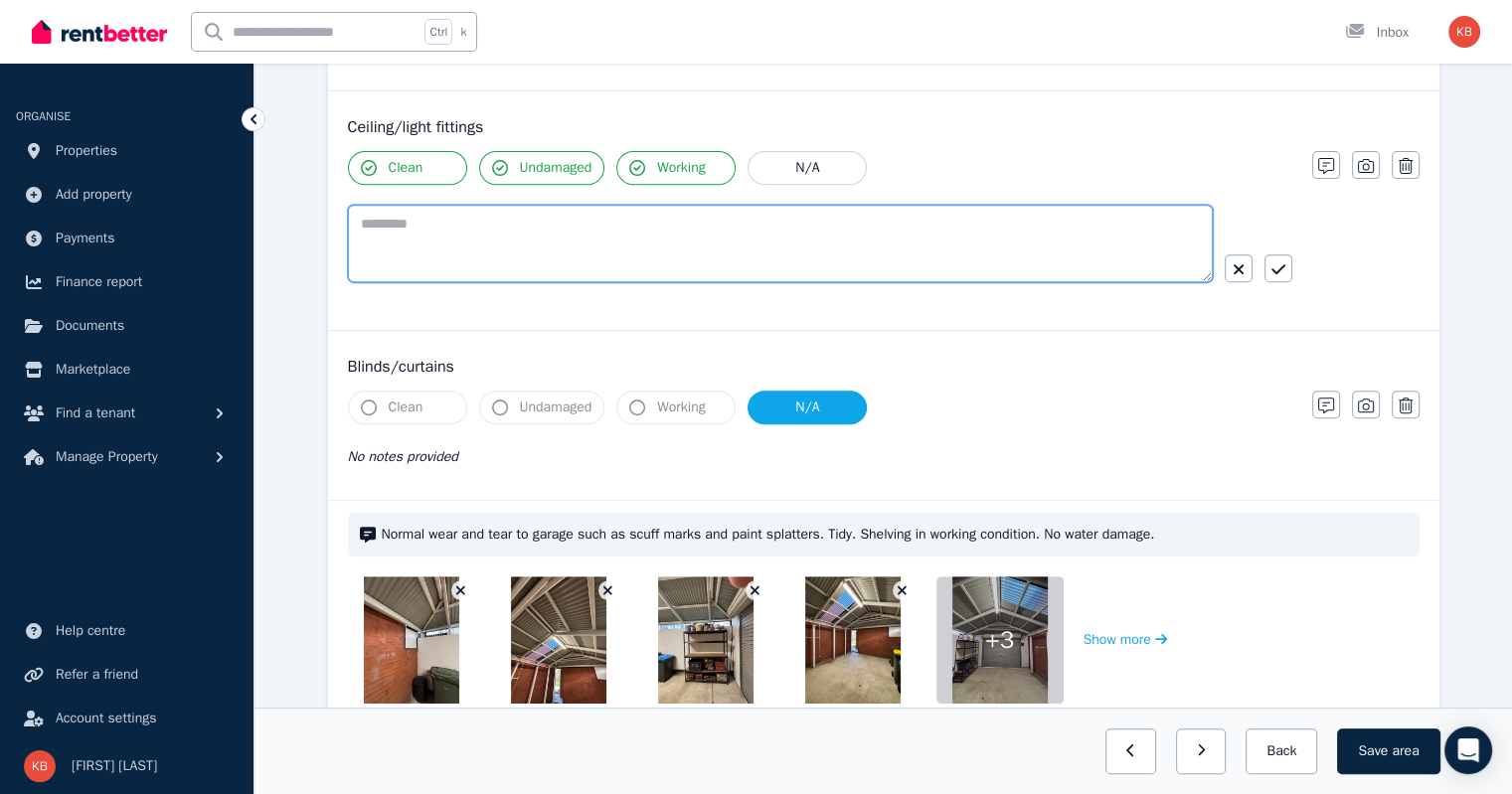 paste on "**********" 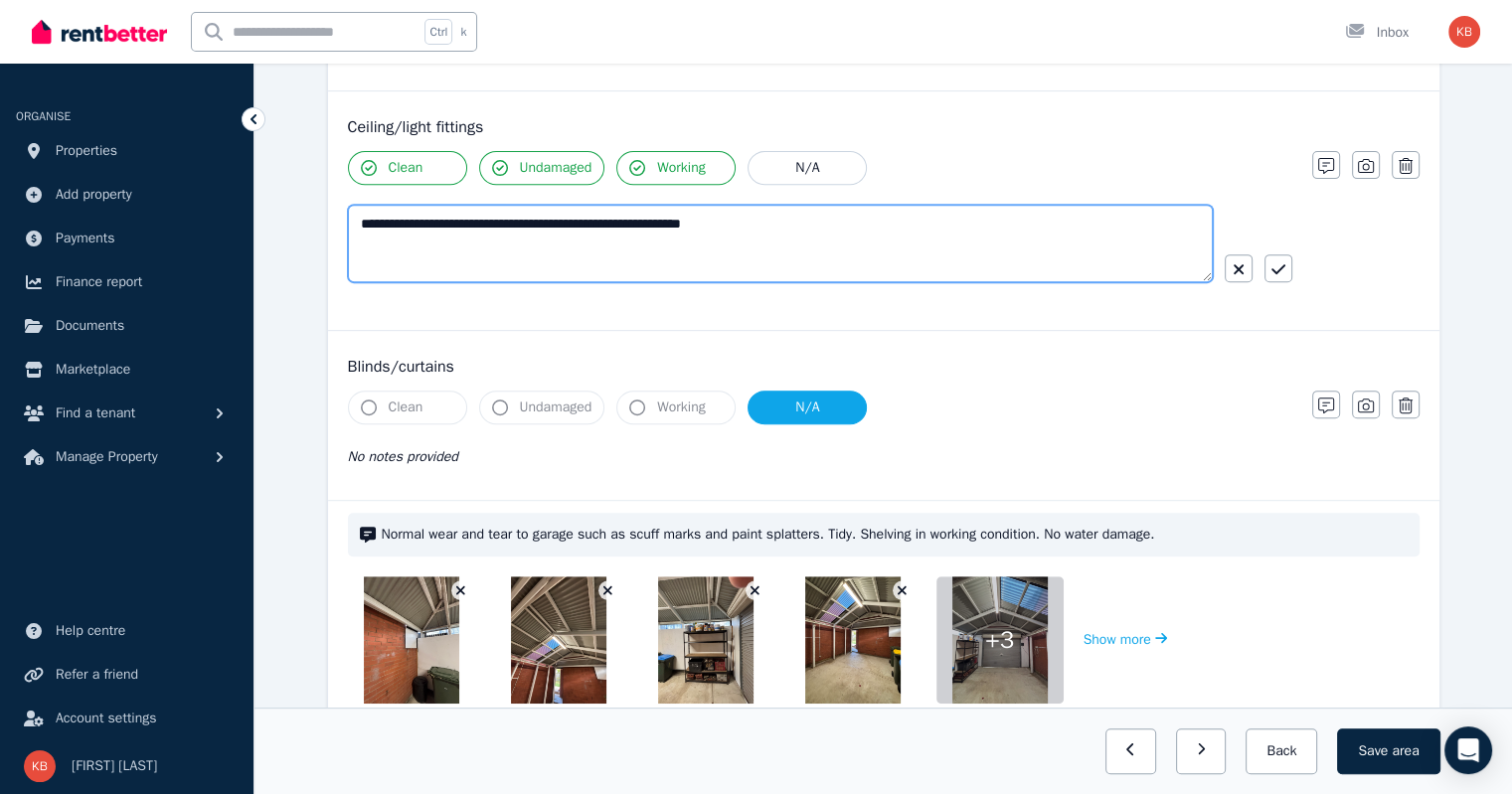 click on "**********" at bounding box center [780, 243] 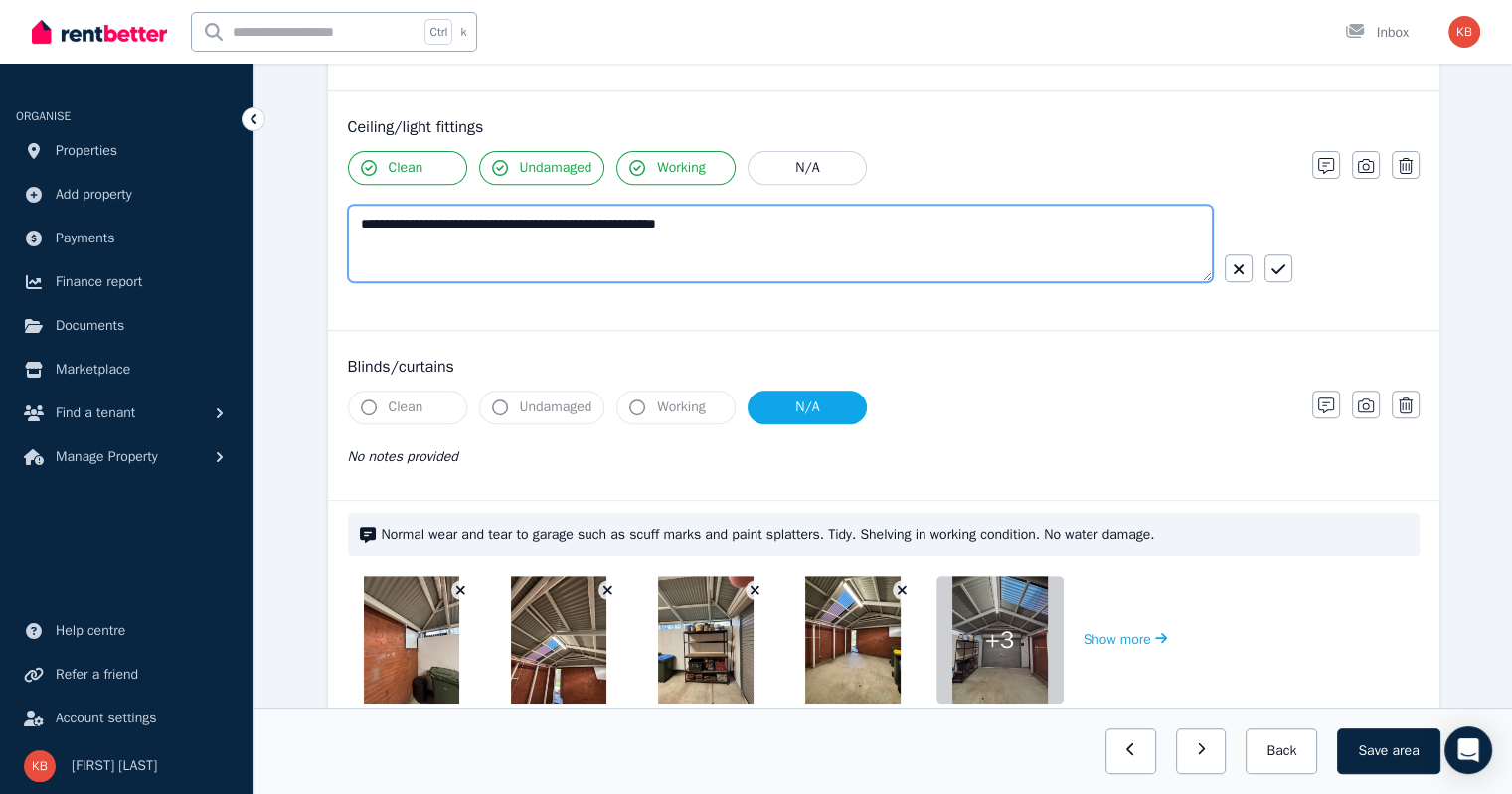 type on "**********" 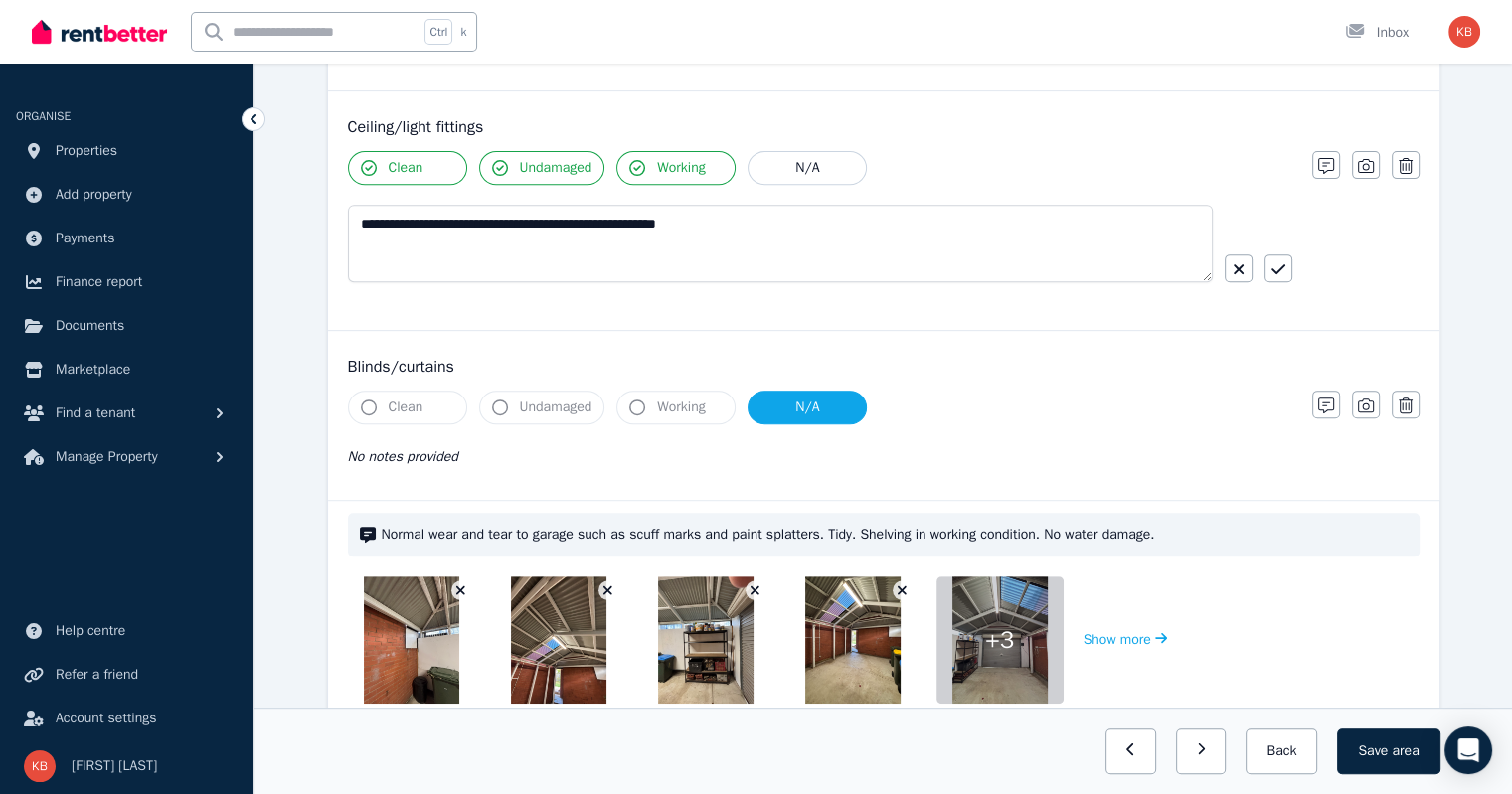 click at bounding box center (1278, 268) 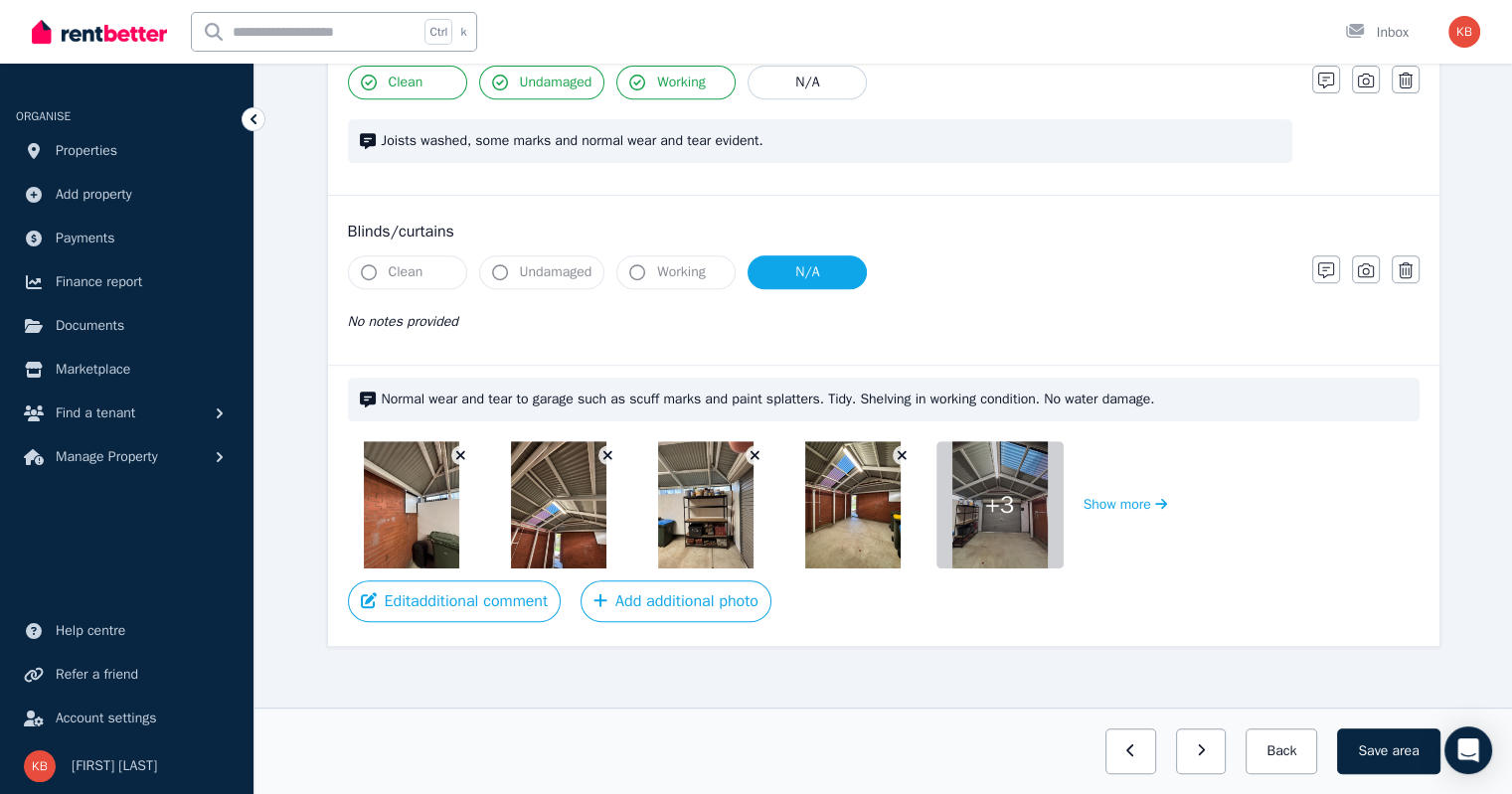 scroll, scrollTop: 856, scrollLeft: 0, axis: vertical 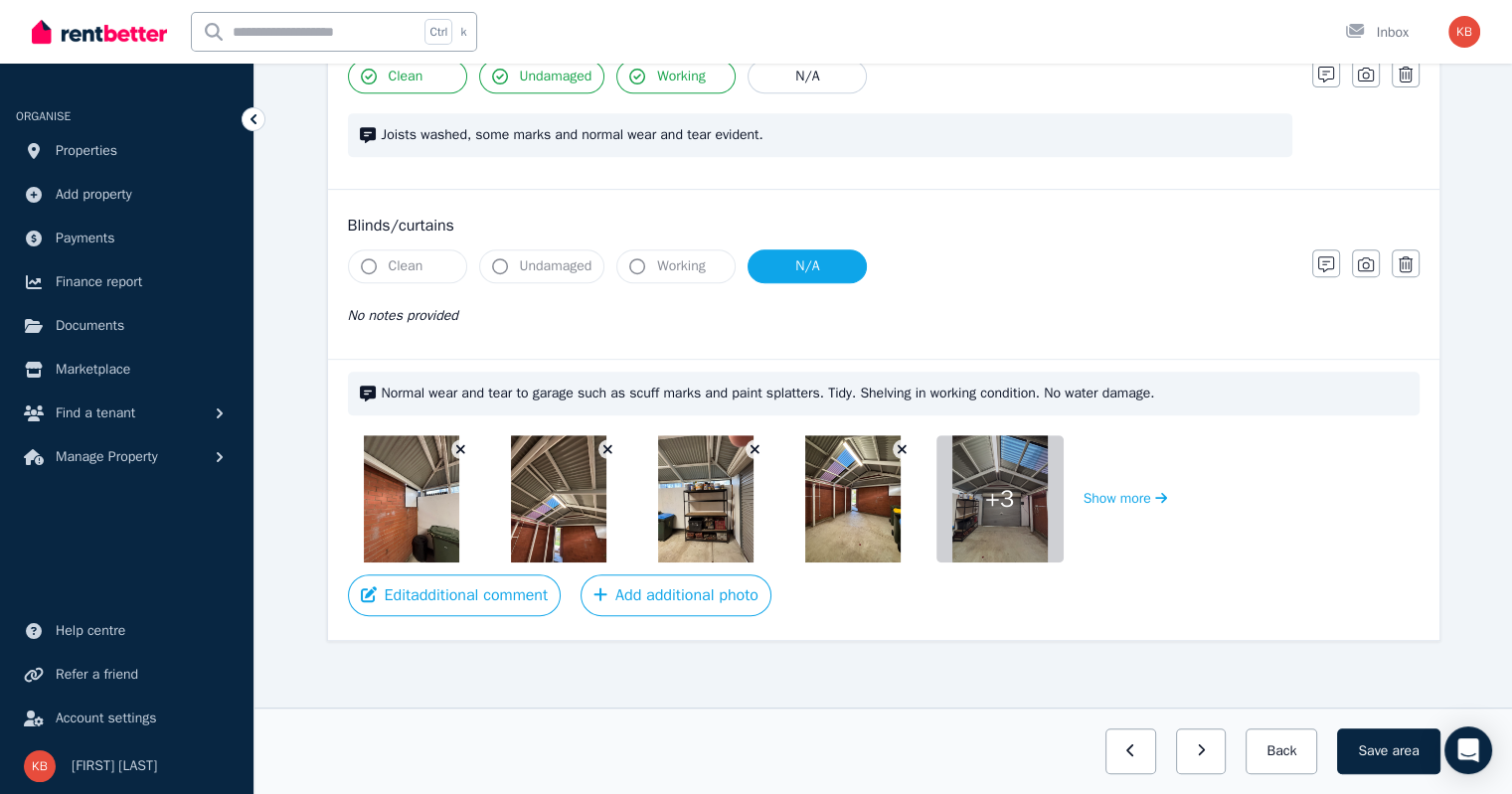 click on "area" at bounding box center [1405, 751] 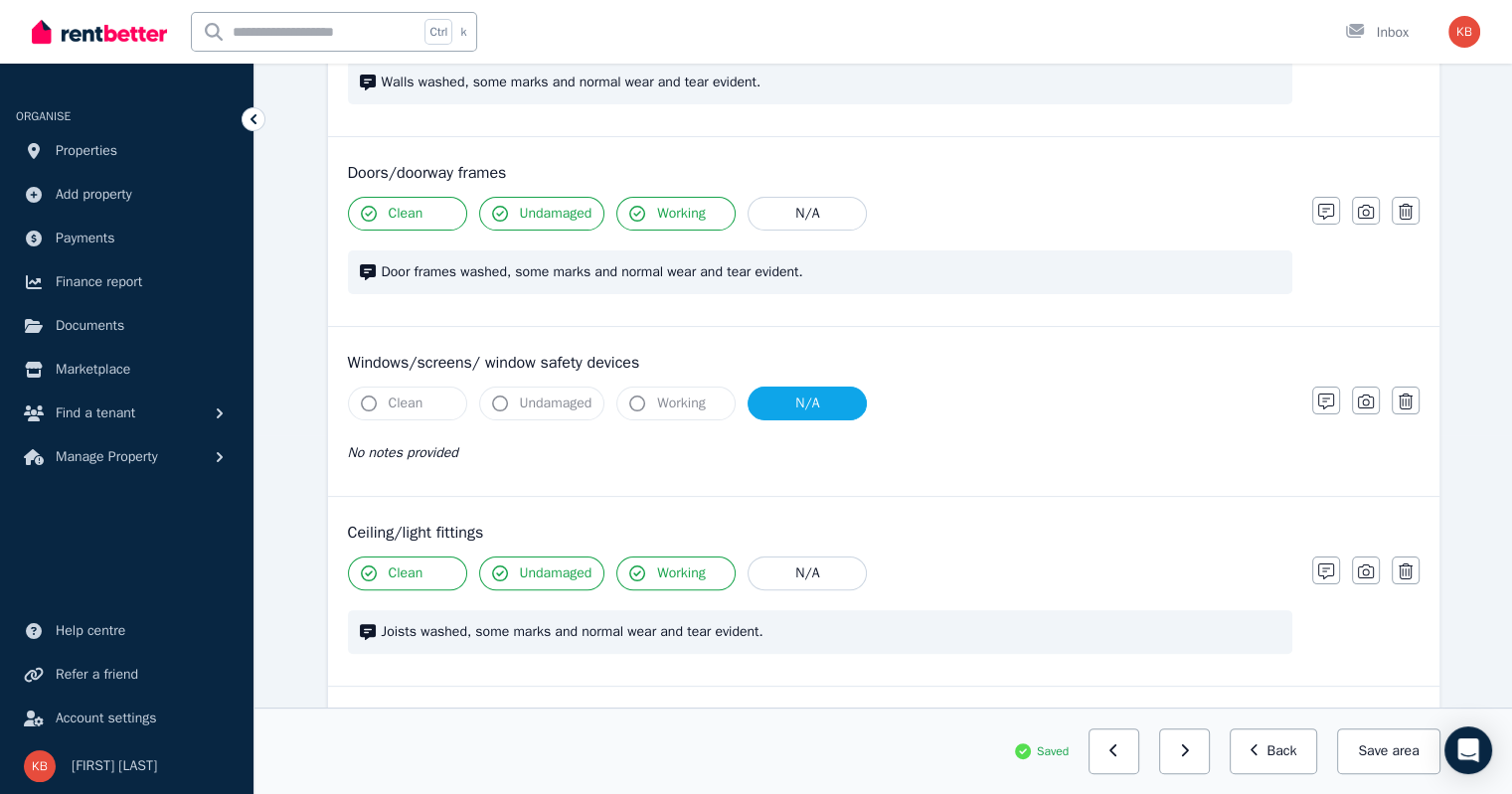 scroll, scrollTop: 0, scrollLeft: 0, axis: both 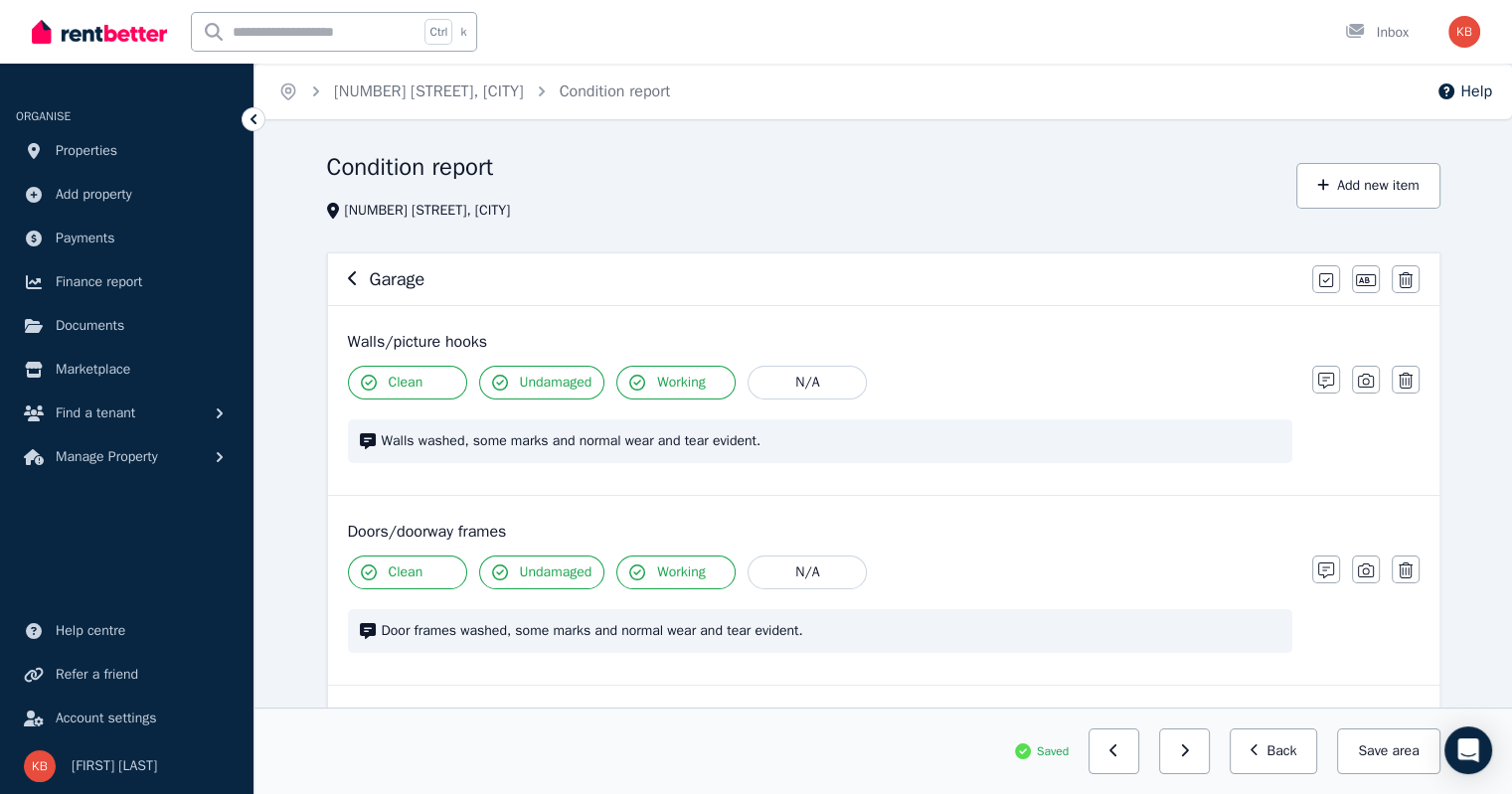 click 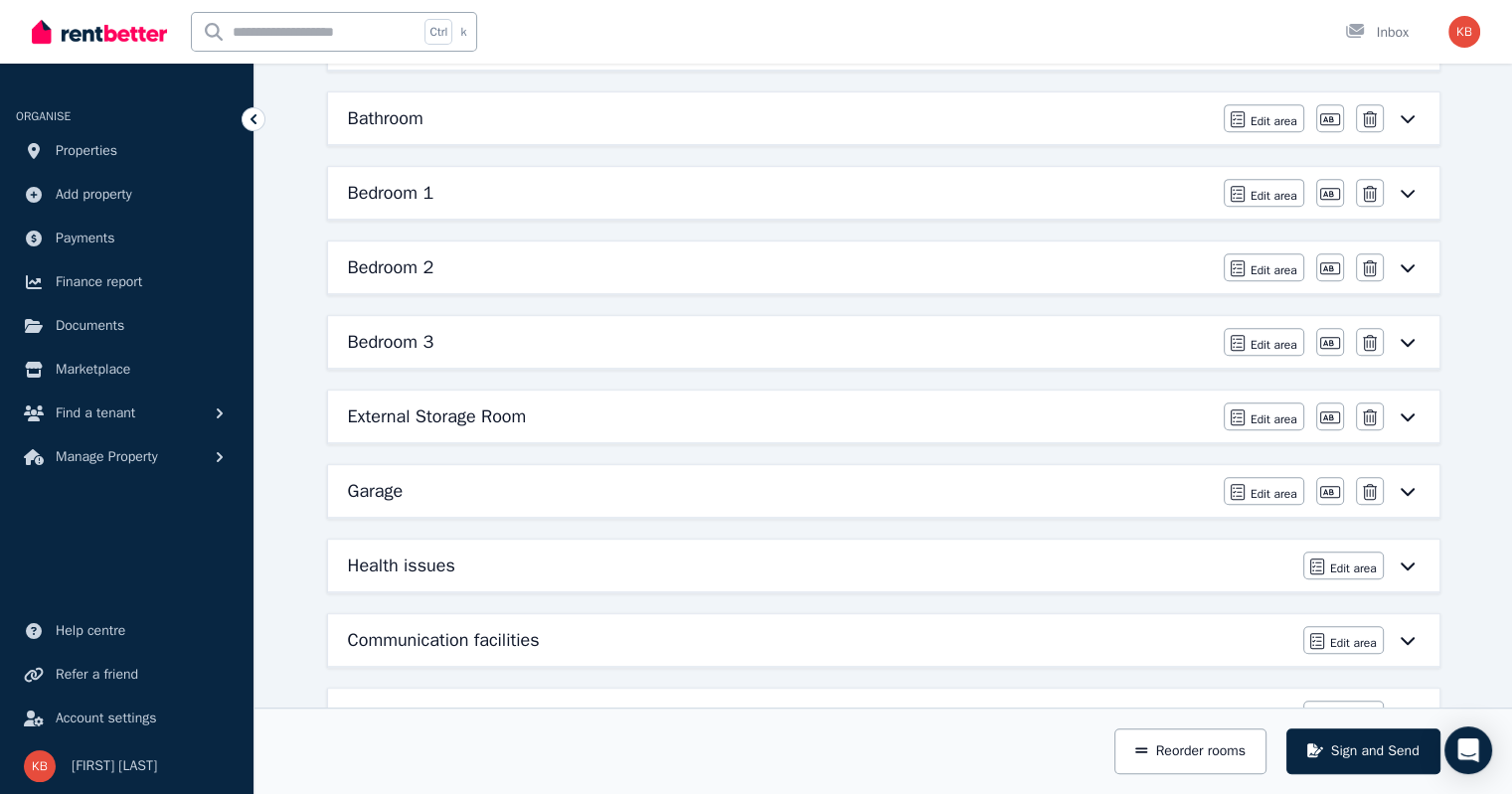 scroll, scrollTop: 1063, scrollLeft: 0, axis: vertical 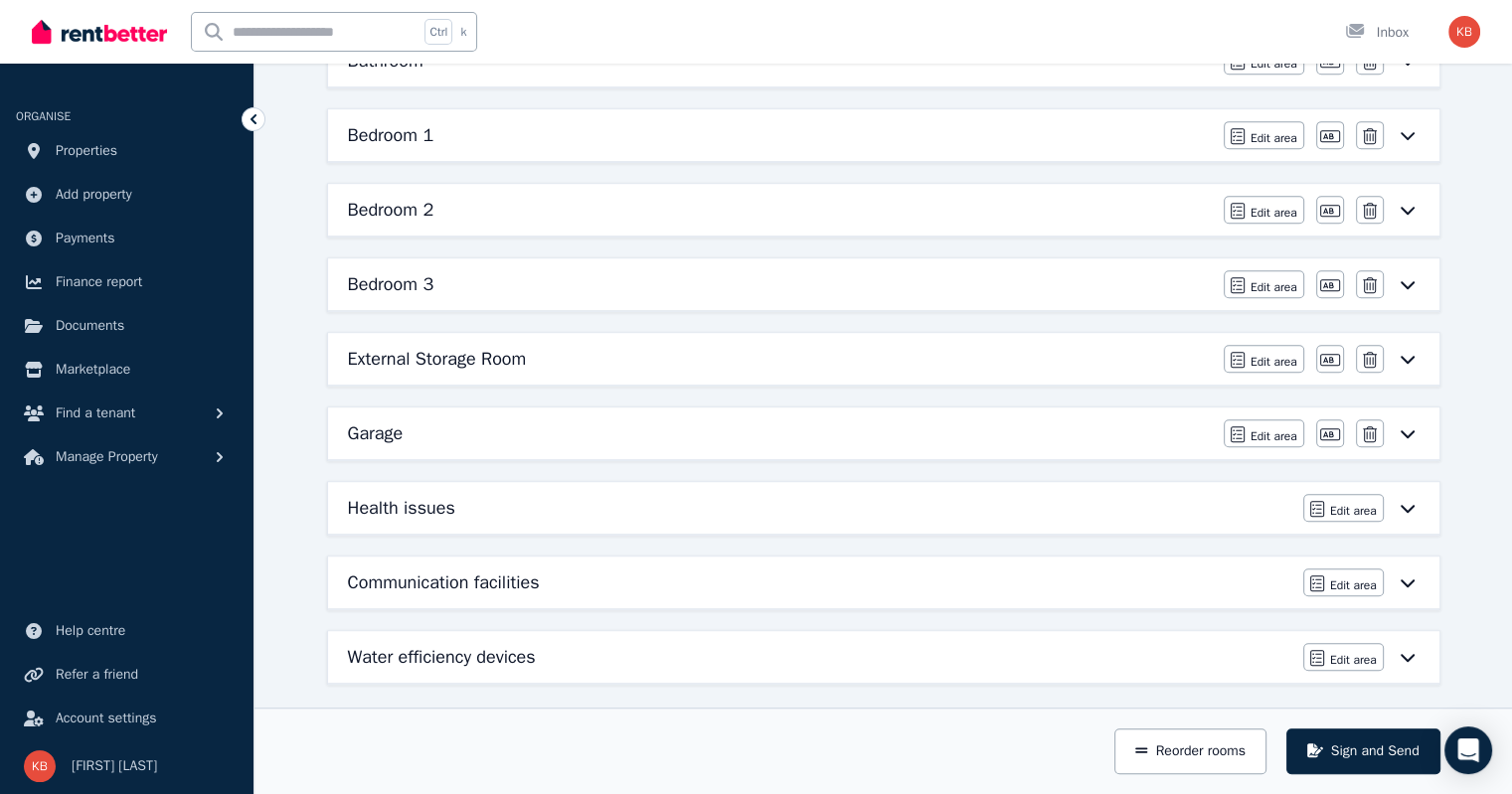 click on "External Storage Room" at bounding box center [437, 359] 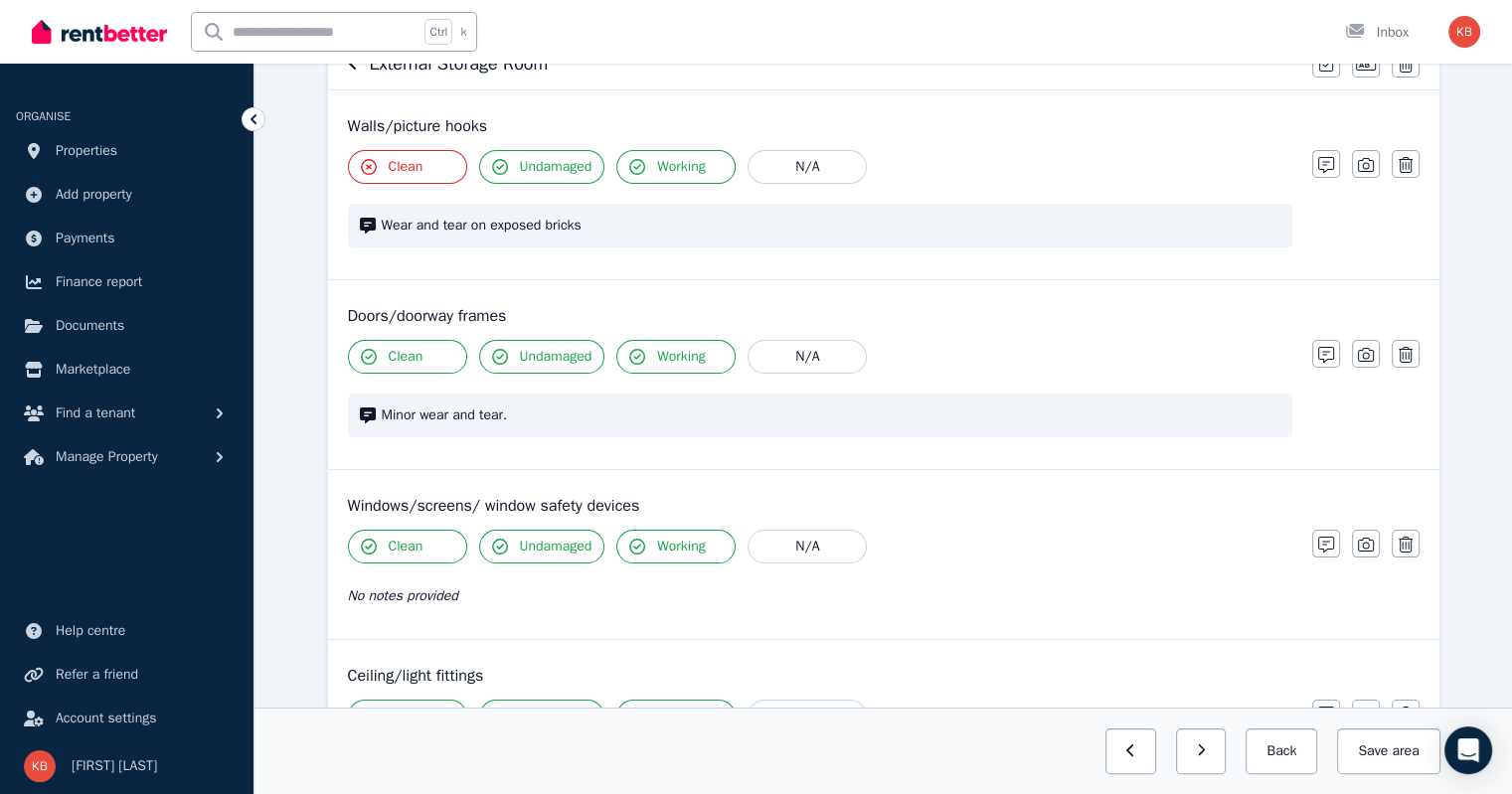 scroll, scrollTop: 0, scrollLeft: 0, axis: both 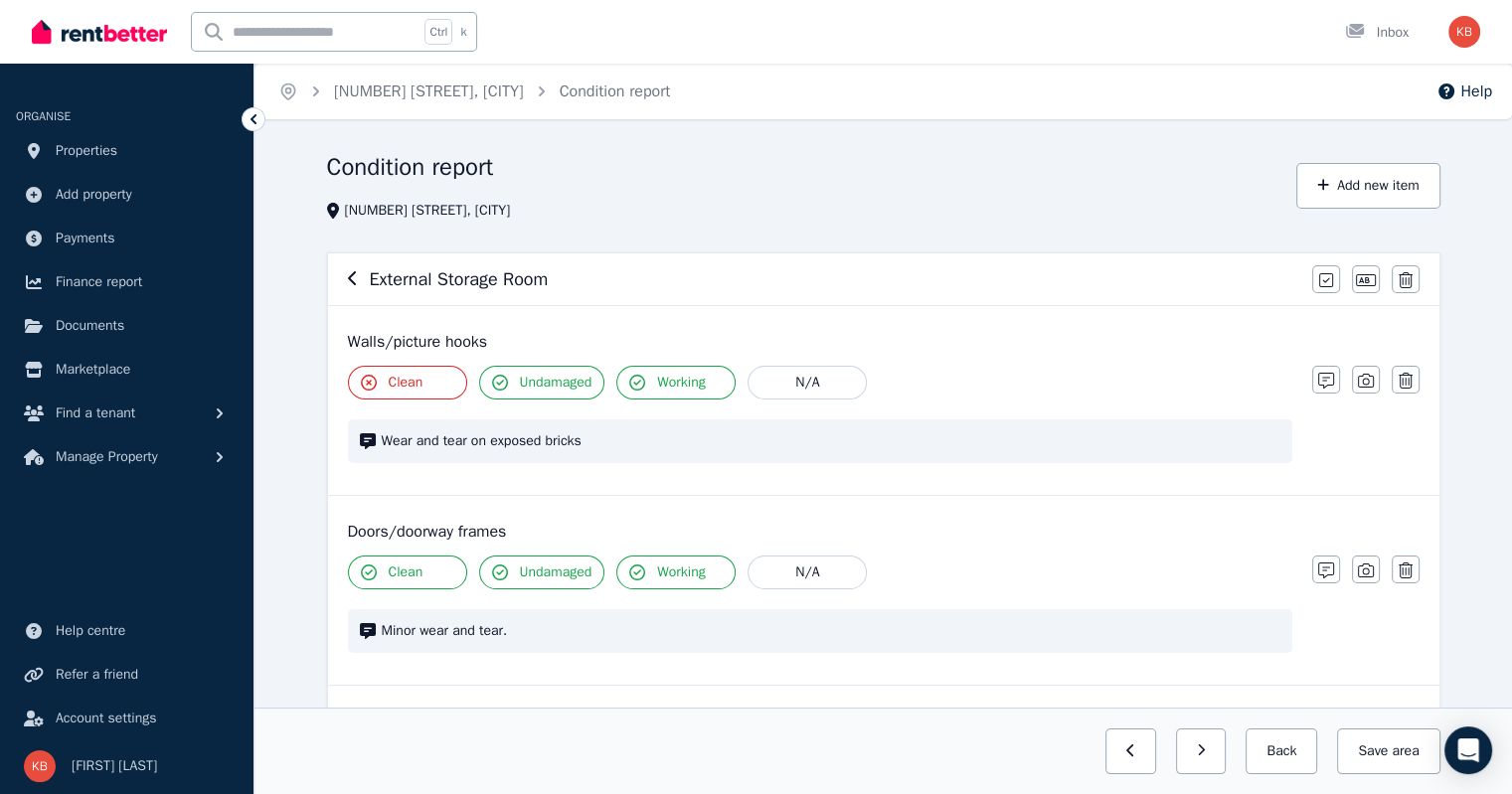 click 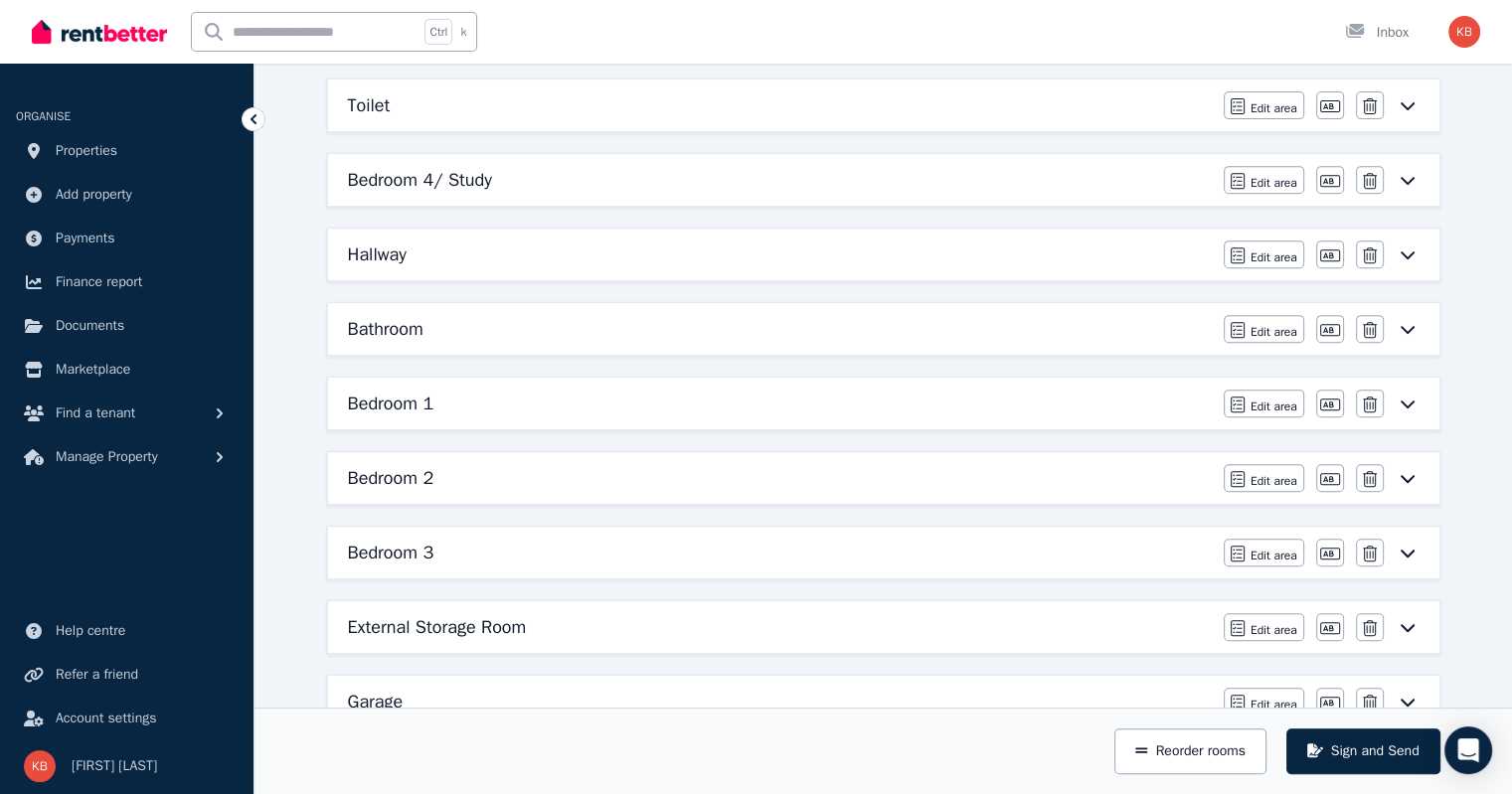 scroll, scrollTop: 1063, scrollLeft: 0, axis: vertical 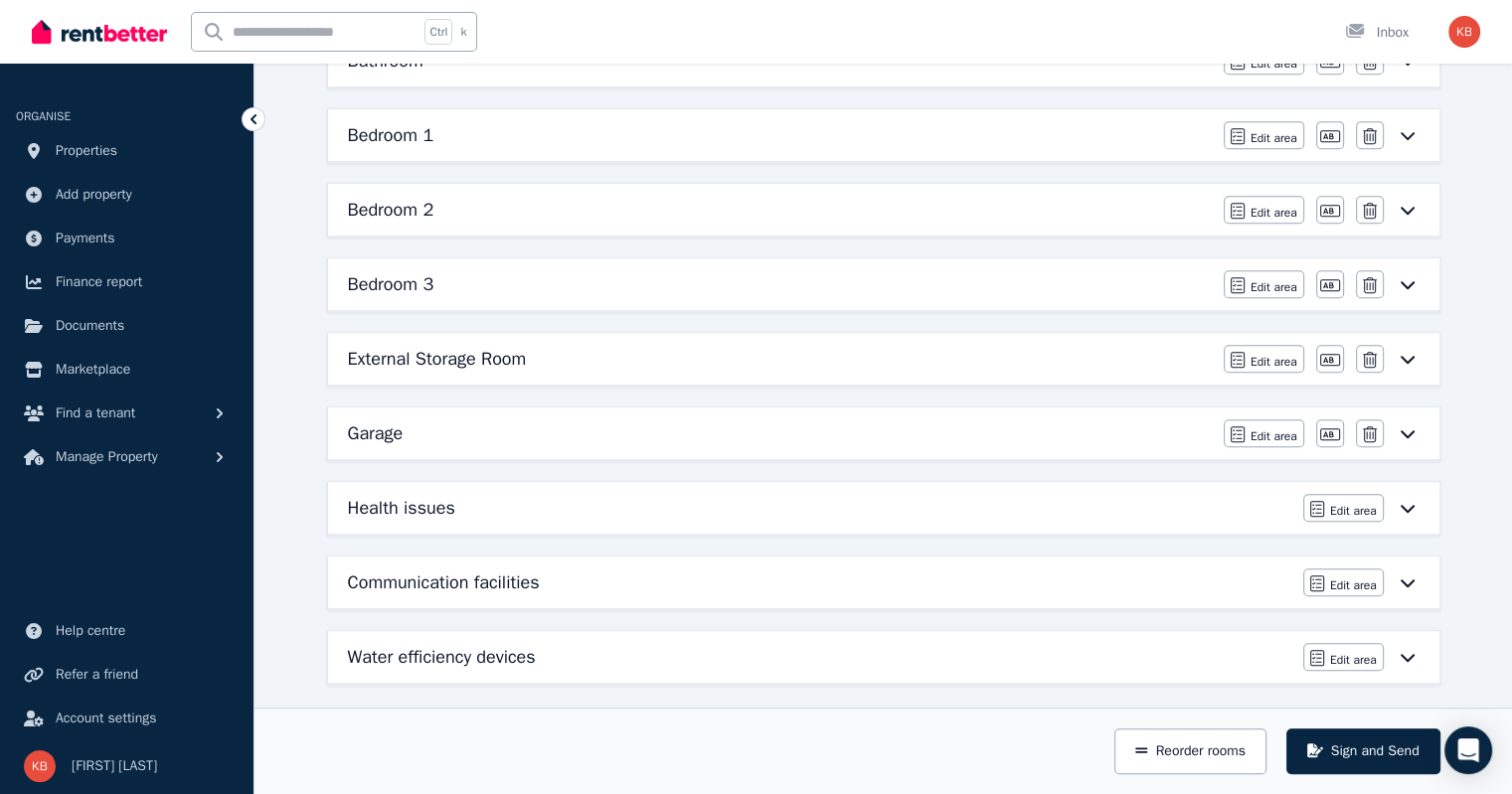 click on "Water efficiency devices" at bounding box center [441, 657] 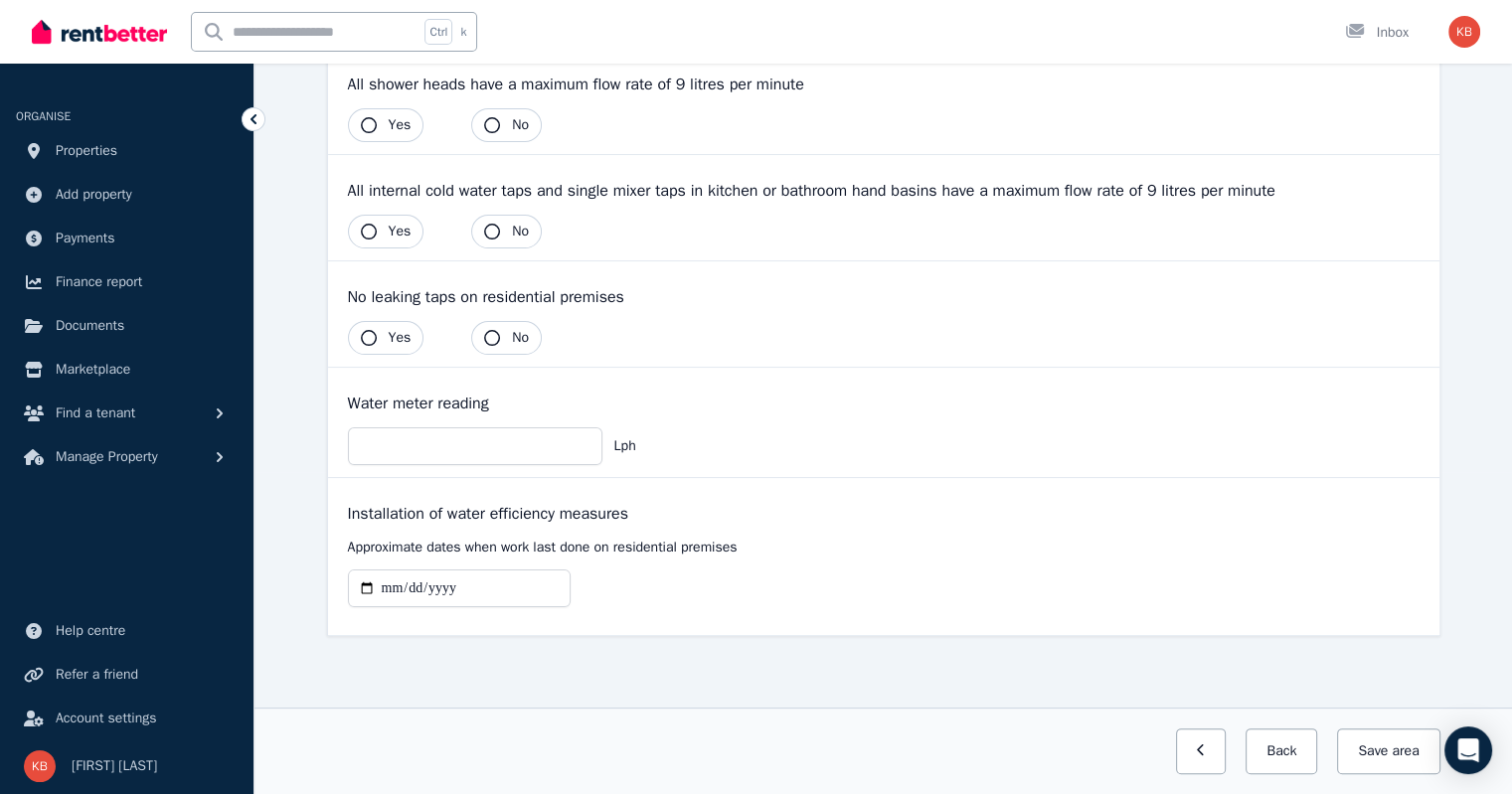 scroll, scrollTop: 0, scrollLeft: 0, axis: both 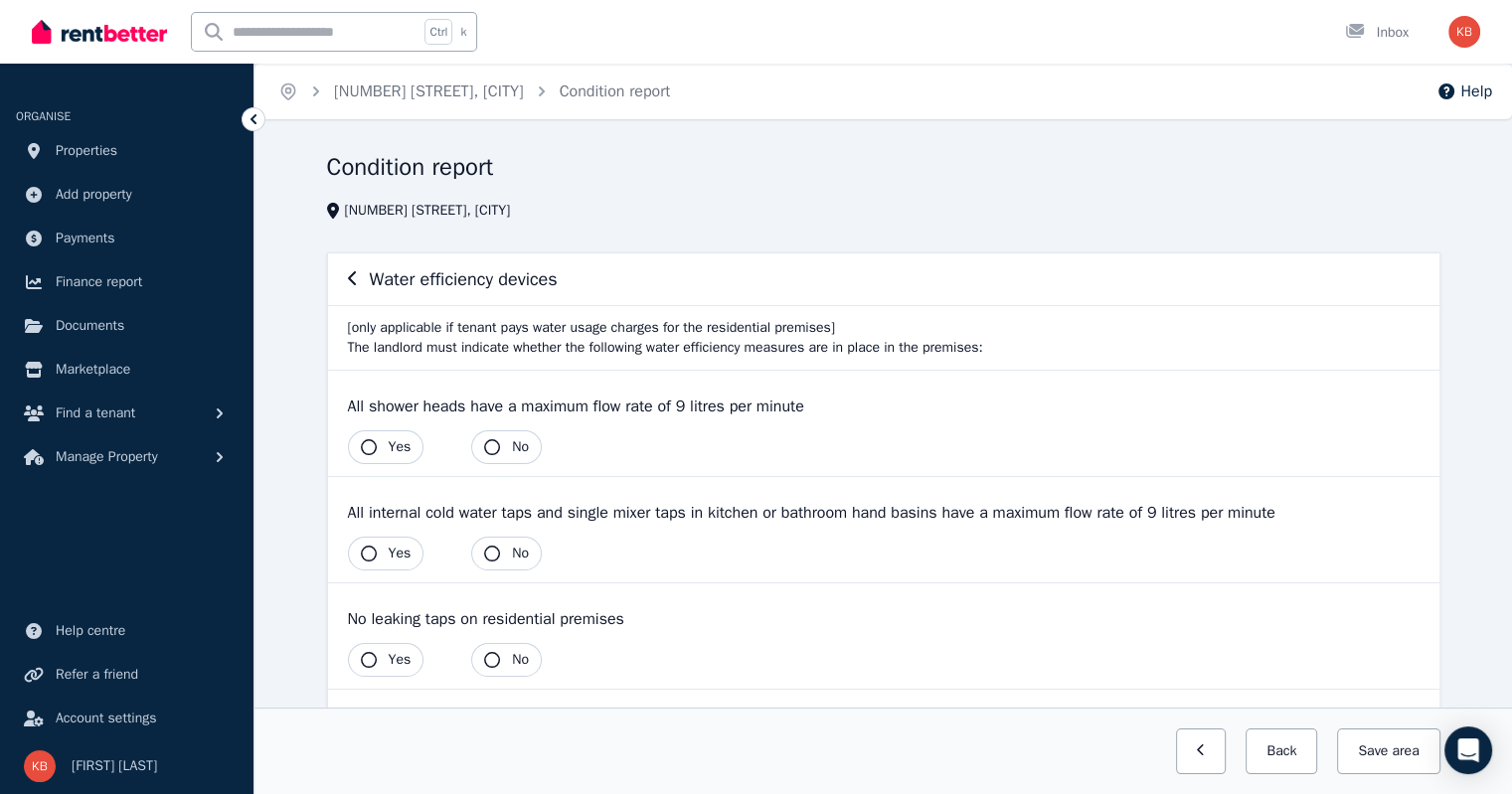 click 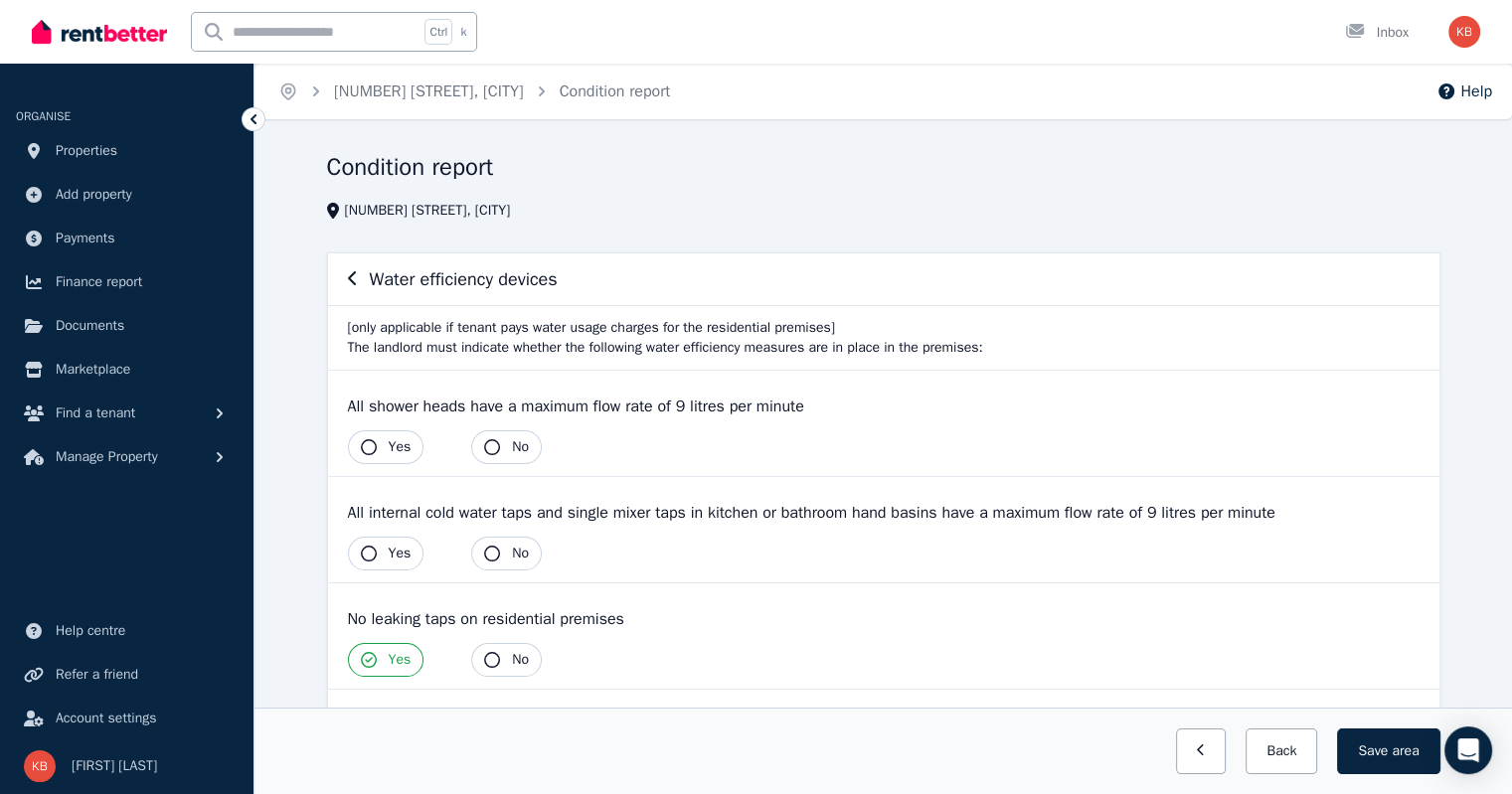 click 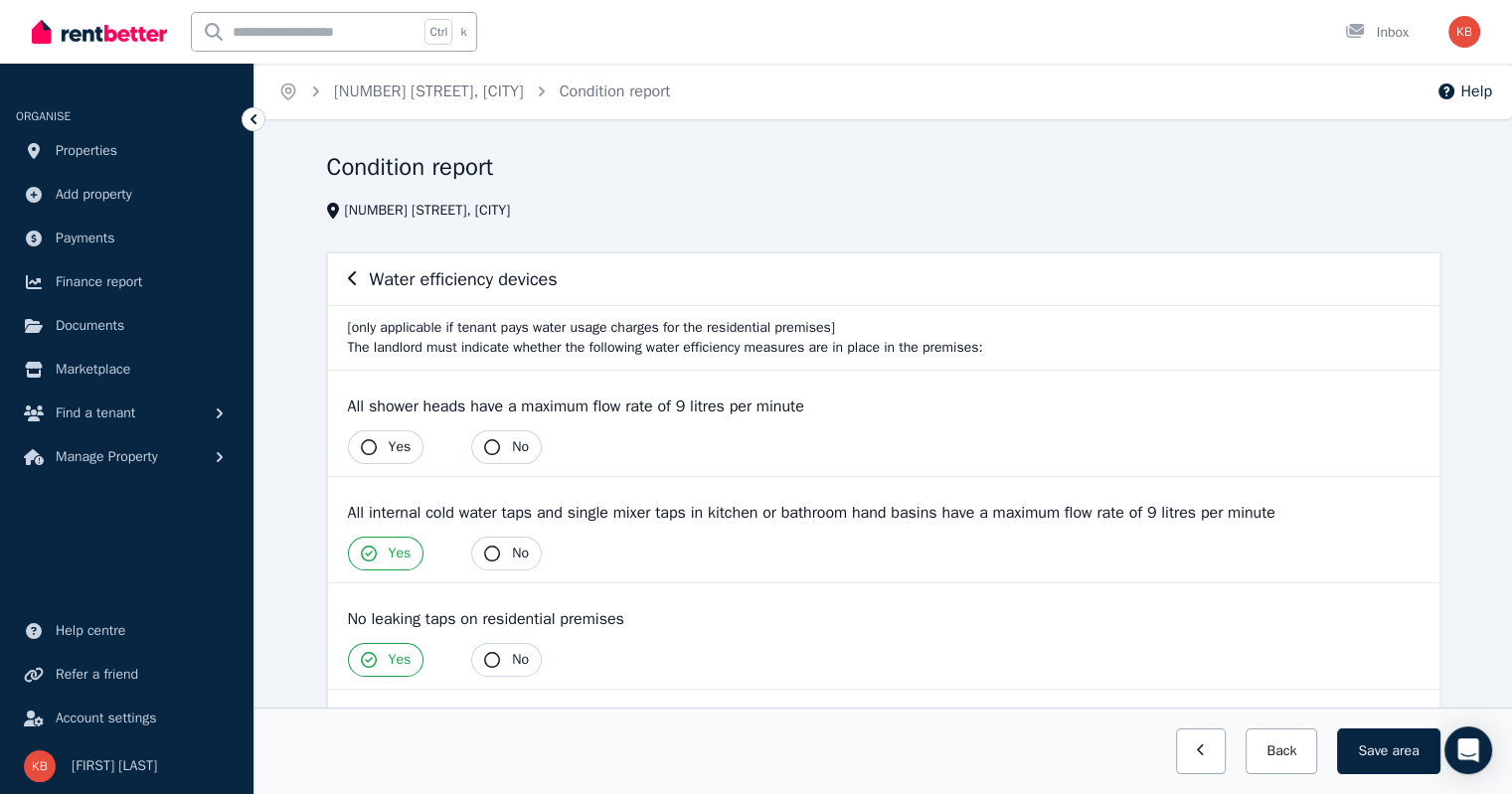 click 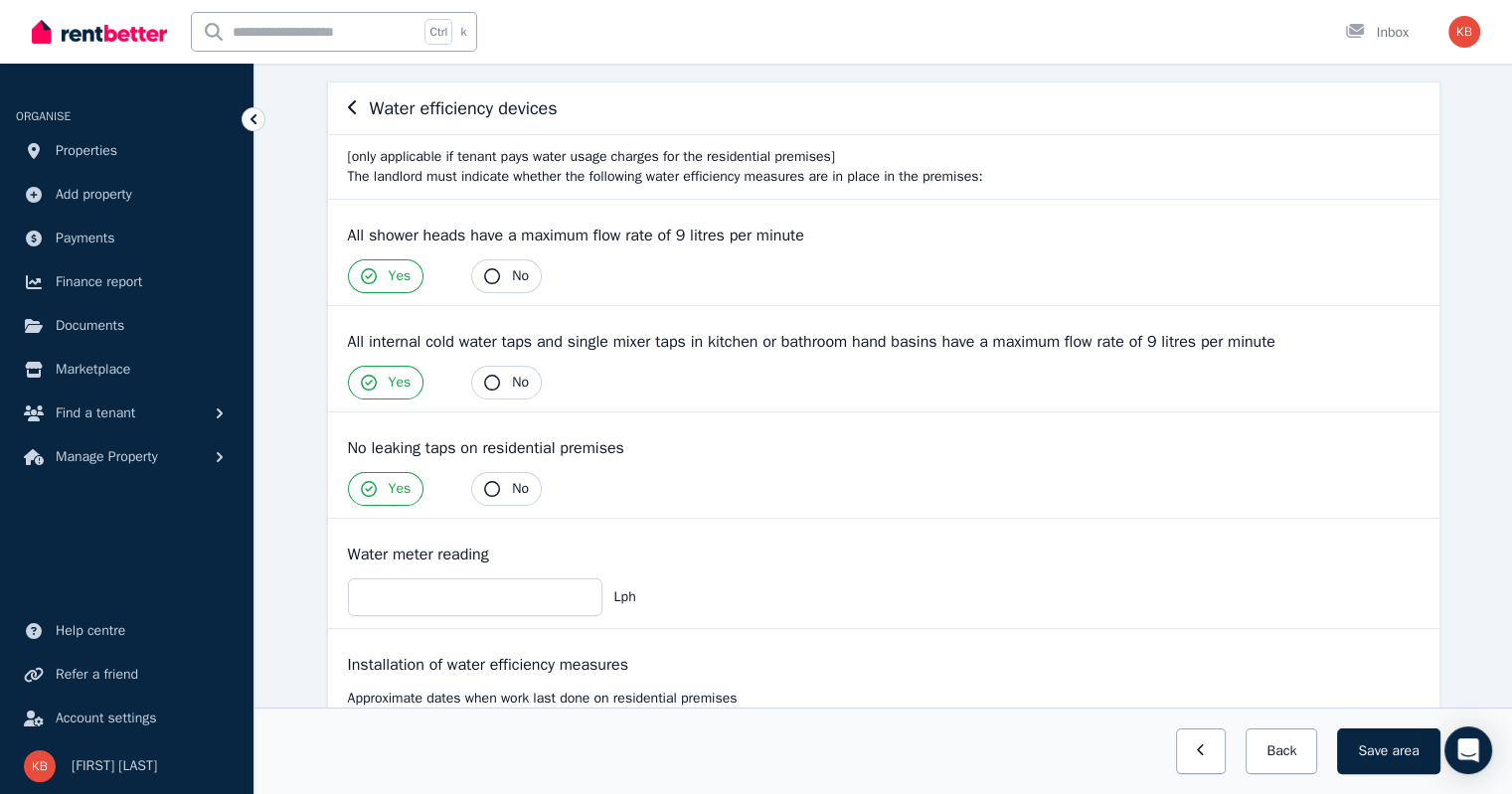 scroll, scrollTop: 318, scrollLeft: 0, axis: vertical 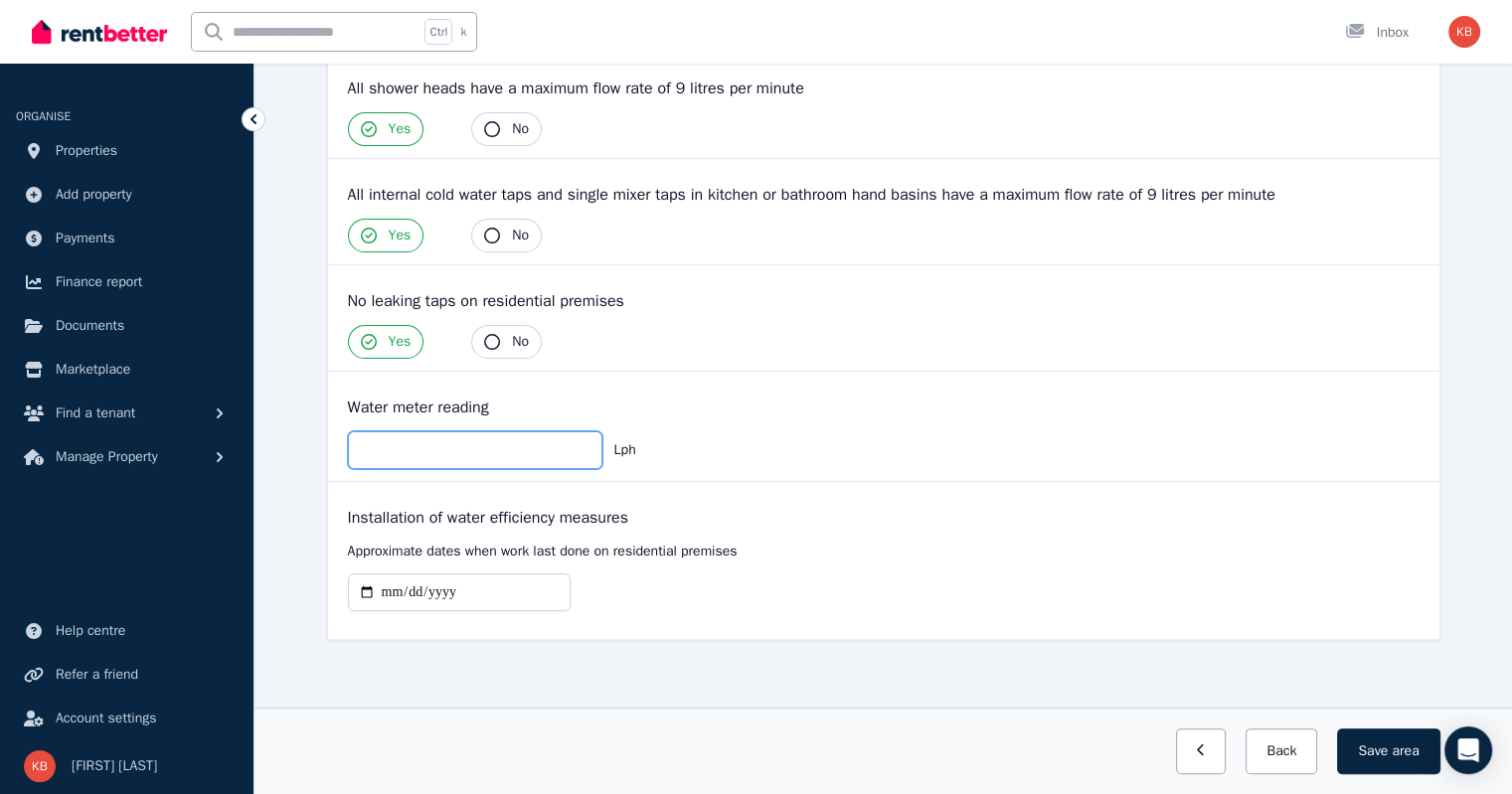 click at bounding box center (475, 450) 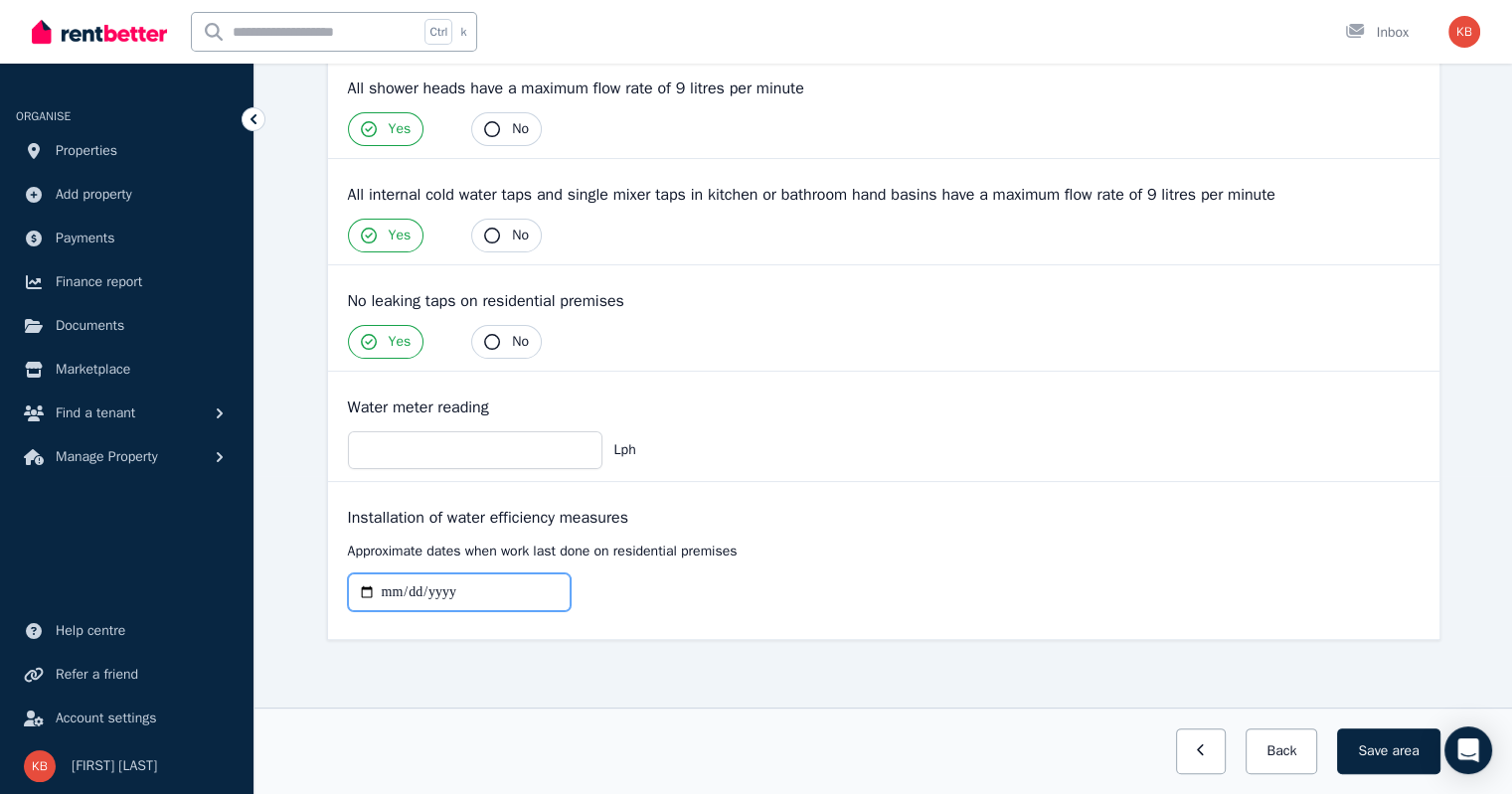 click at bounding box center [459, 592] 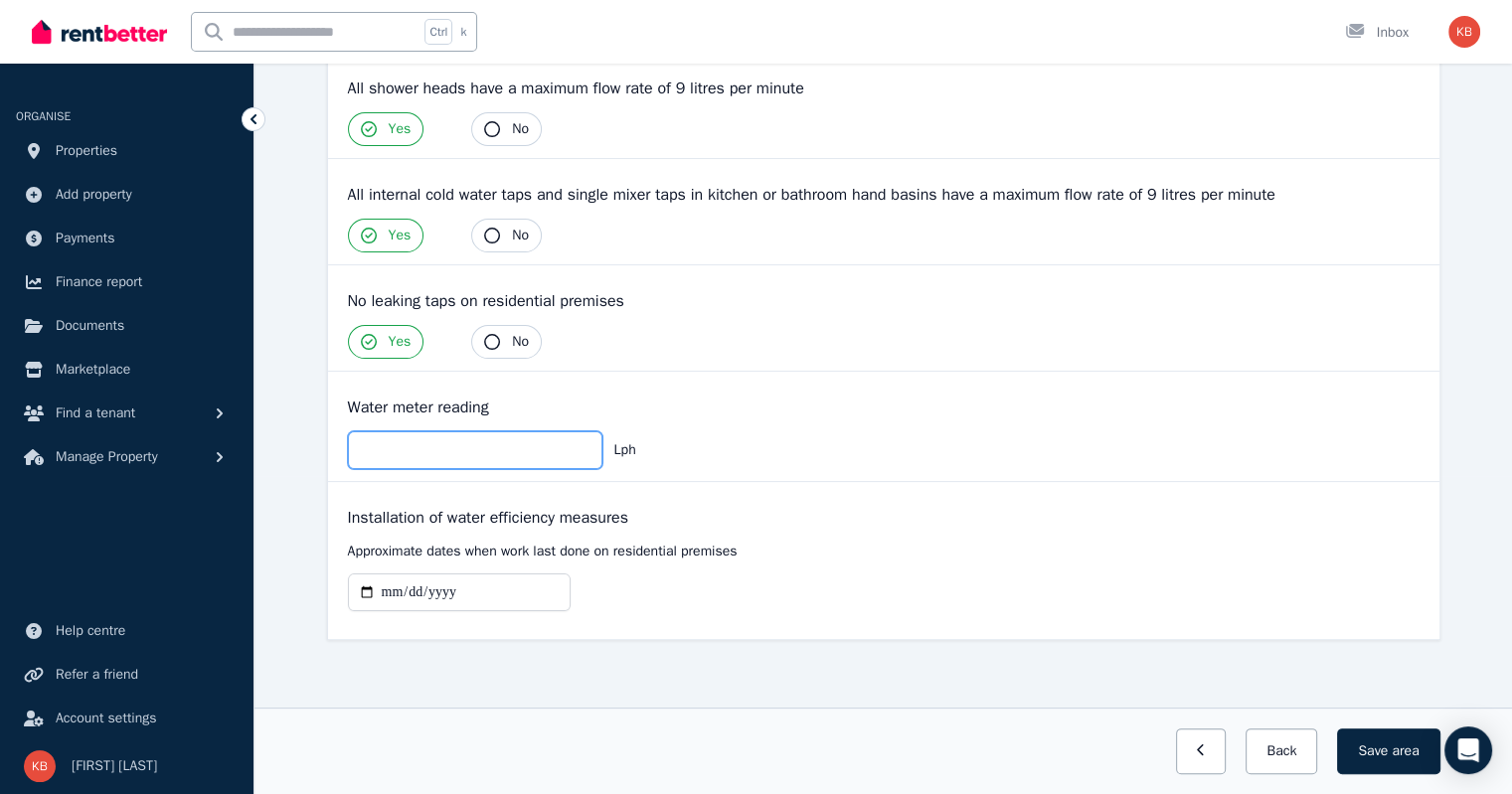 click at bounding box center [475, 450] 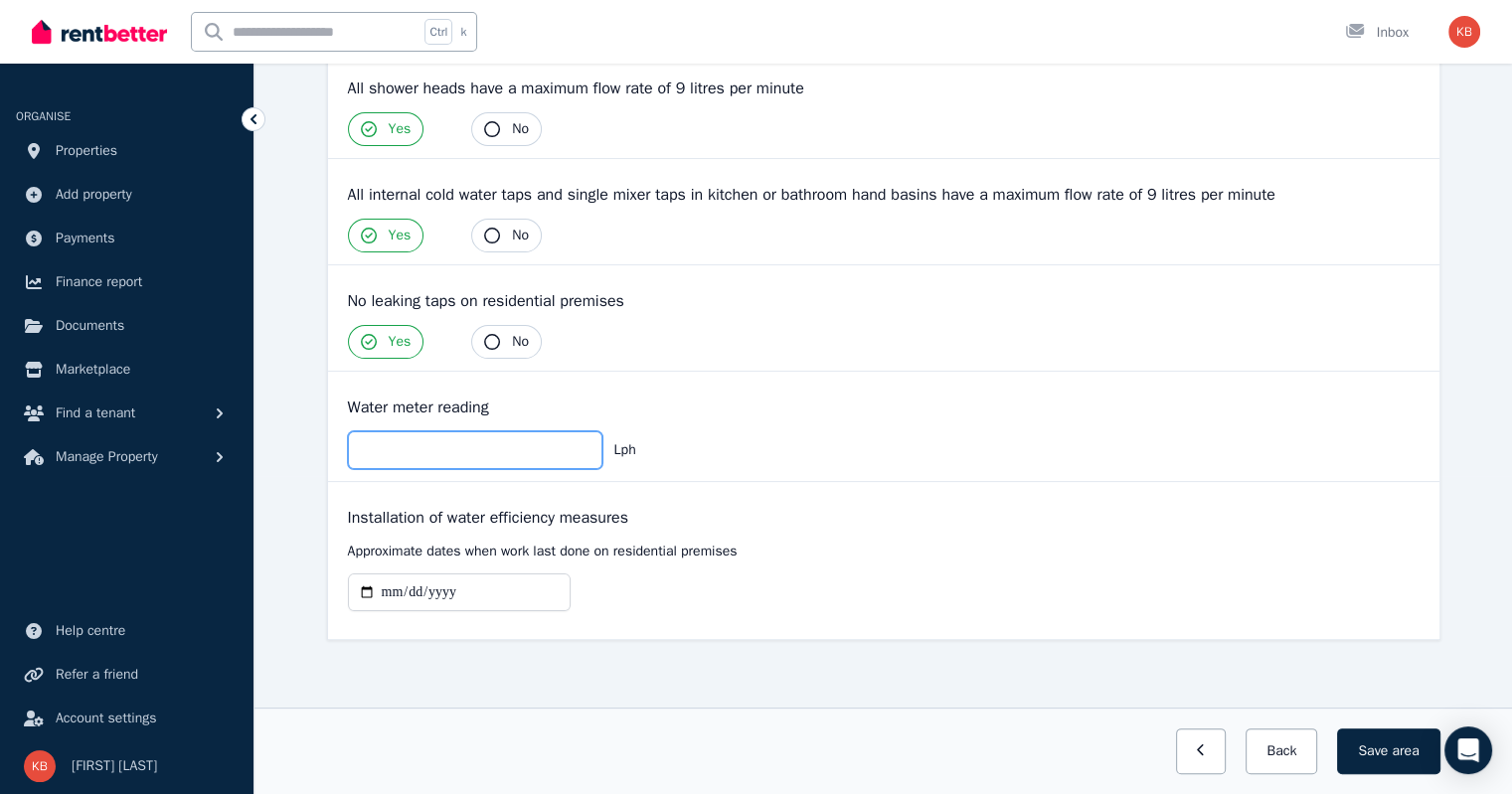 type on "****" 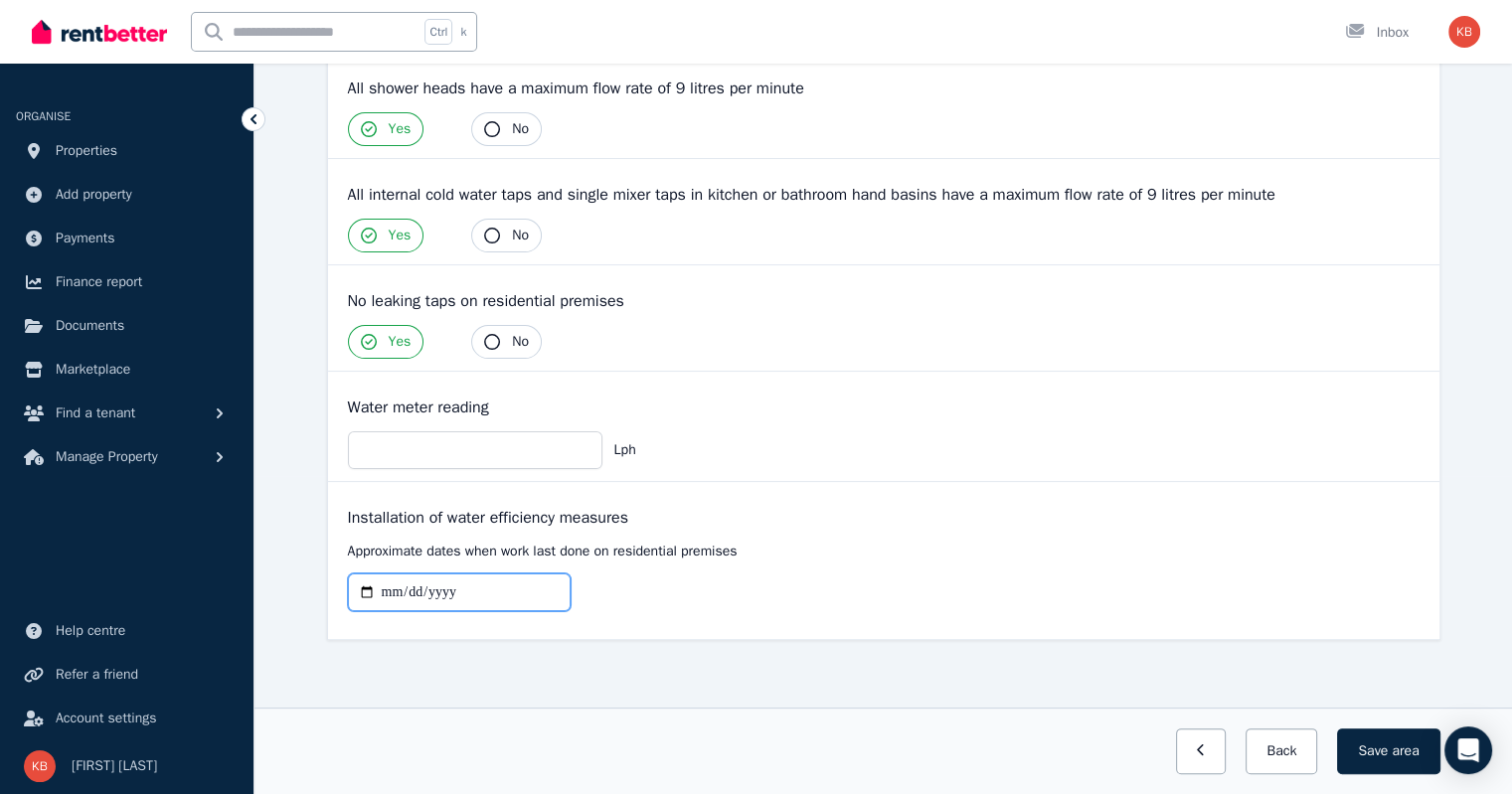 click at bounding box center (459, 592) 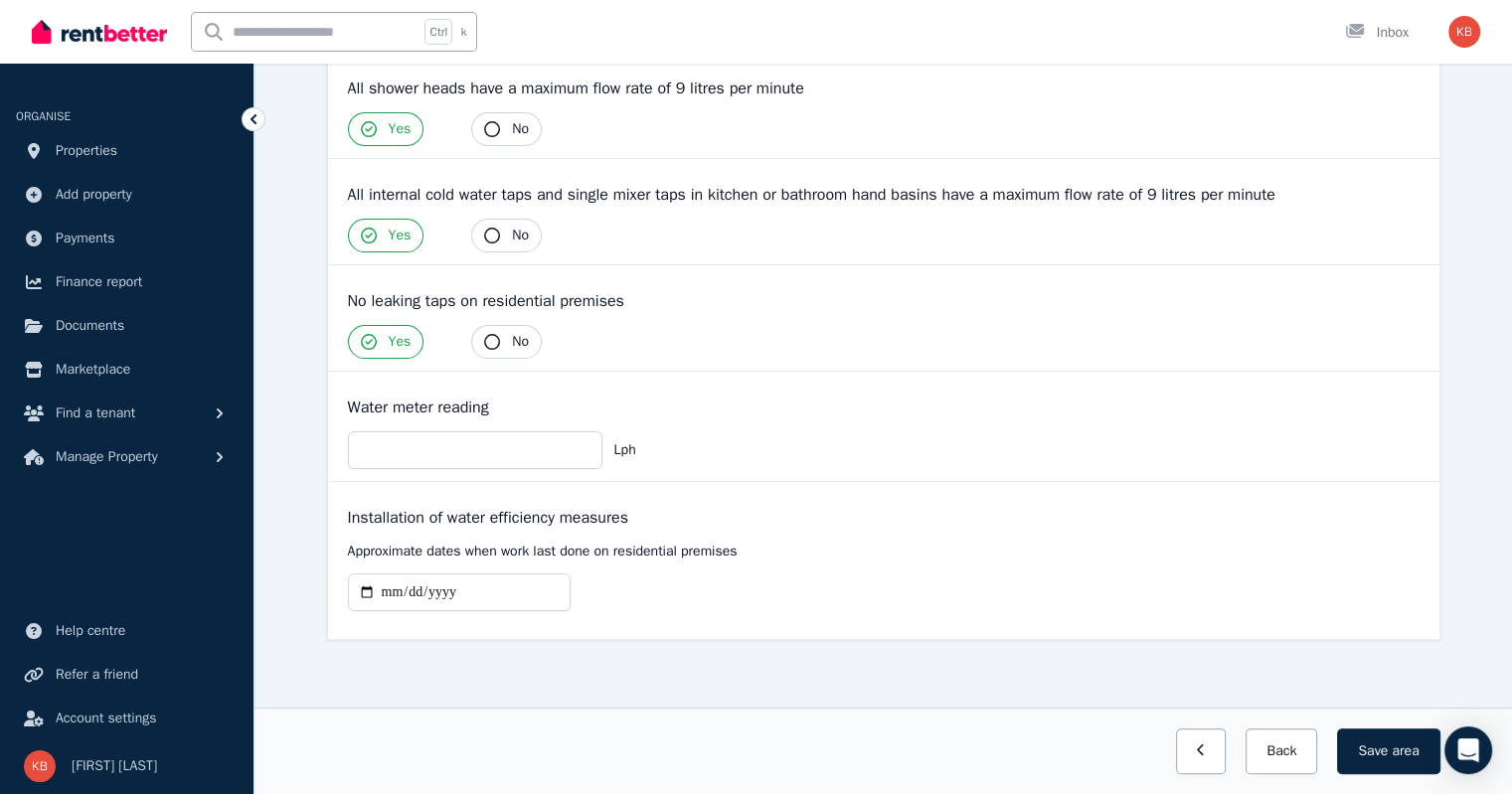 click on "Water efficiency devices [only applicable if tenant pays water usage charges for the residential premises] The landlord must indicate whether the following water efficiency measures are in place in the premises: All shower heads have a maximum flow rate of 9 litres per minute Yes No All internal cold water taps and single mixer taps in kitchen or bathroom hand basins have a maximum flow rate of 9 litres per minute Yes No No leaking taps on residential premises Yes No Water meter reading **** Lph Installation of water efficiency measures Approximate dates when work last done on residential premises" at bounding box center (884, 323) 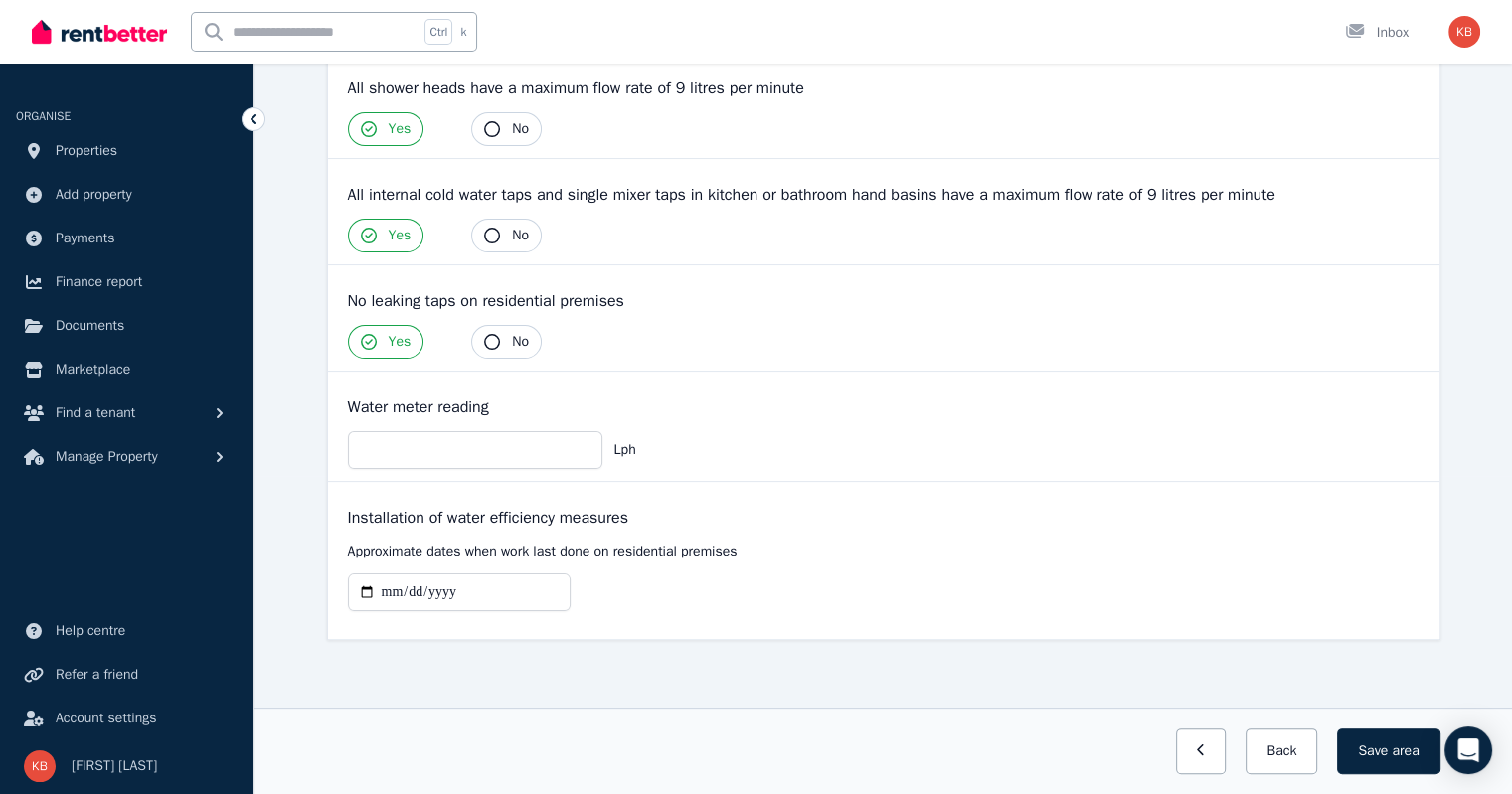 click on "area" at bounding box center [1405, 751] 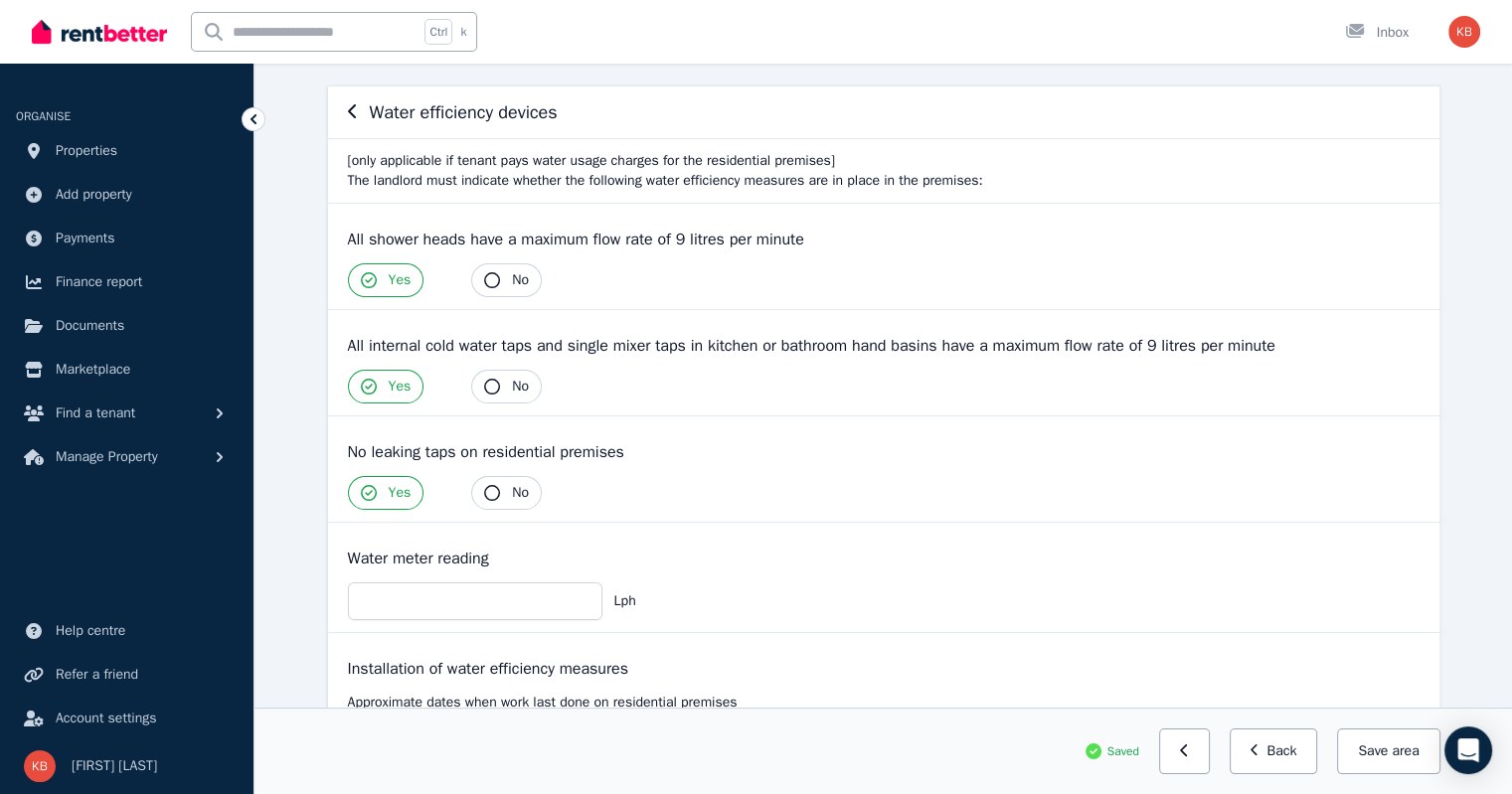 scroll, scrollTop: 0, scrollLeft: 0, axis: both 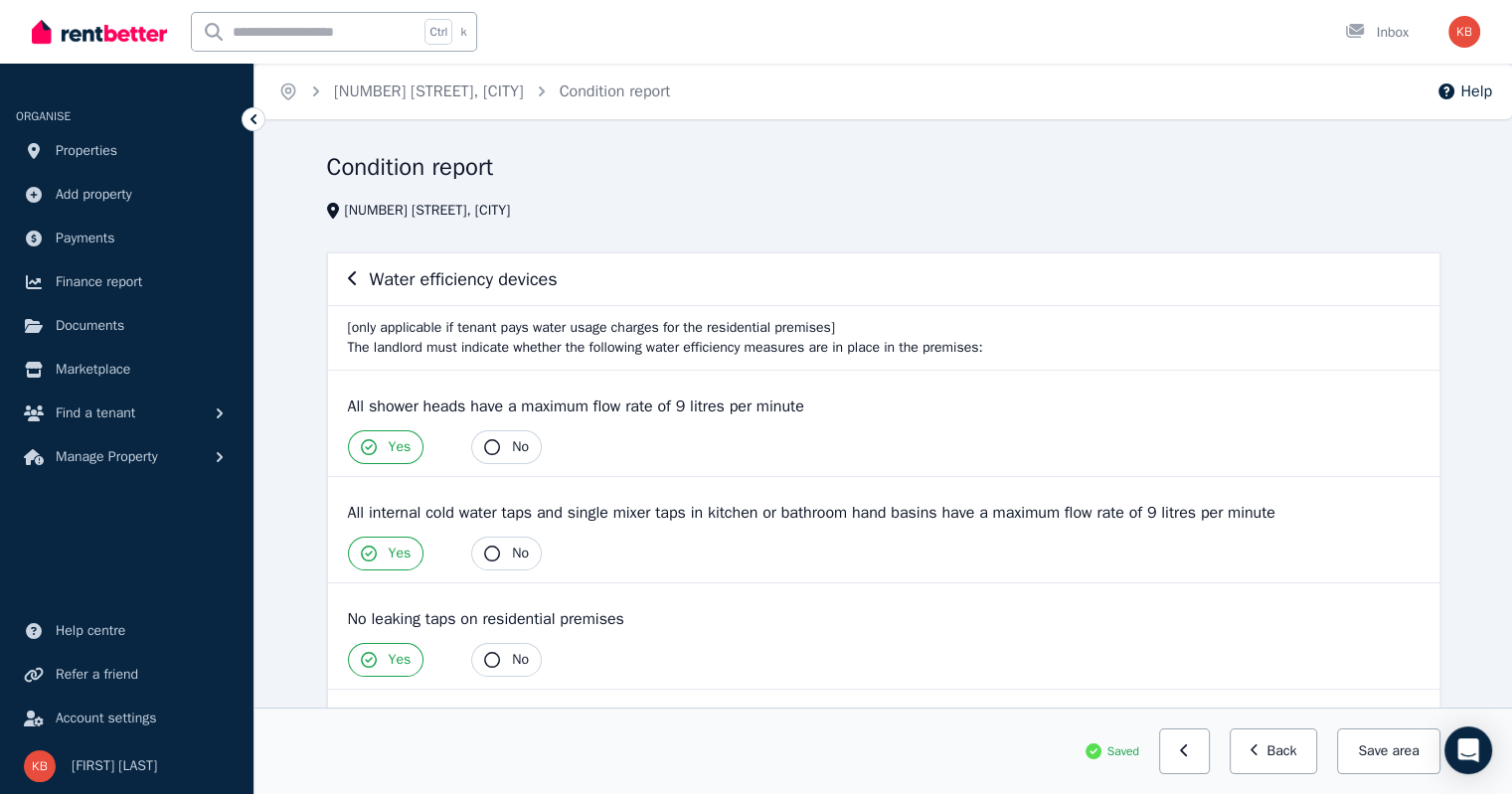 click 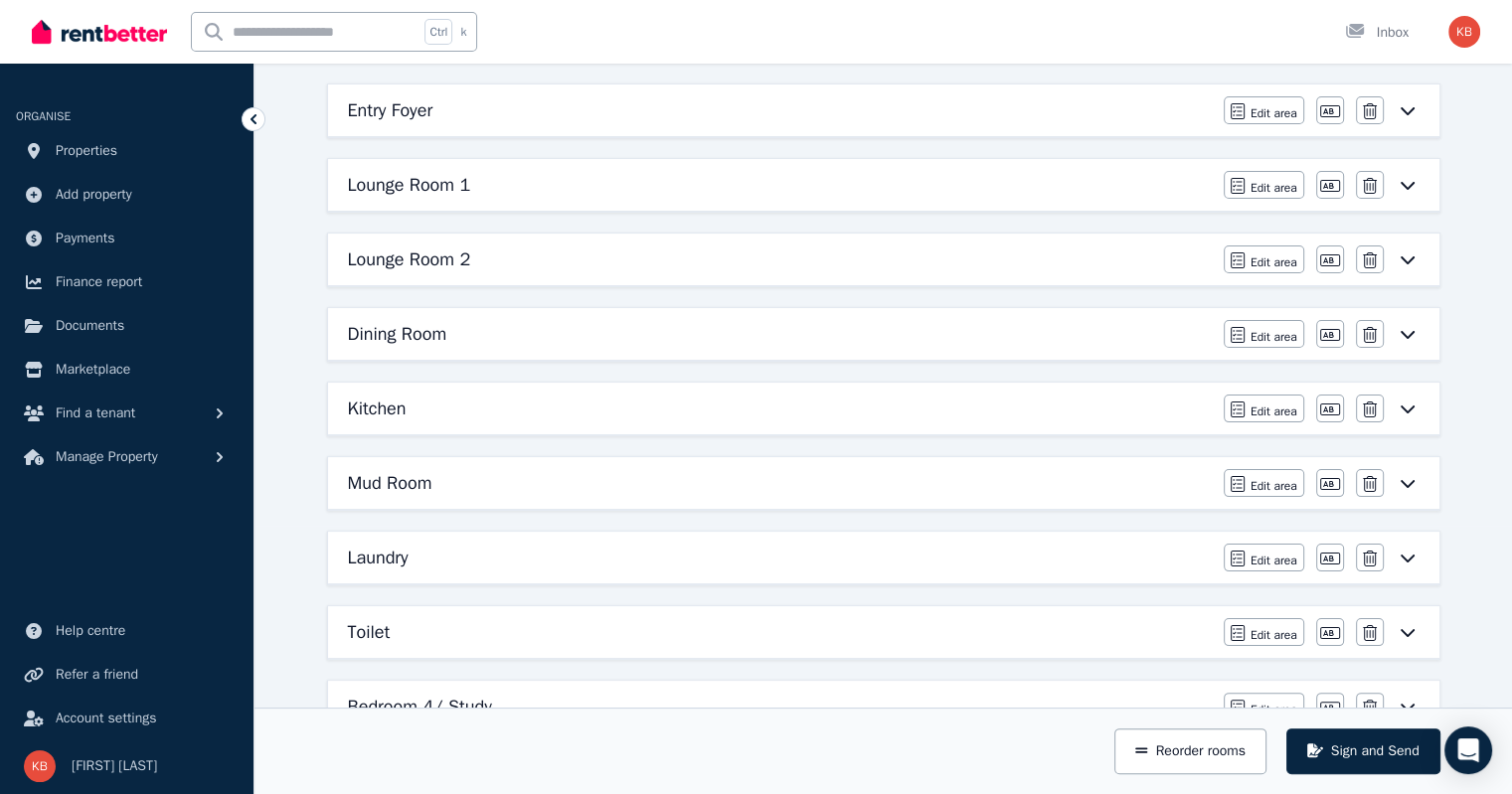 scroll, scrollTop: 0, scrollLeft: 0, axis: both 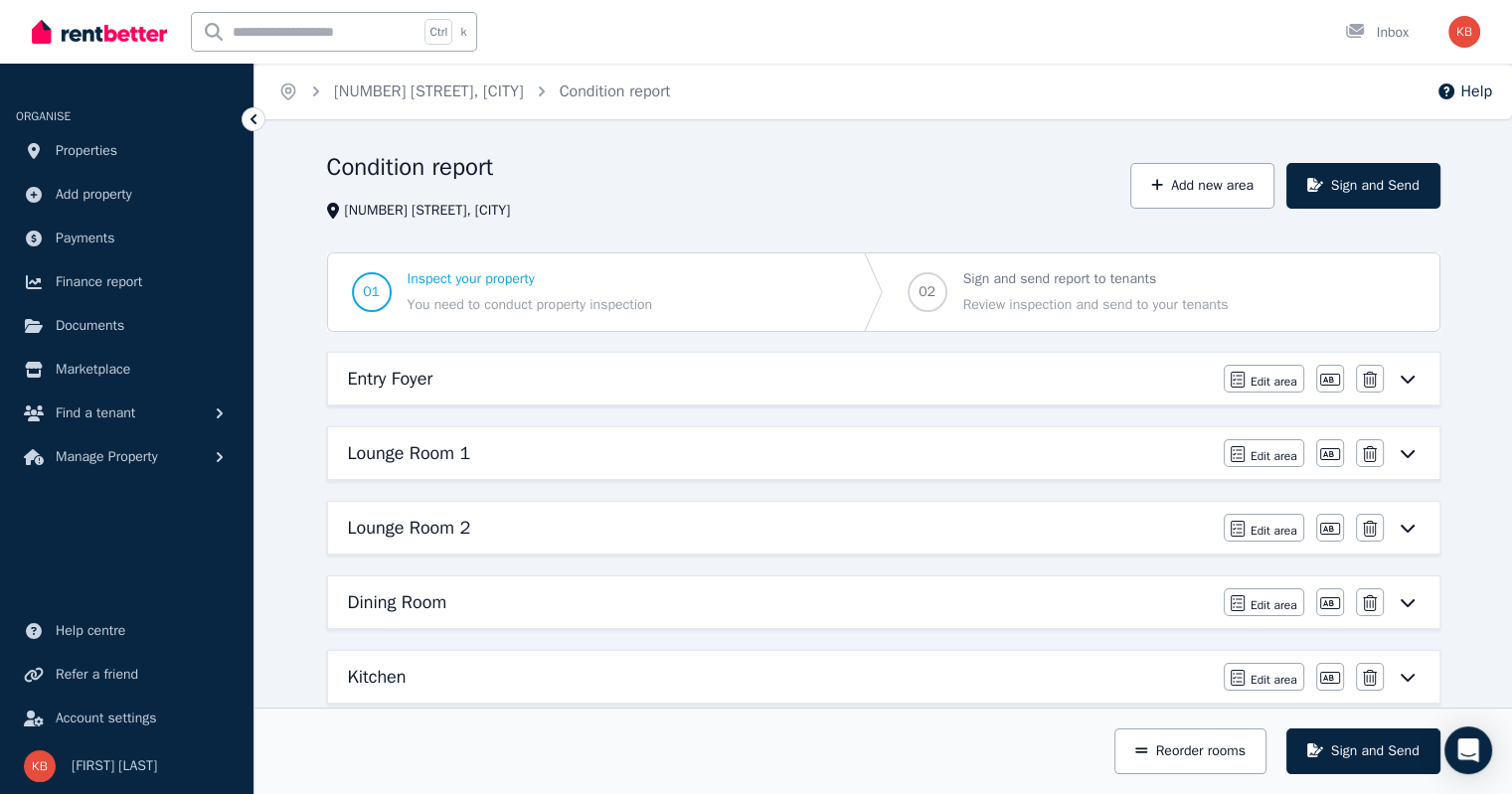 click on "Add new area" at bounding box center [1202, 186] 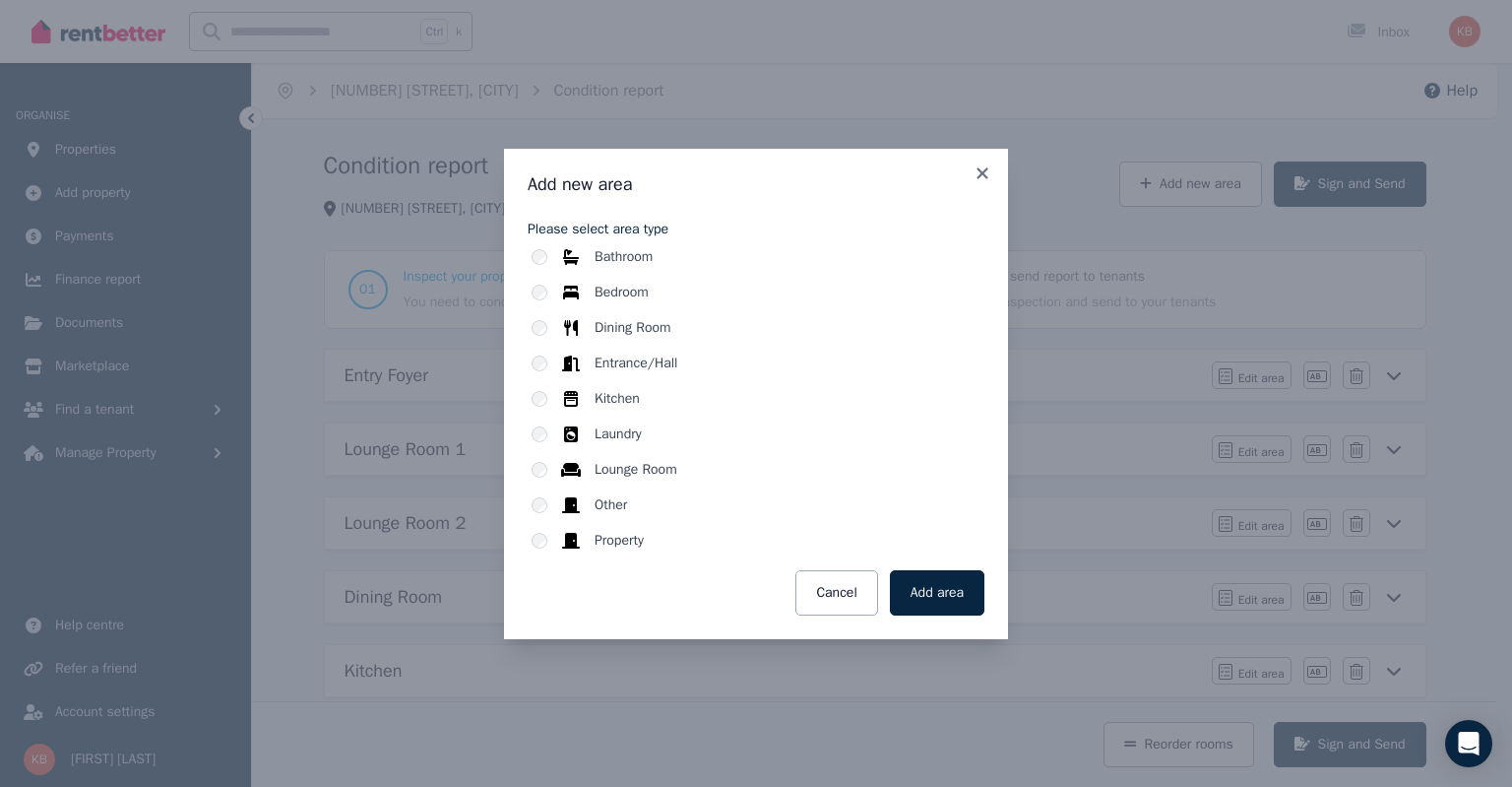click on "Cancel" at bounding box center (836, 593) 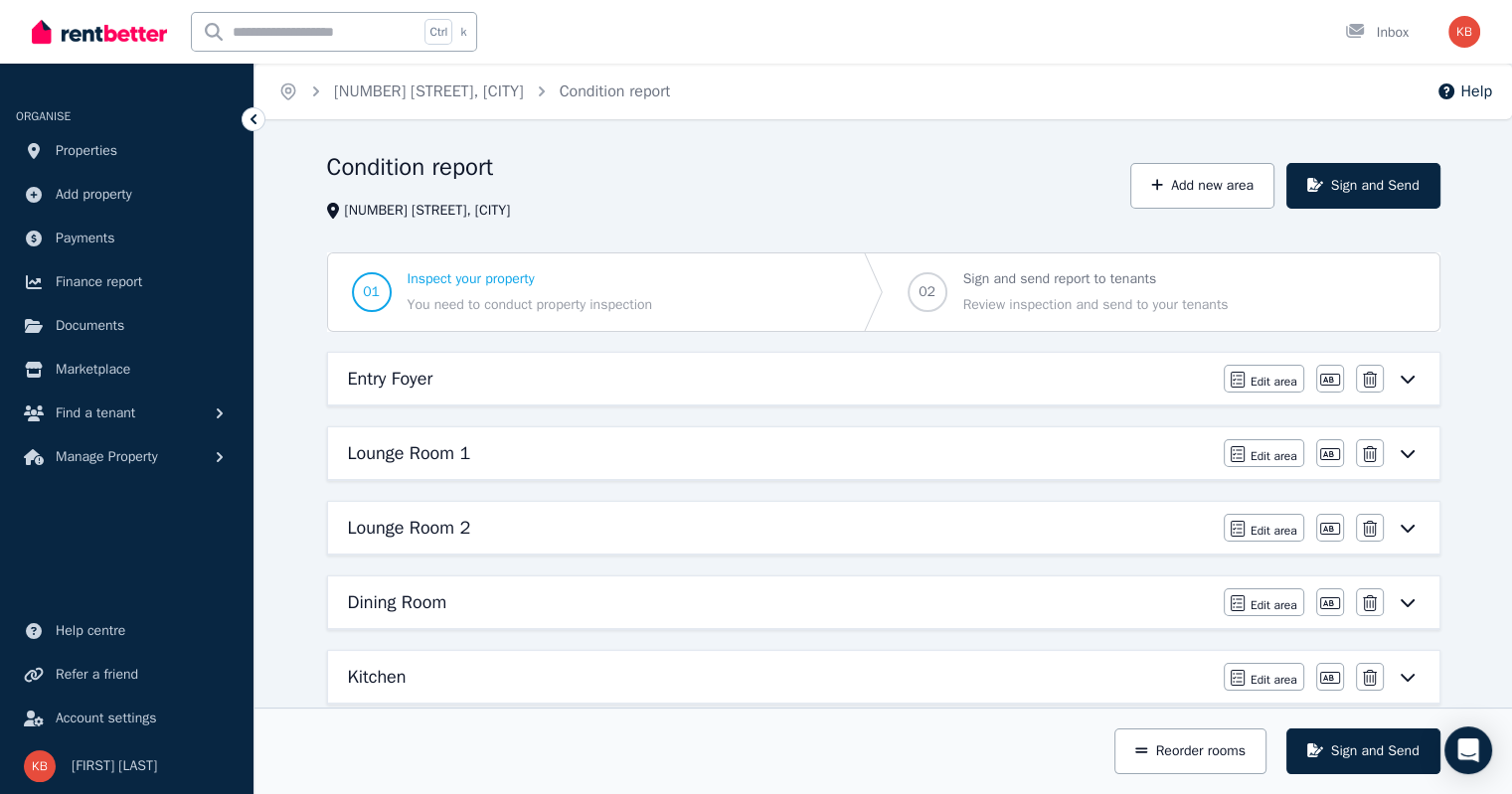 click on "Sign and Send" at bounding box center [1363, 751] 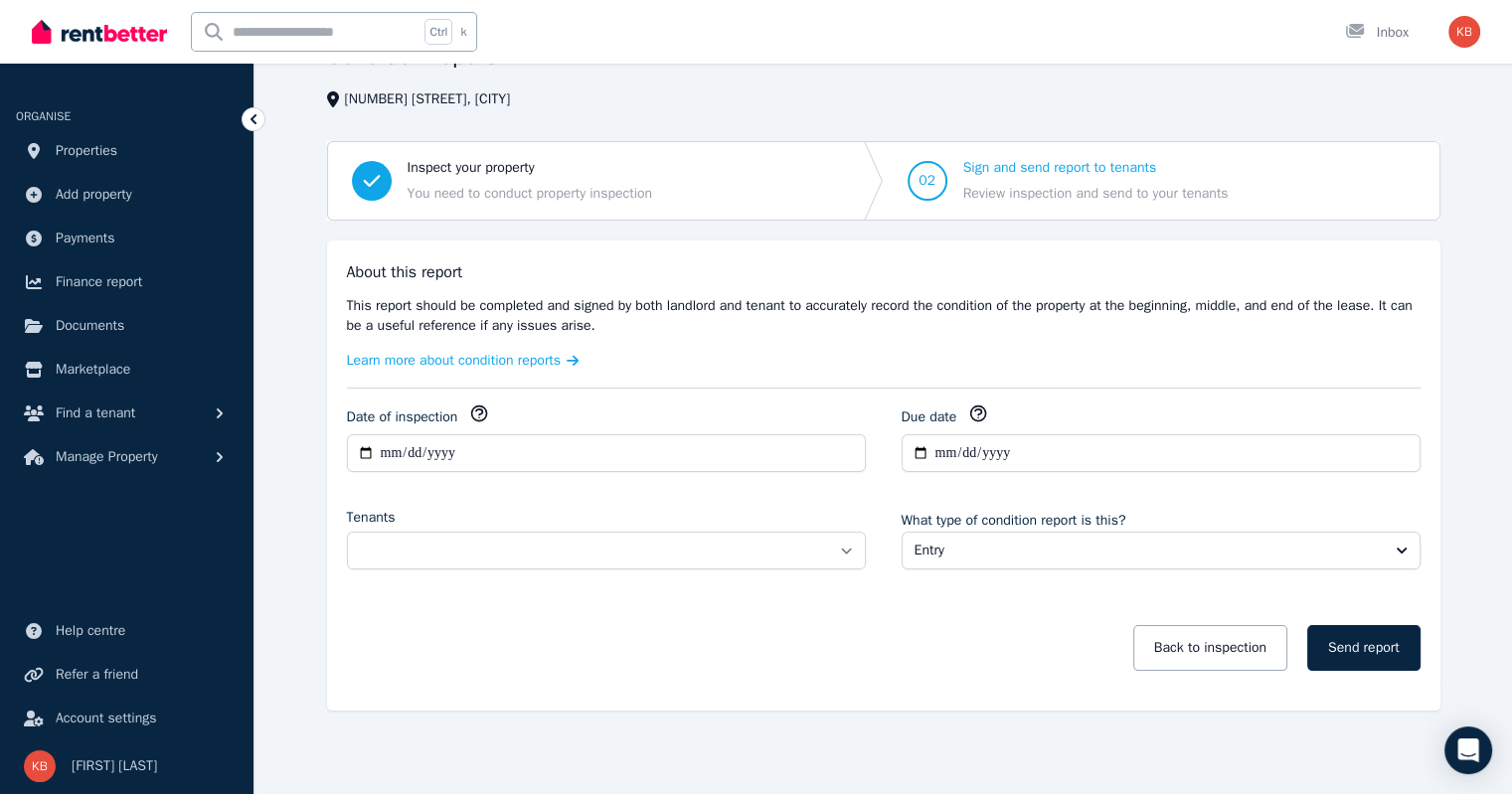 scroll, scrollTop: 115, scrollLeft: 0, axis: vertical 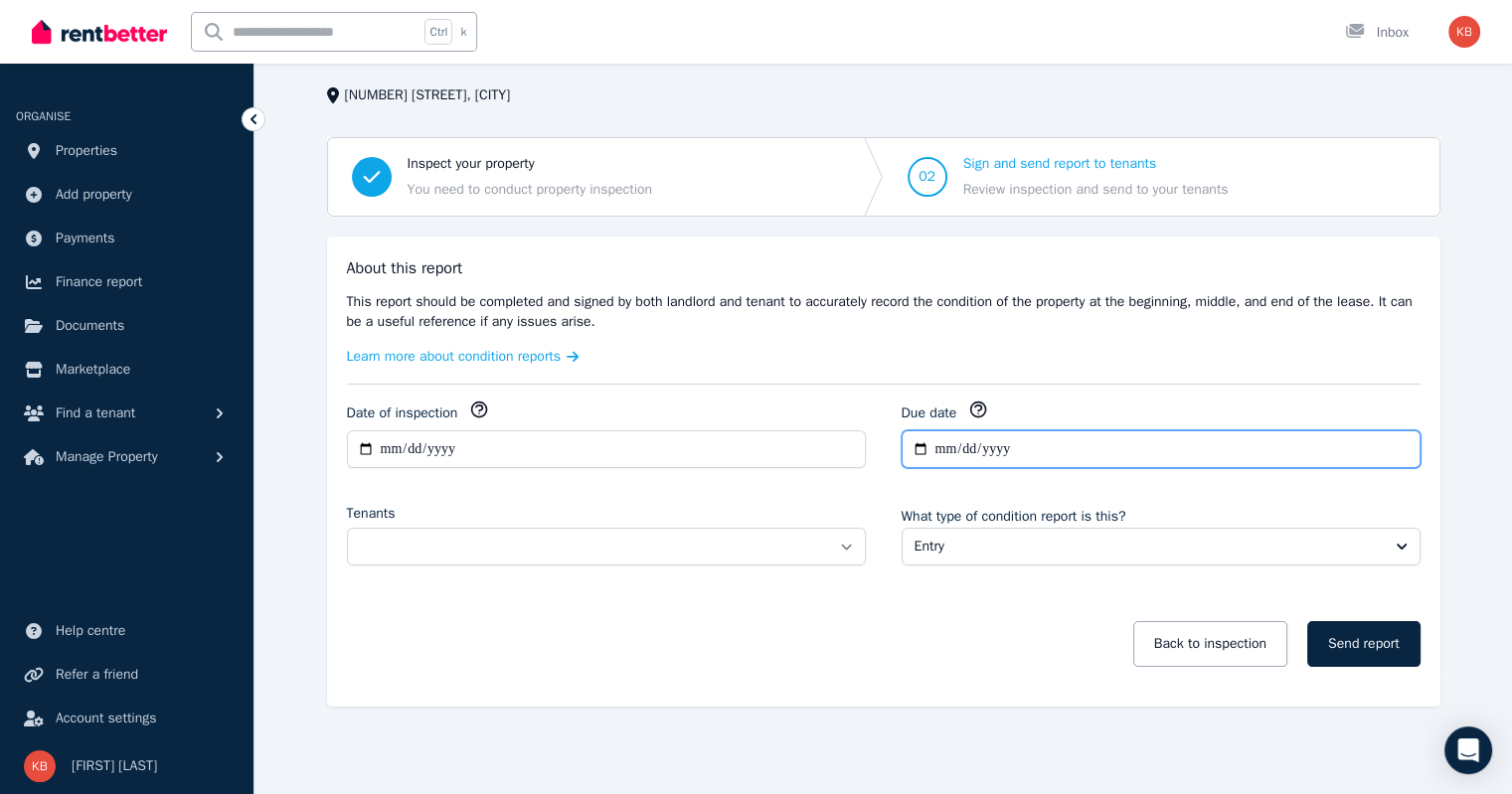 click on "**********" at bounding box center [1161, 449] 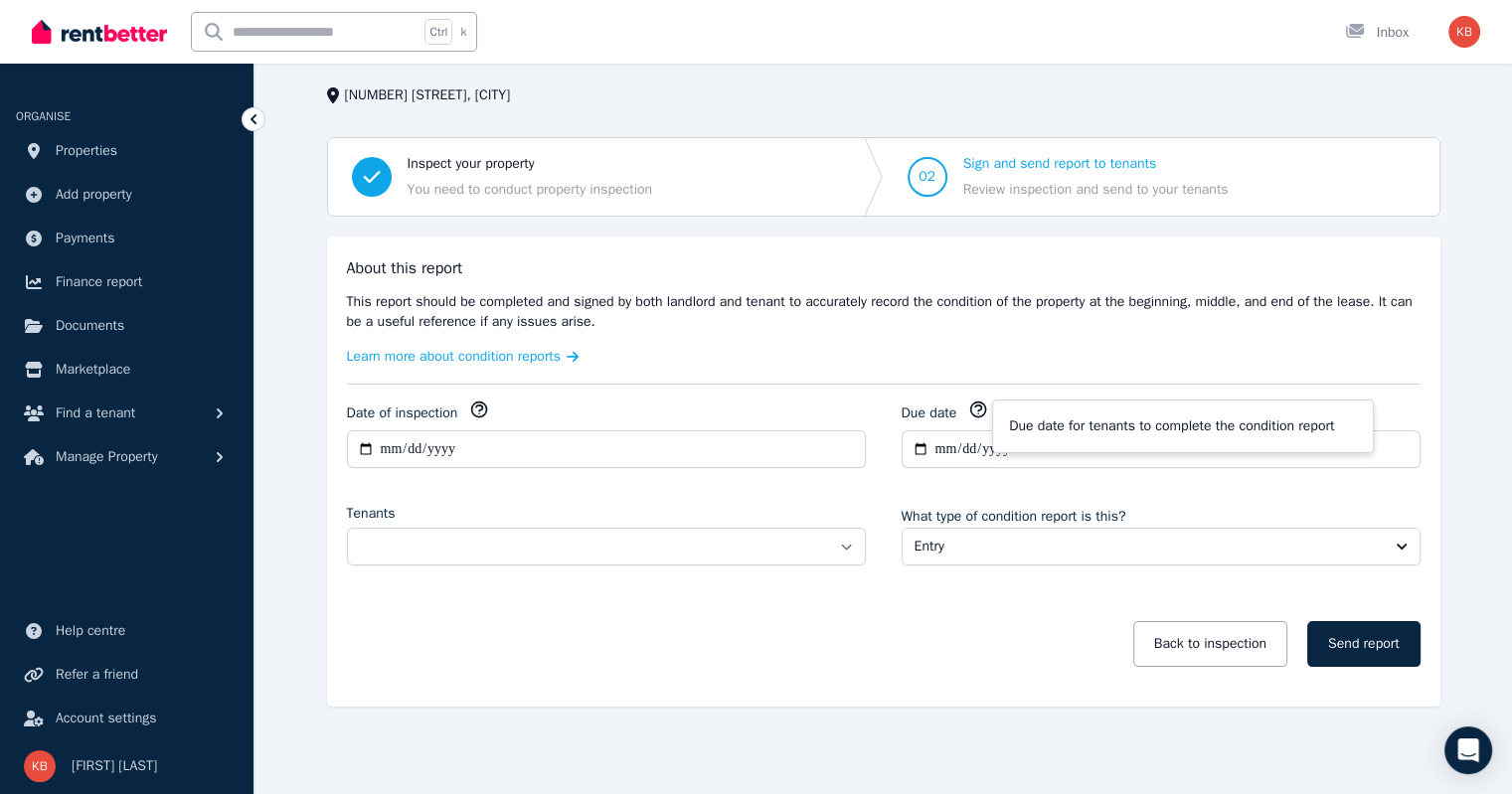 drag, startPoint x: 807, startPoint y: 497, endPoint x: 882, endPoint y: 472, distance: 79.05694 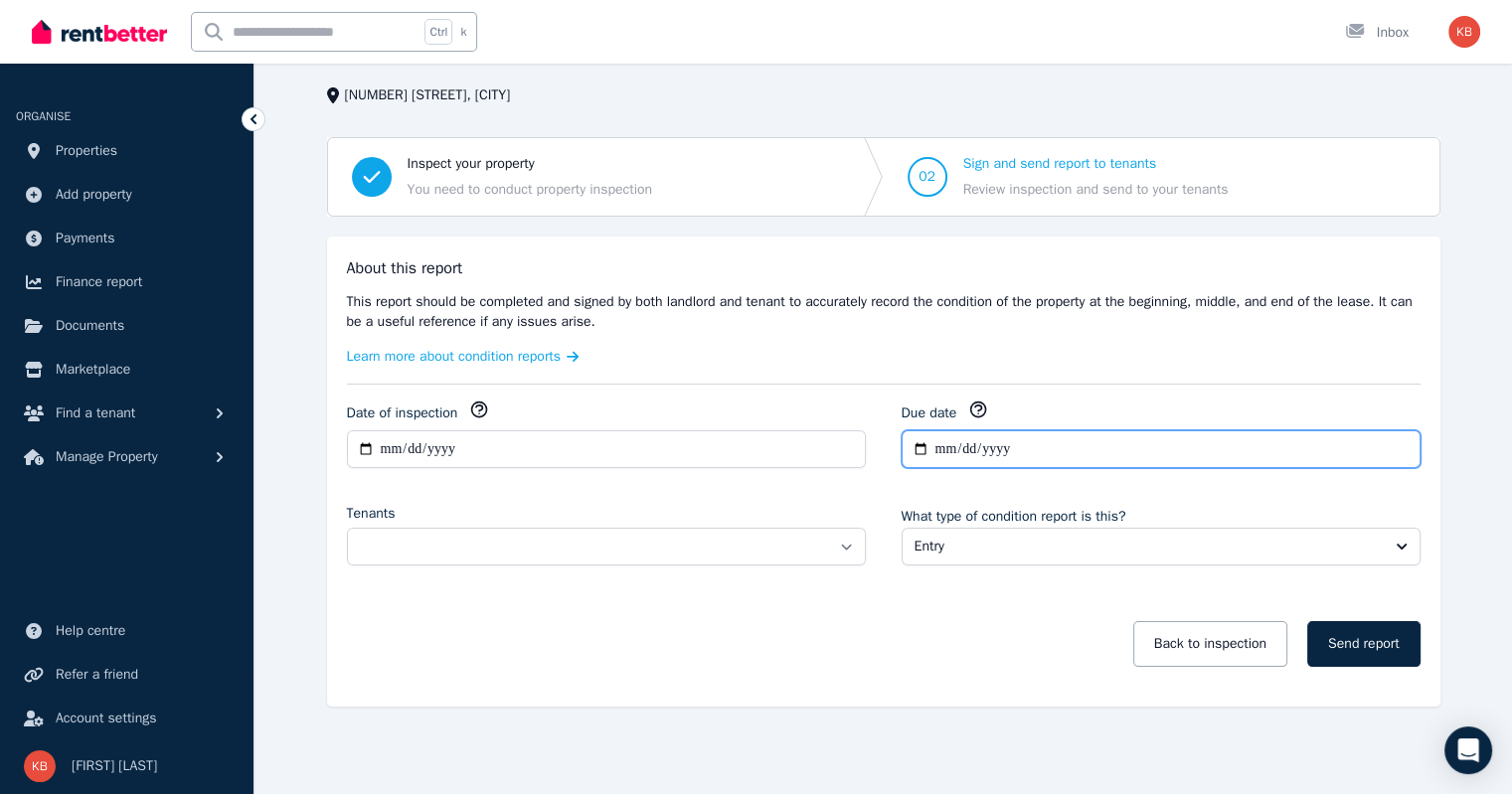 click on "**********" at bounding box center [1161, 449] 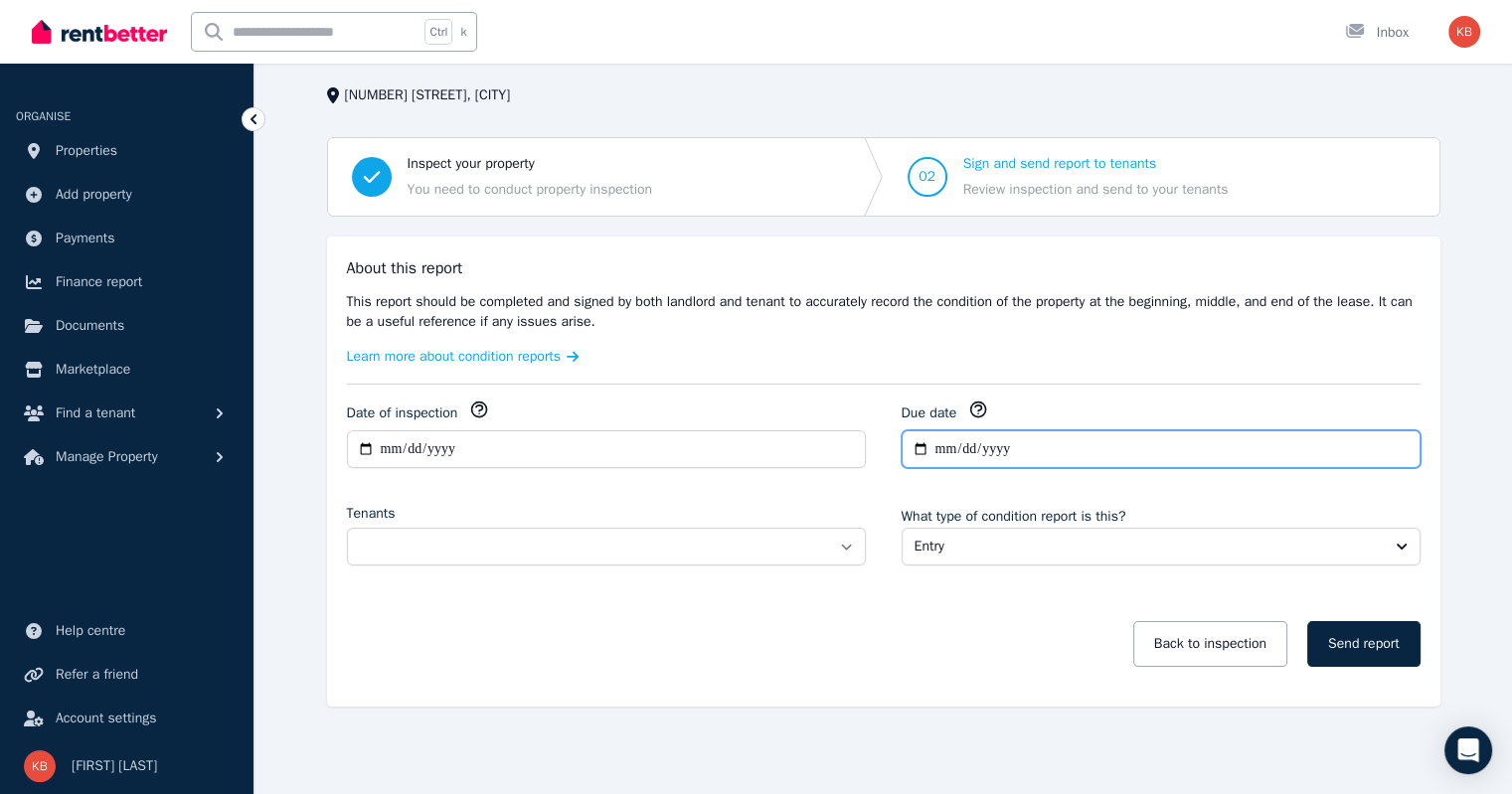 type on "**********" 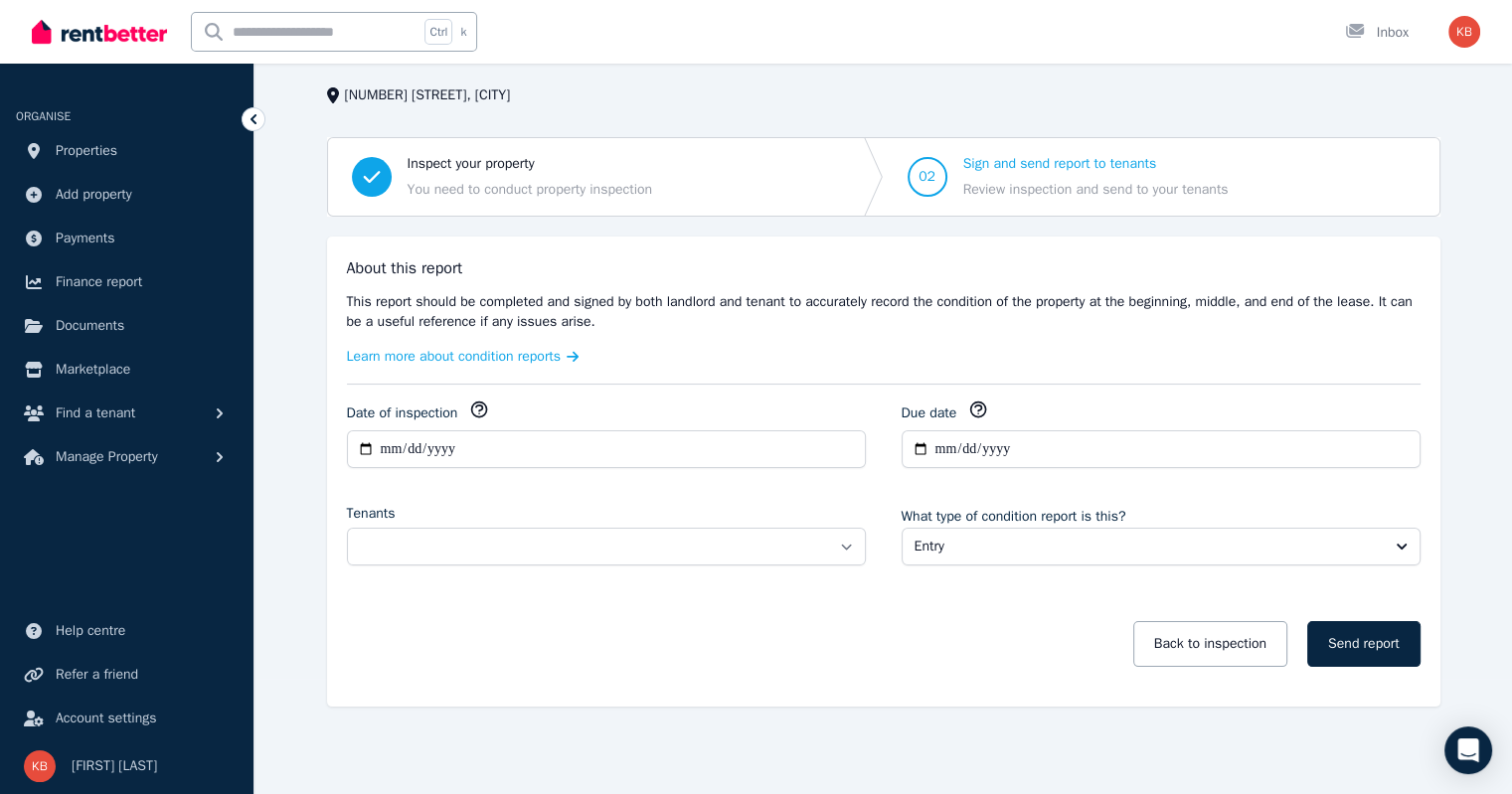 click on "Back to inspection Send report" at bounding box center [884, 644] 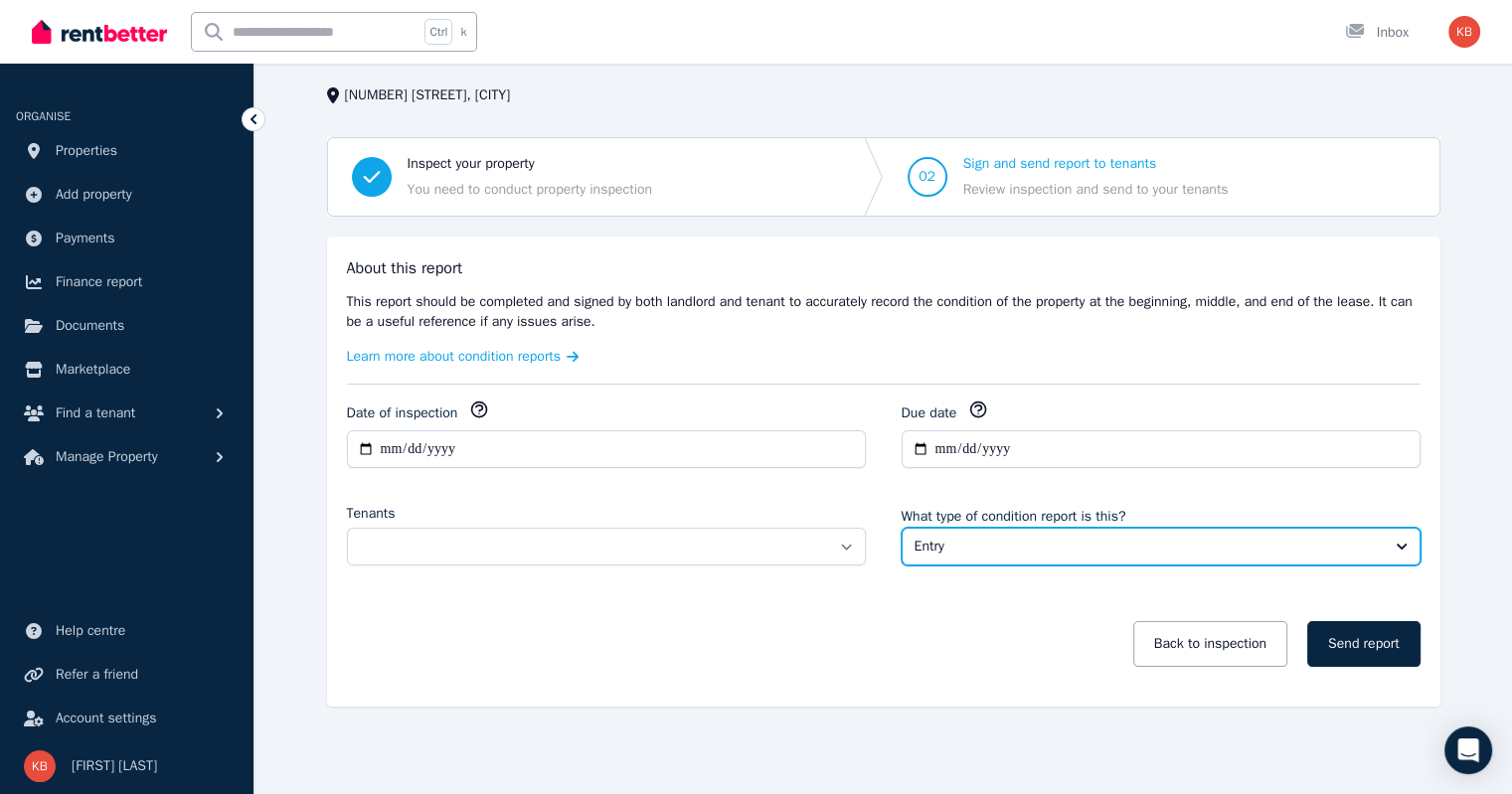click on "Entry" at bounding box center [1147, 547] 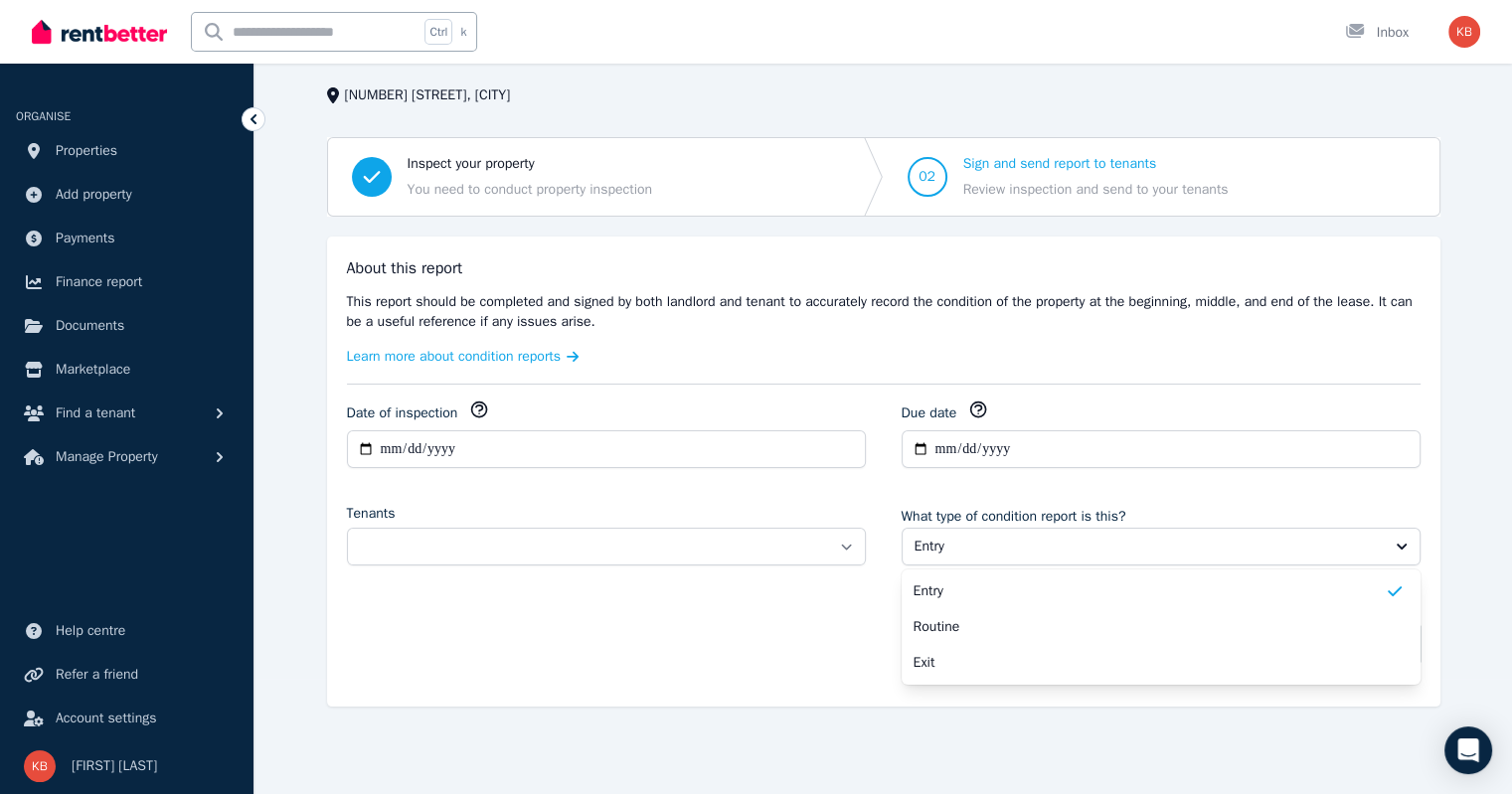 click on "Back to inspection Send report" at bounding box center (884, 644) 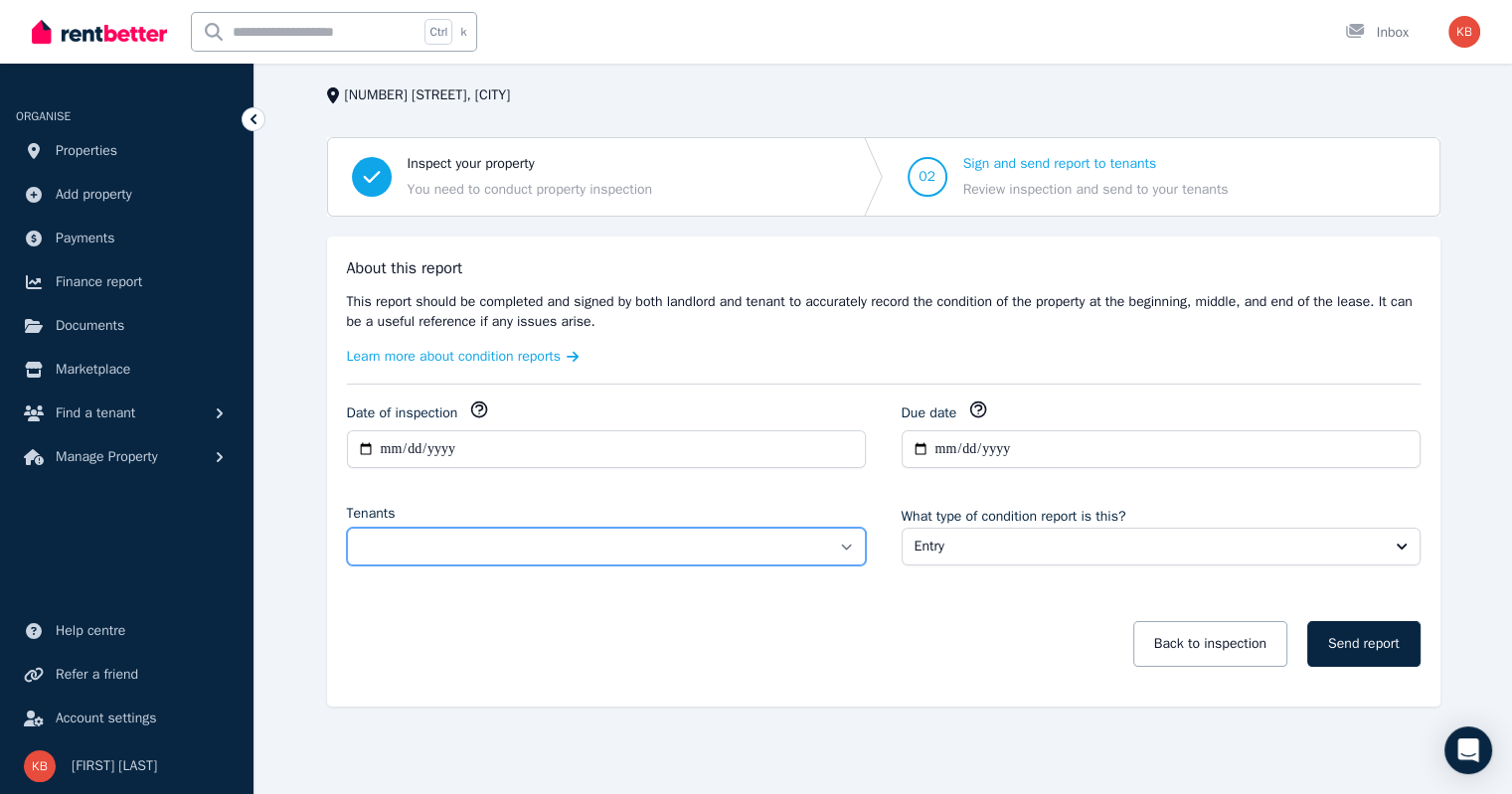 click on "**********" at bounding box center (606, 547) 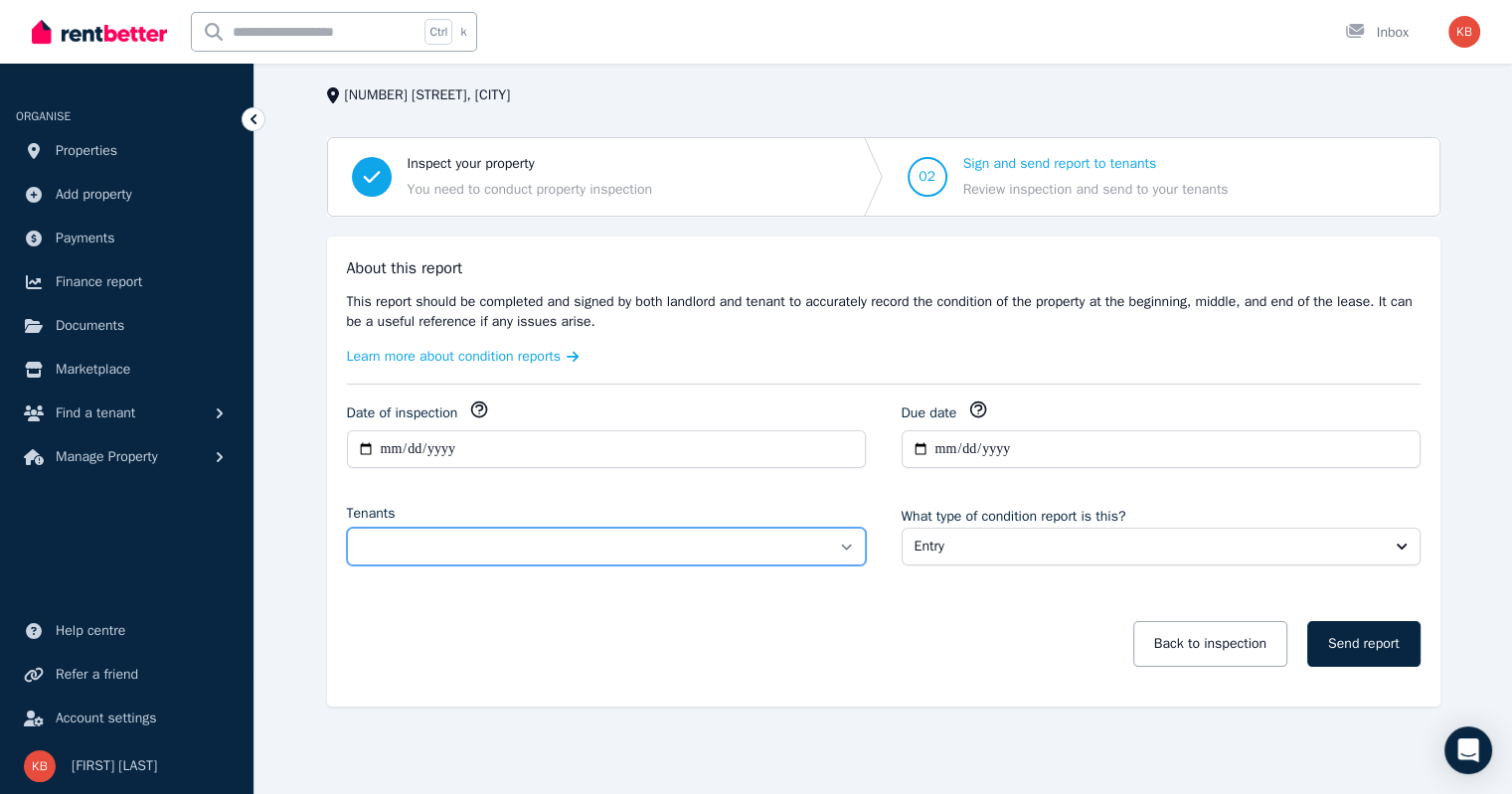 select on "**********" 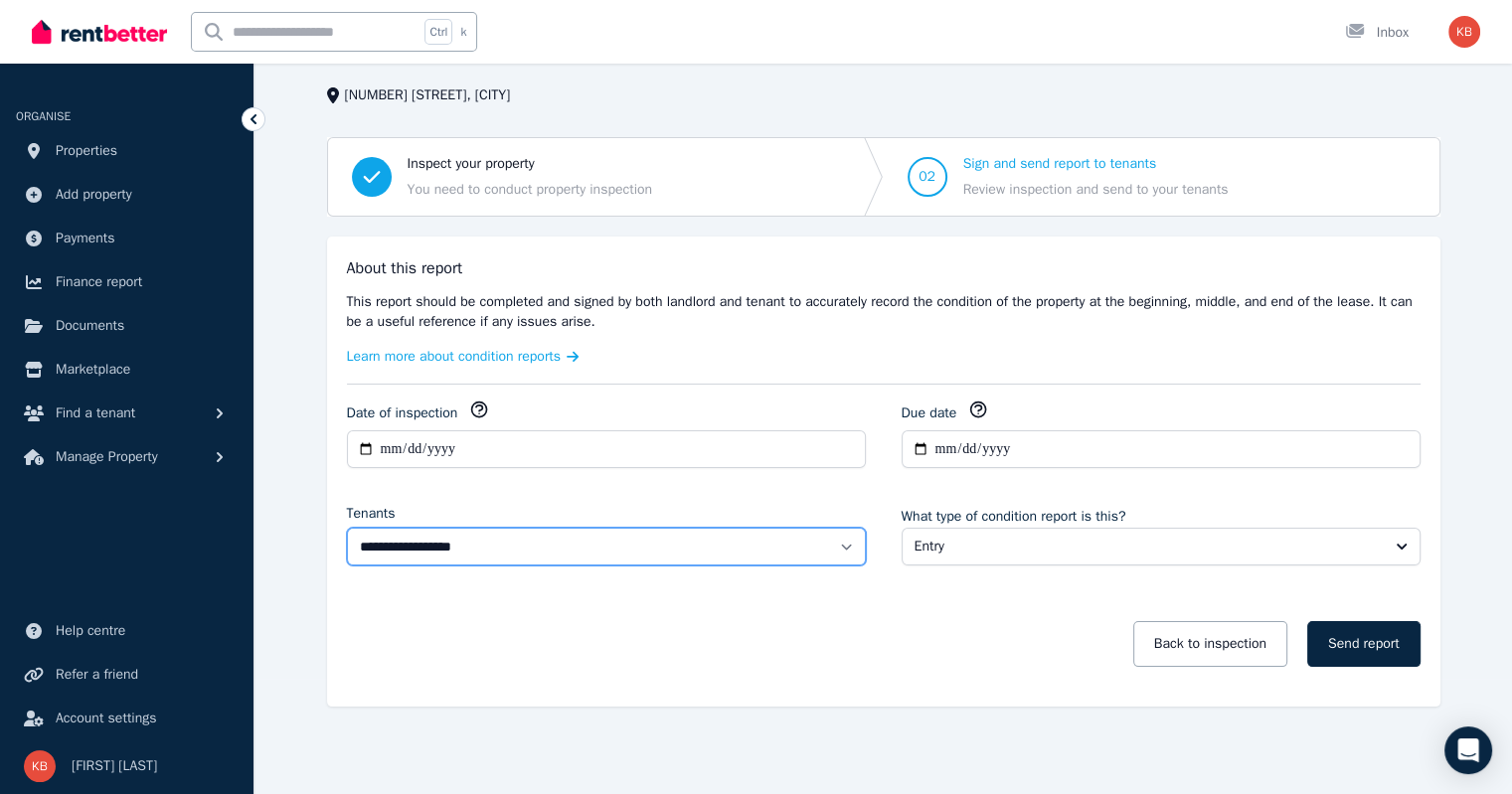 click on "**********" at bounding box center (606, 547) 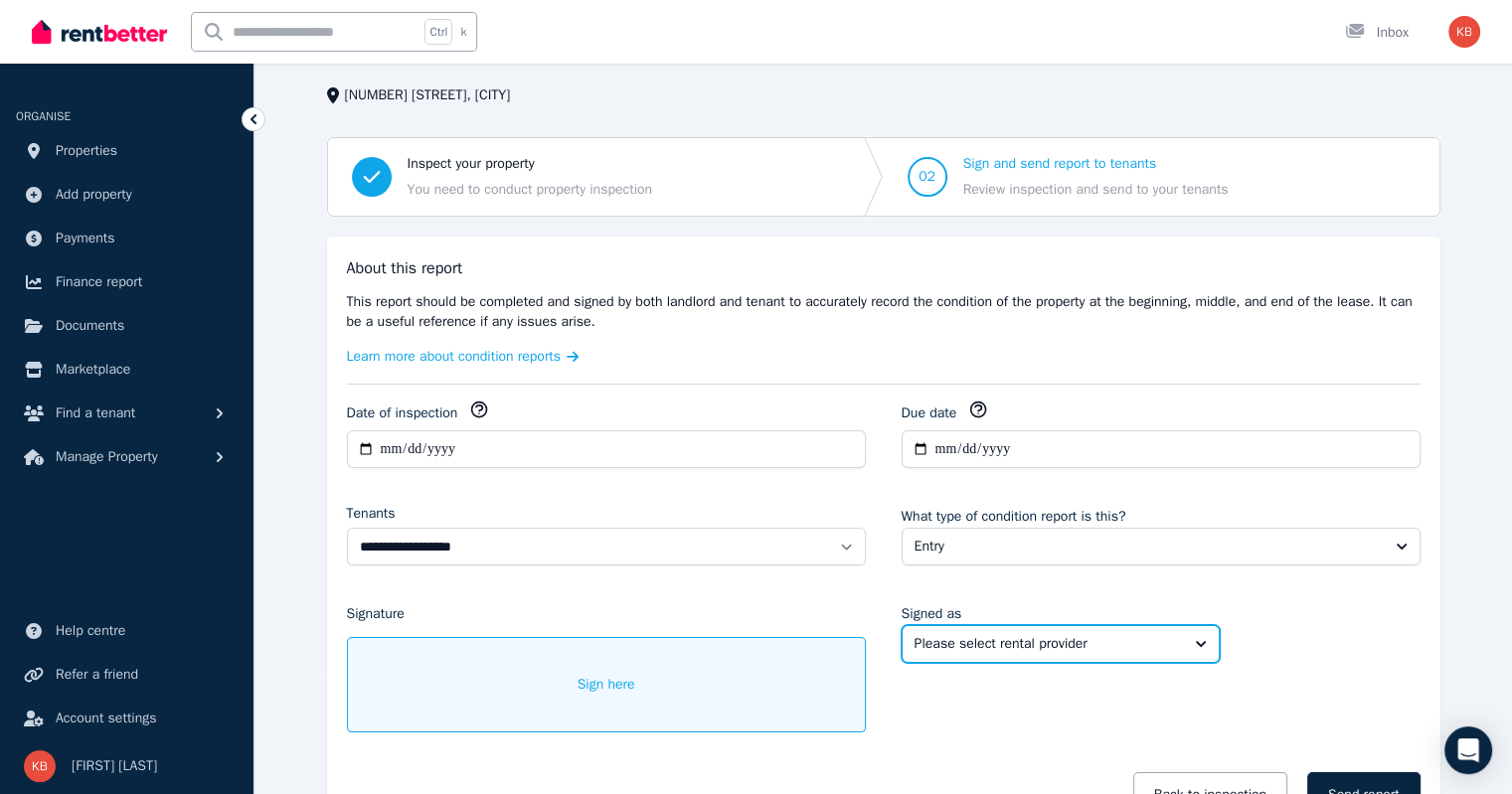 click on "Please select rental provider" at bounding box center (1047, 644) 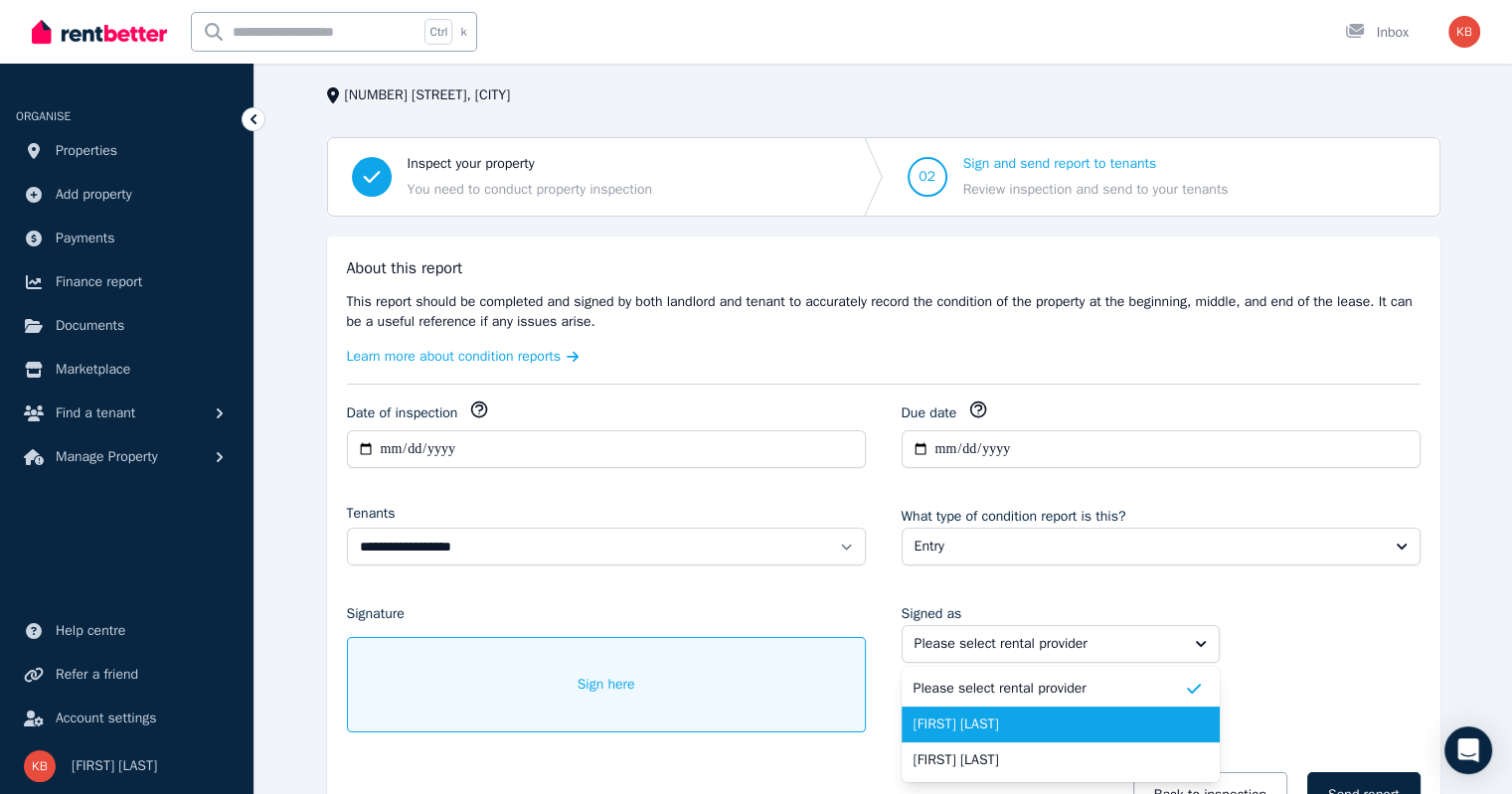 click on "[FIRST] [LAST]" at bounding box center [1049, 724] 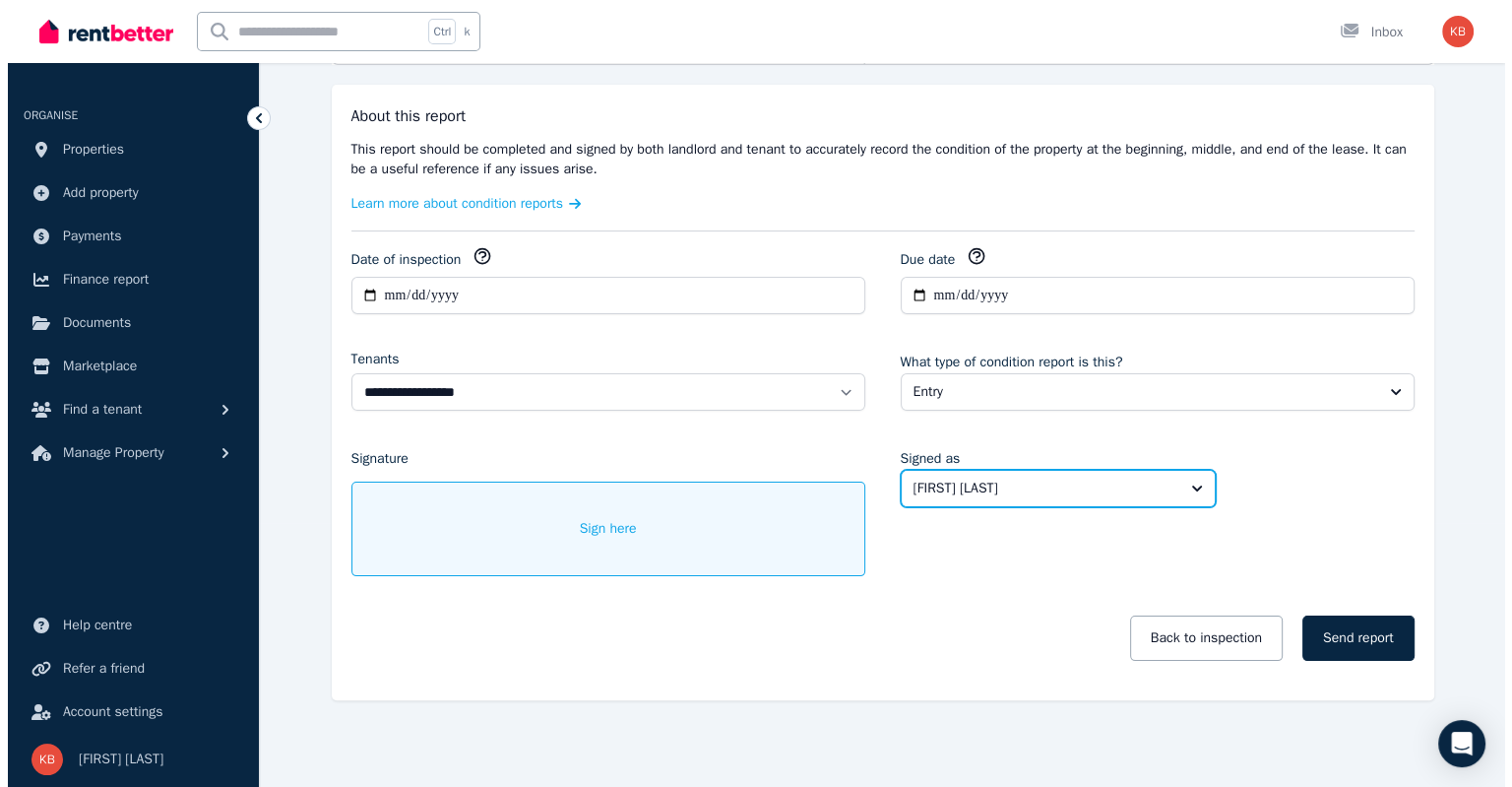 scroll, scrollTop: 264, scrollLeft: 0, axis: vertical 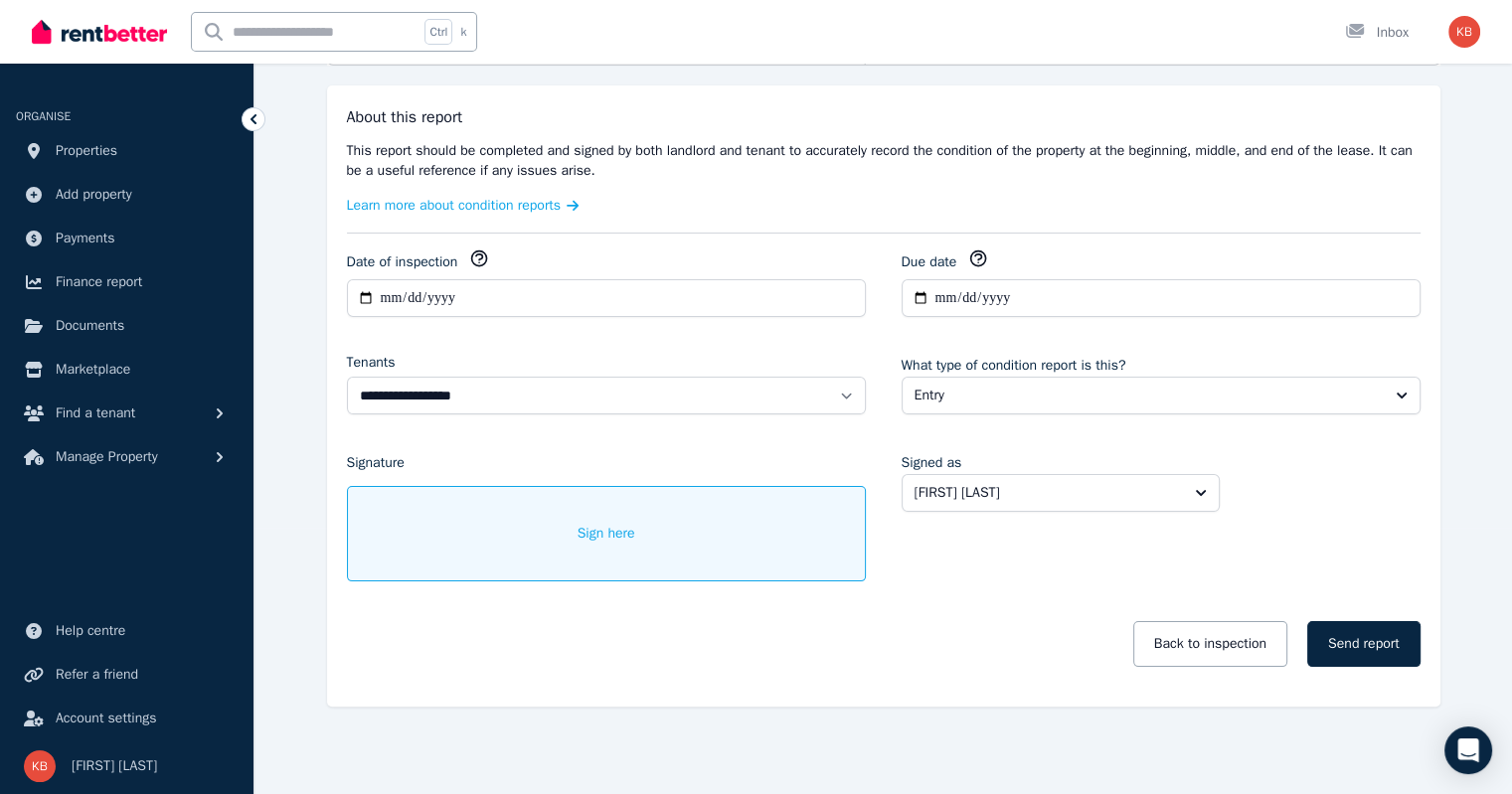 click on "Sign here" at bounding box center (606, 534) 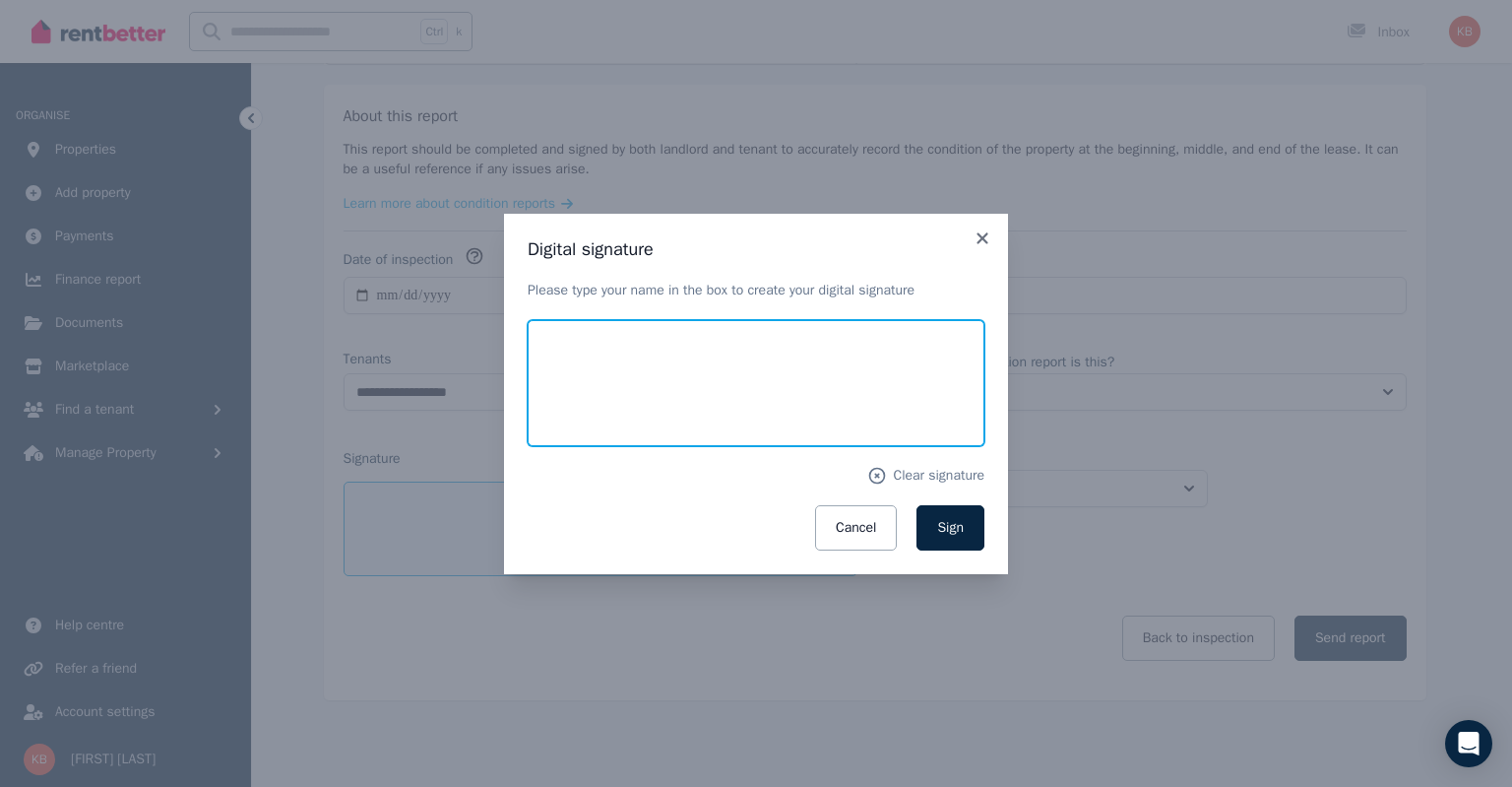 click at bounding box center (756, 383) 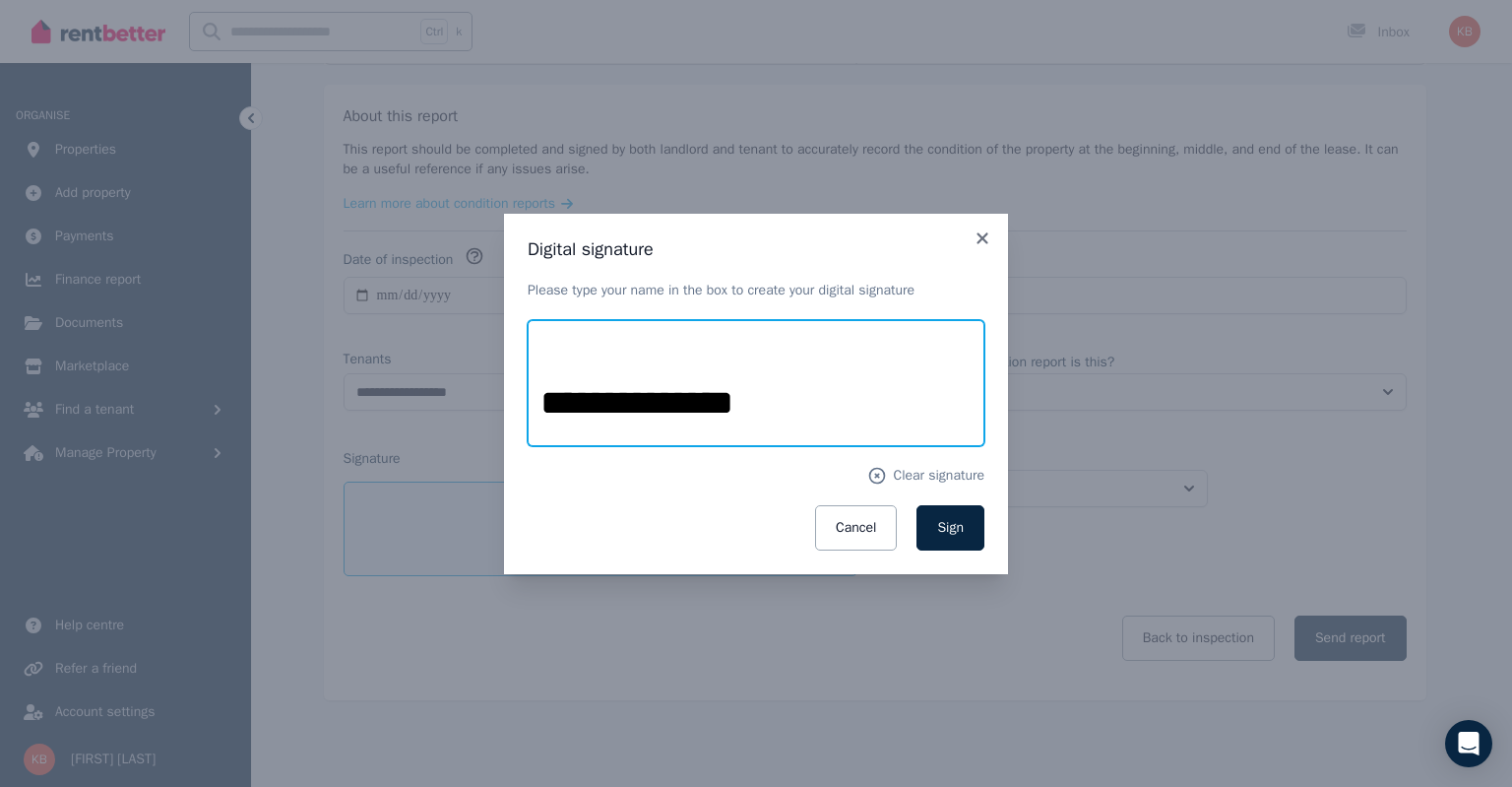 type on "**********" 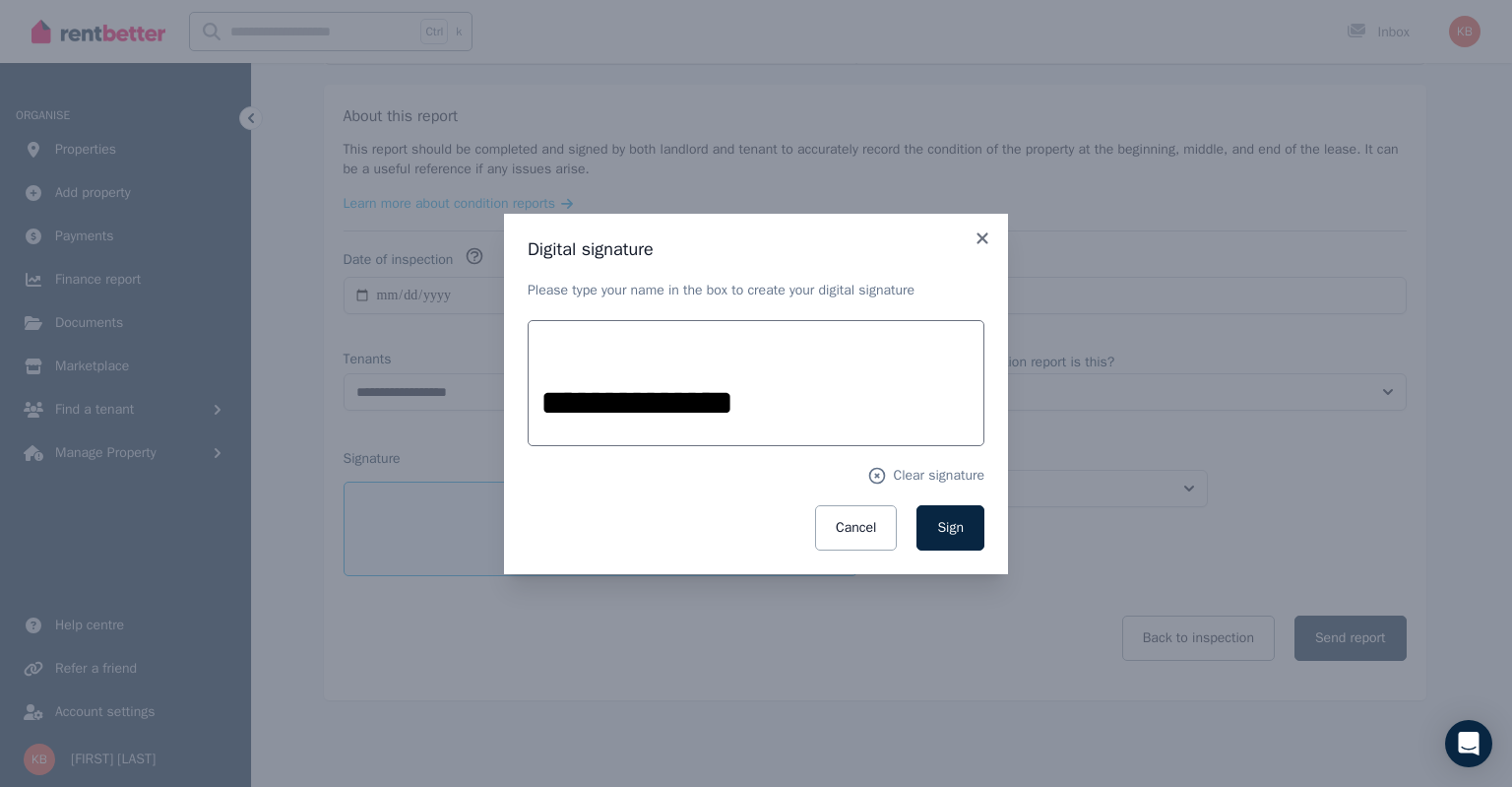click on "Sign" at bounding box center (950, 527) 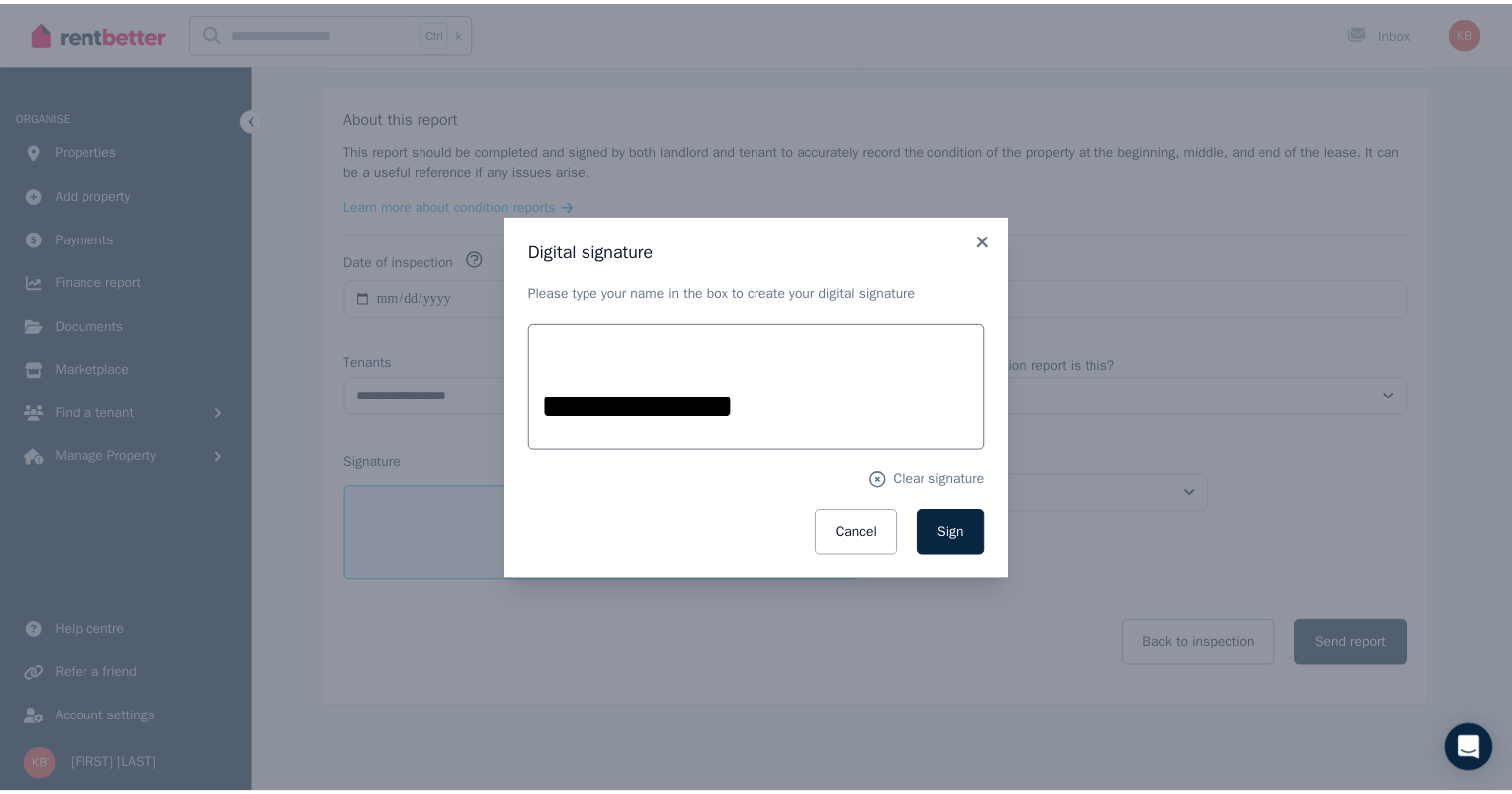 scroll, scrollTop: 204, scrollLeft: 0, axis: vertical 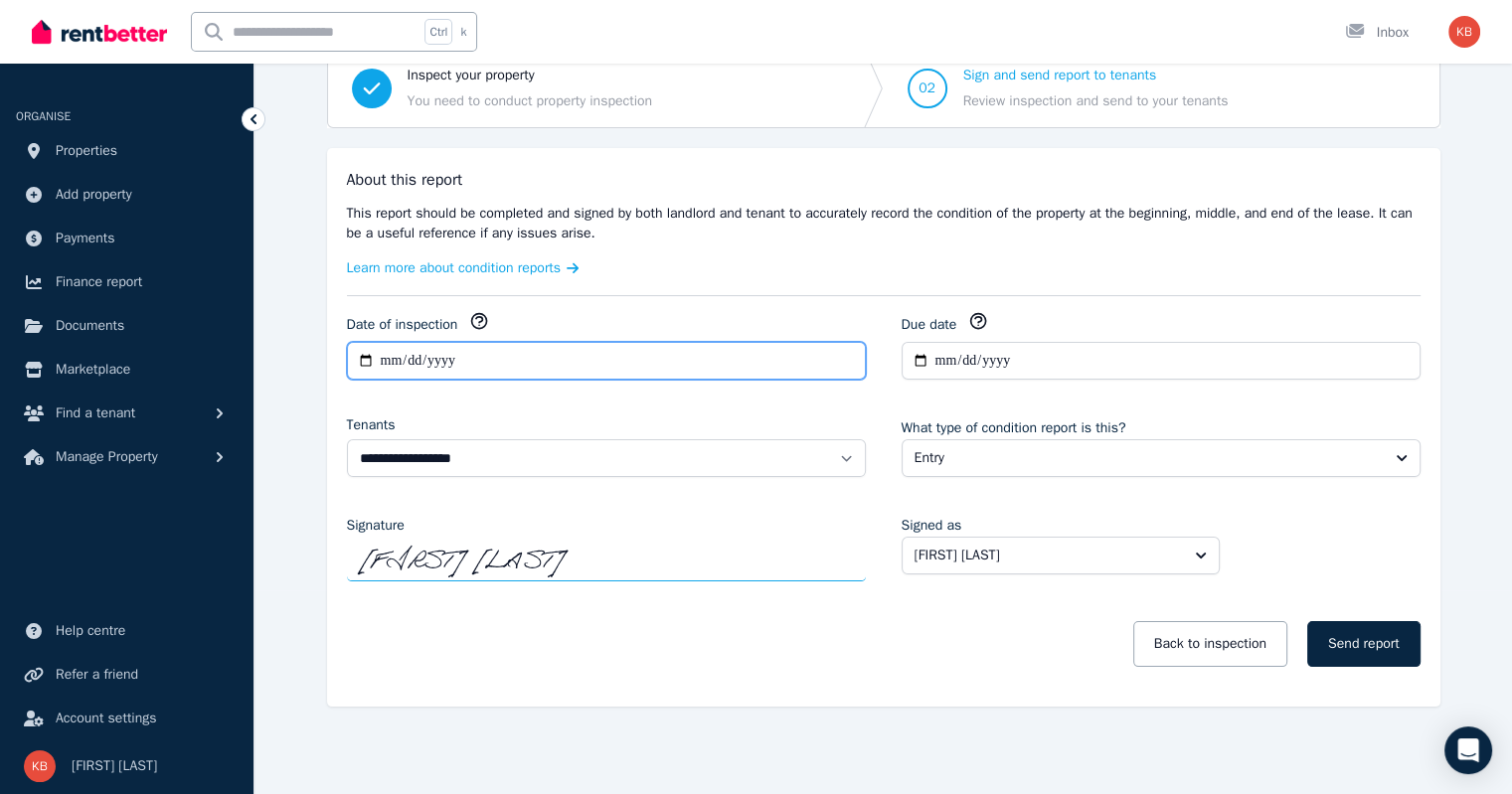 click on "**********" at bounding box center (606, 361) 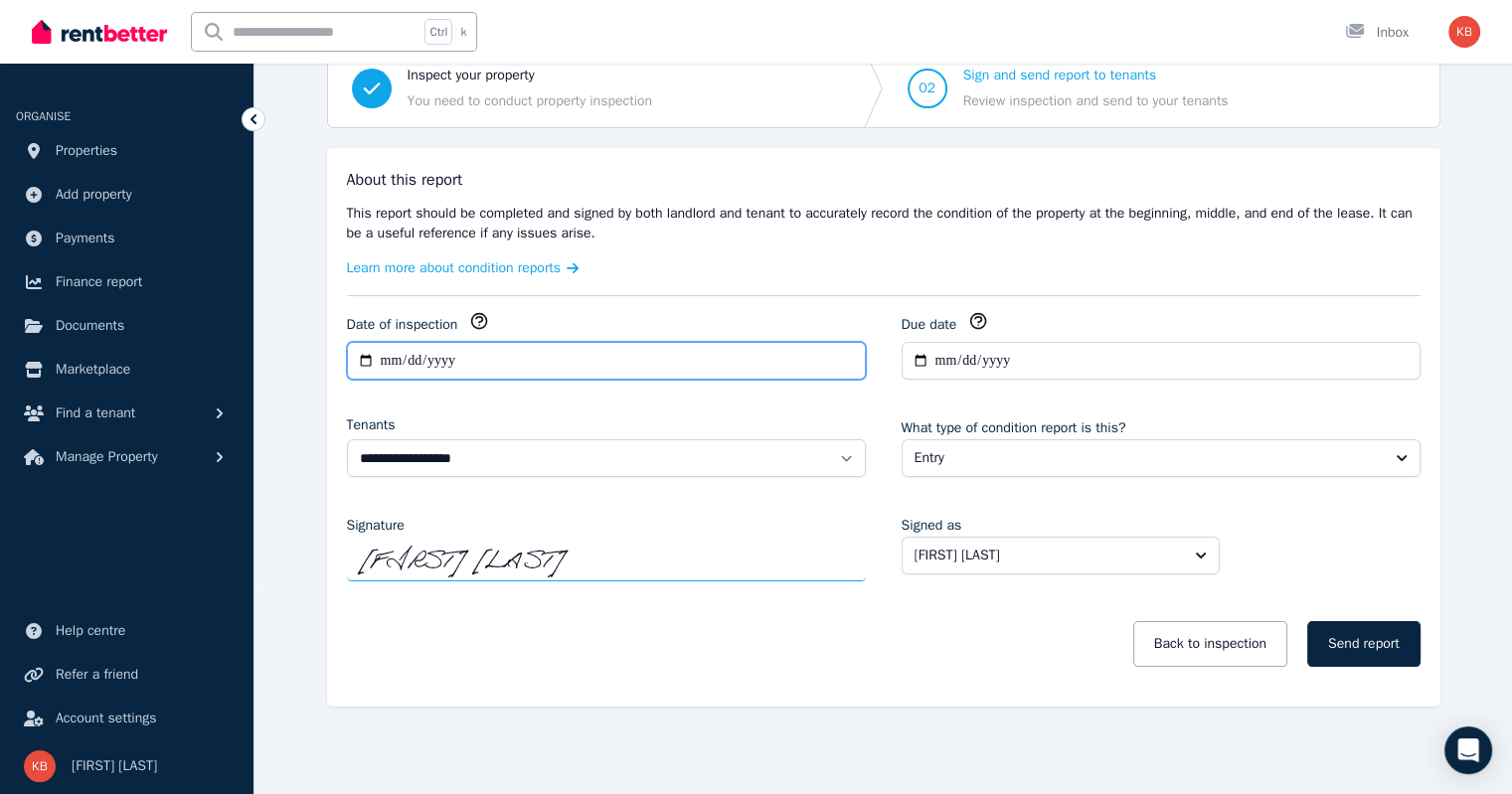 type on "**********" 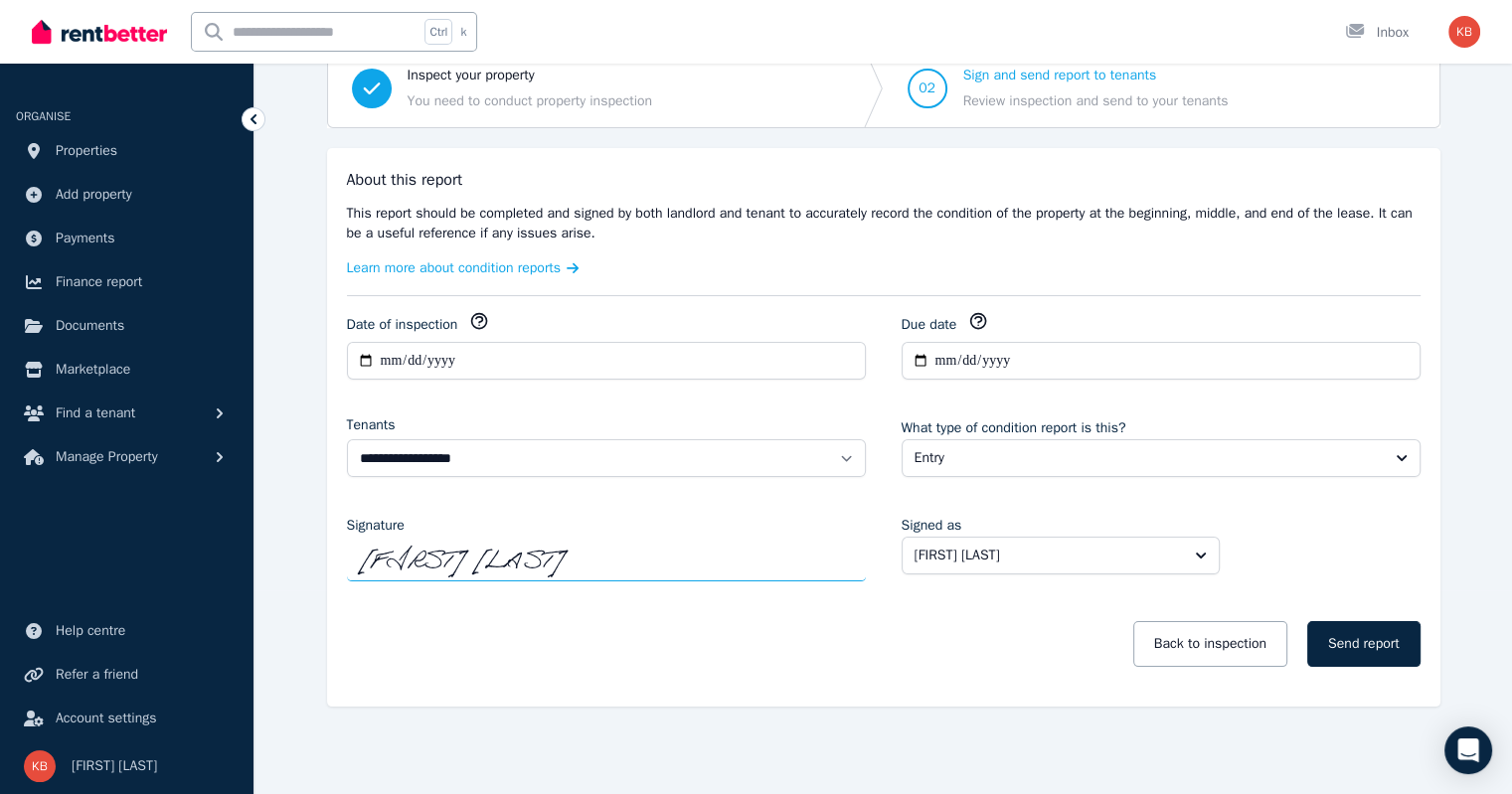 click on "Send report" at bounding box center (1364, 644) 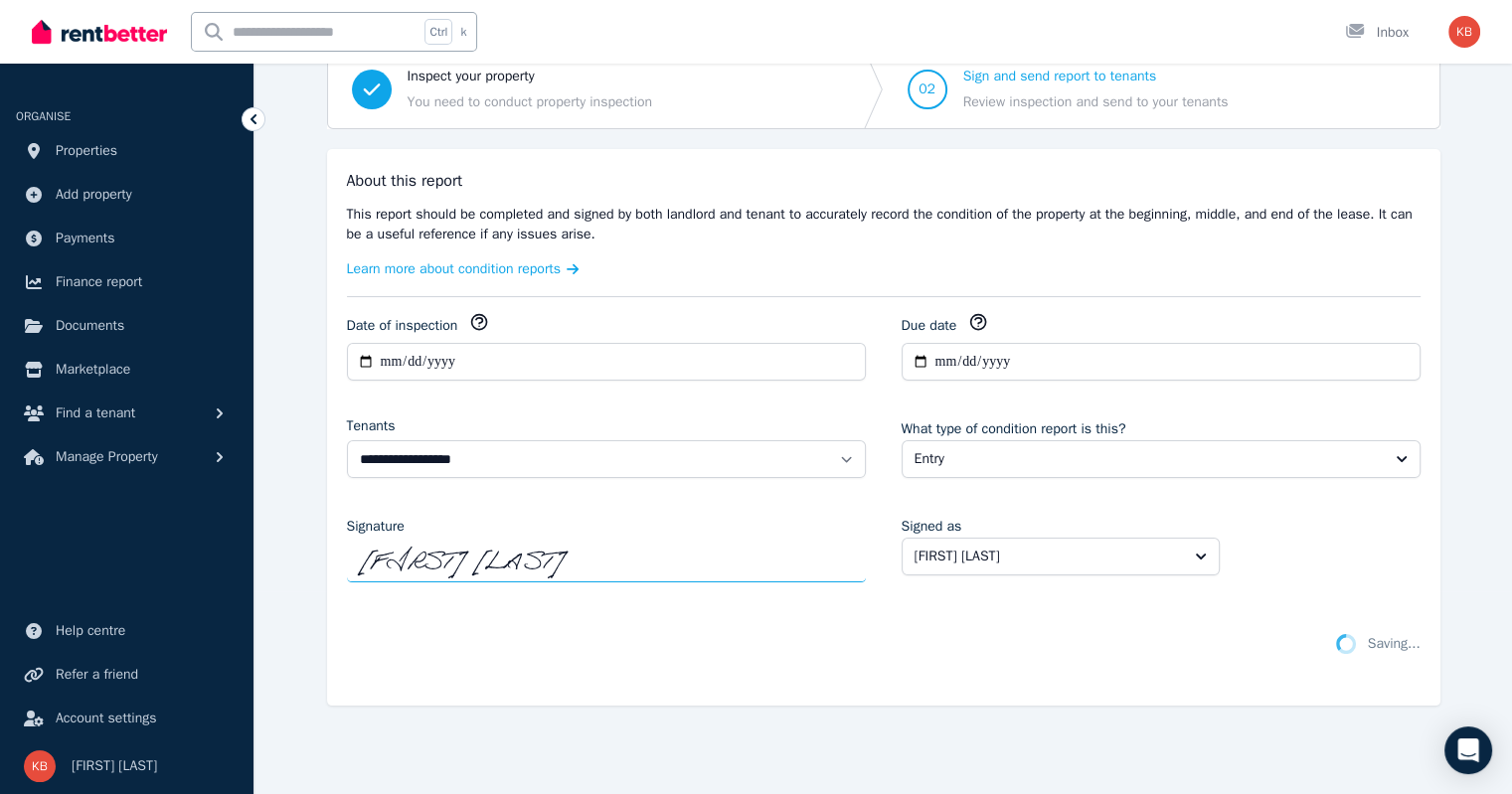 scroll, scrollTop: 204, scrollLeft: 0, axis: vertical 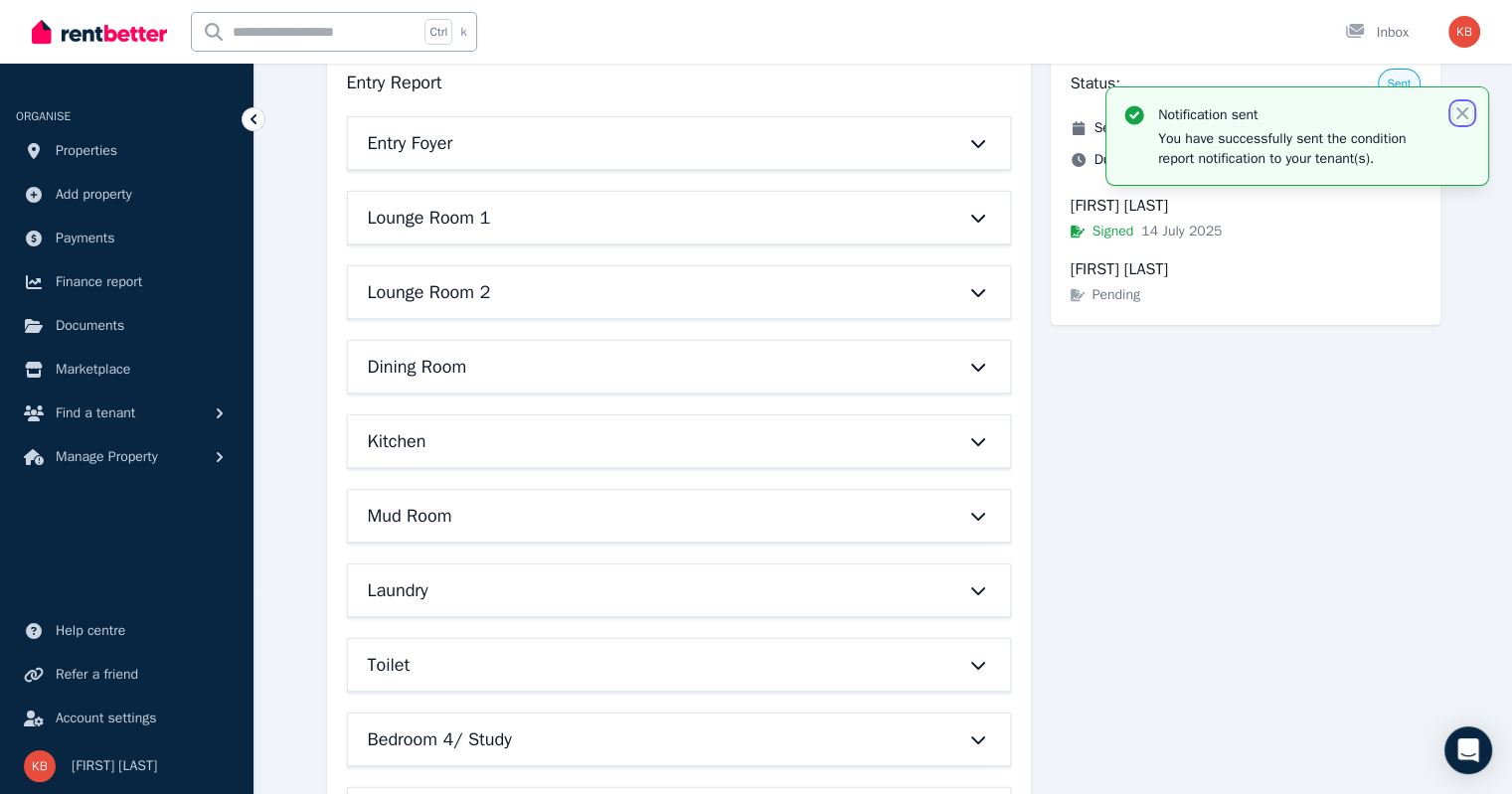 click 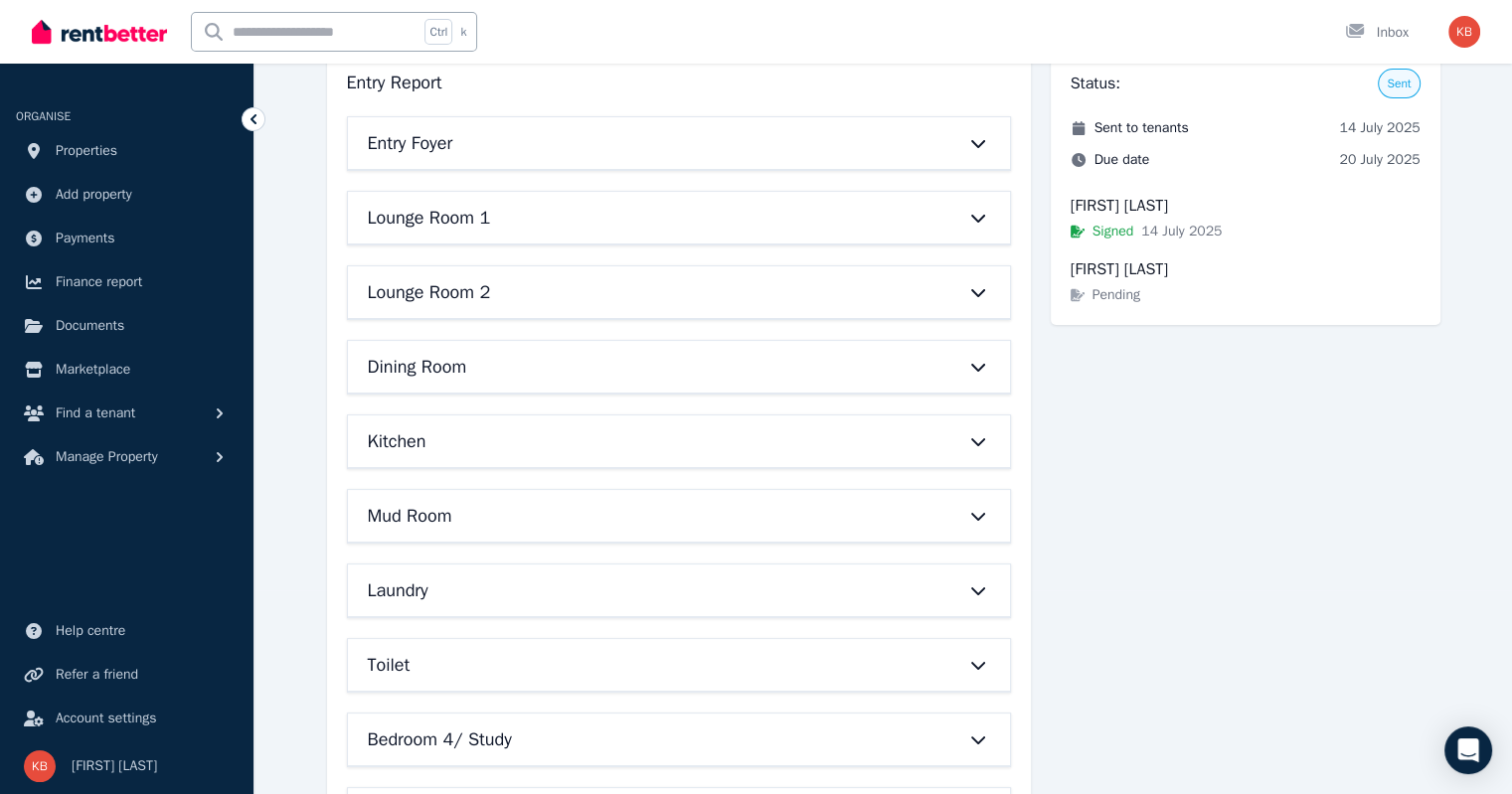 scroll, scrollTop: 0, scrollLeft: 0, axis: both 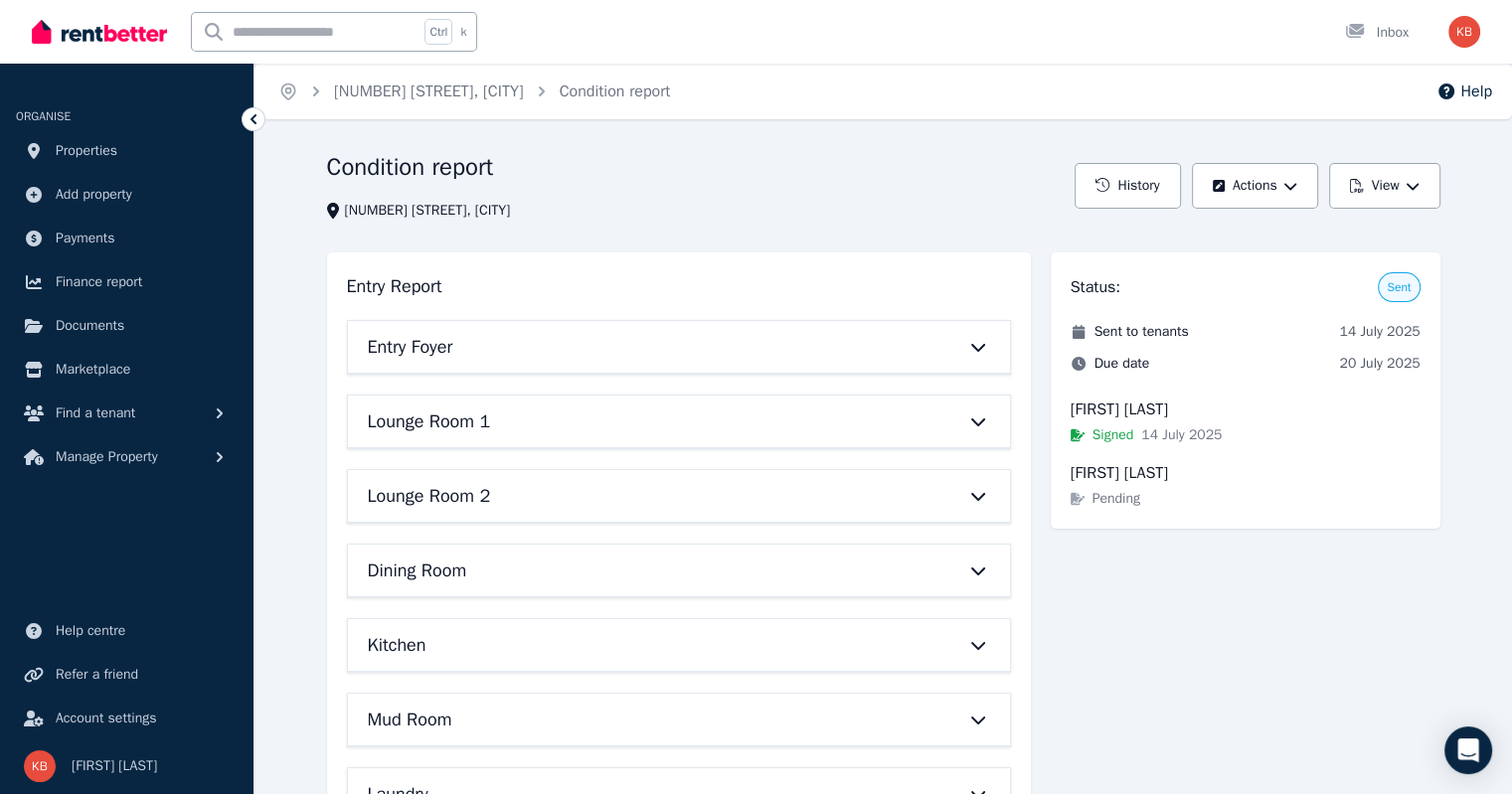 click on "[NUMBER] [STREET], [CITY]" at bounding box center [428, 91] 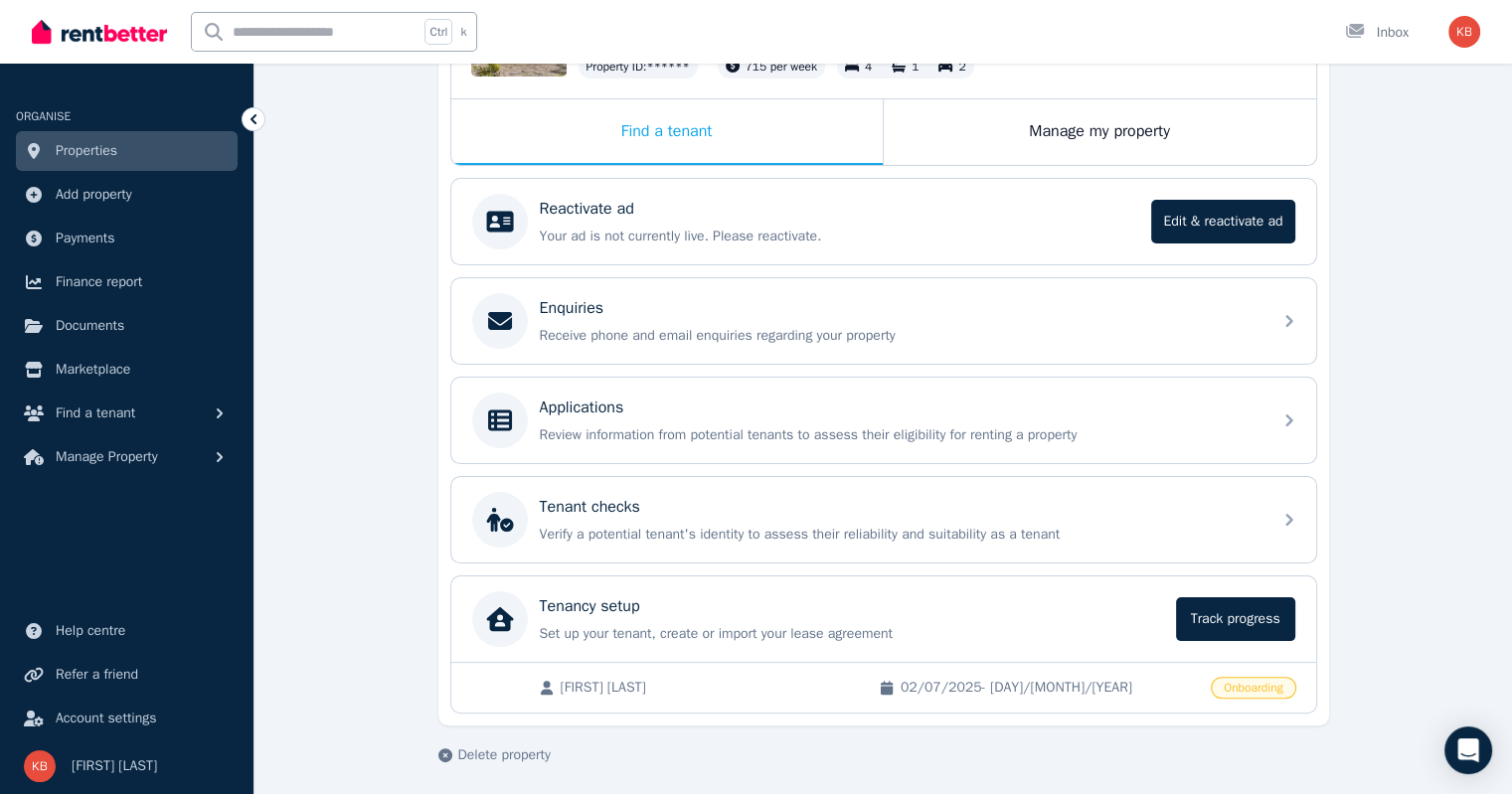 scroll, scrollTop: 295, scrollLeft: 0, axis: vertical 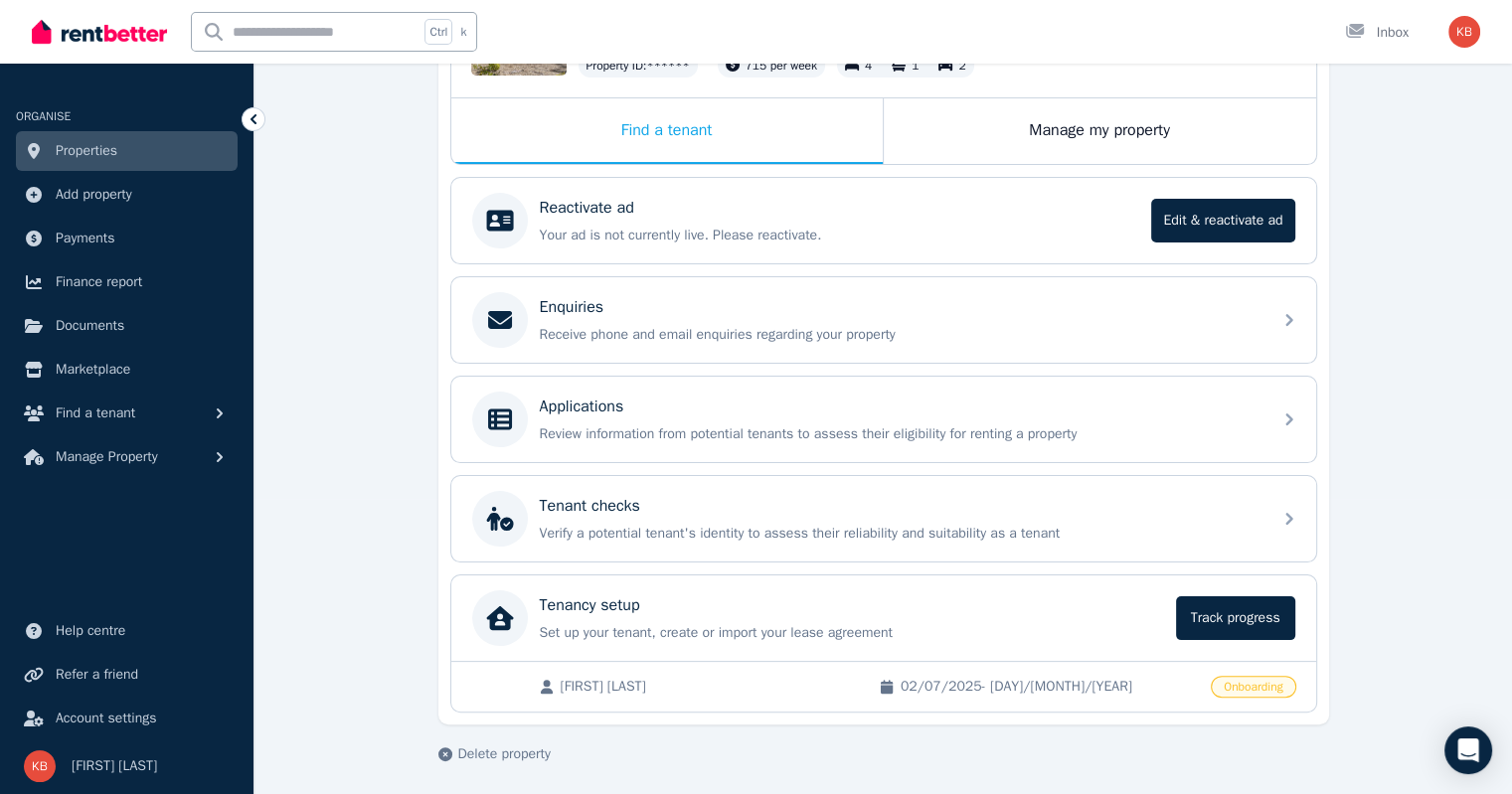 click on "Manage my property" at bounding box center (1099, 131) 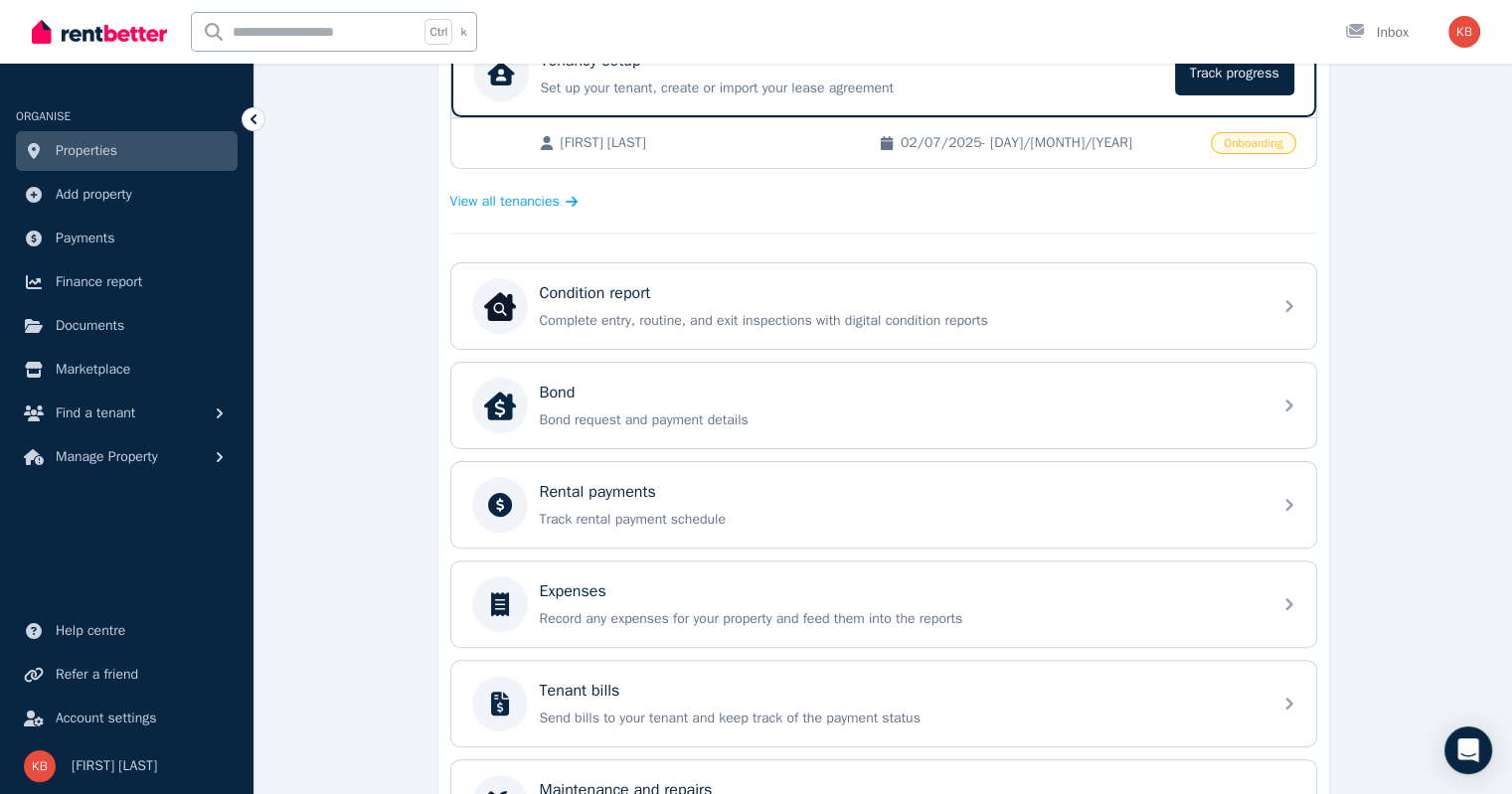 scroll, scrollTop: 674, scrollLeft: 0, axis: vertical 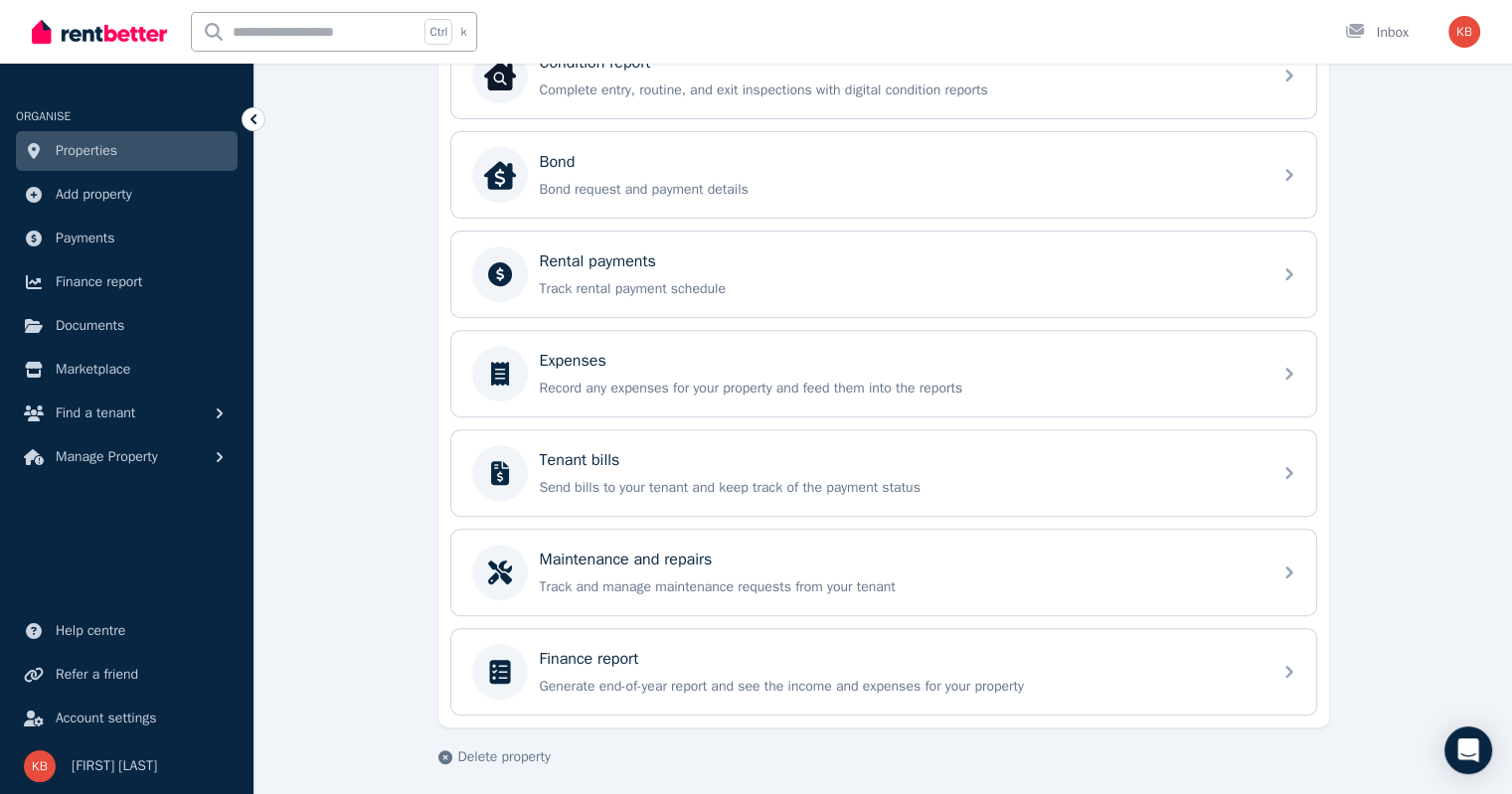 click on "Maintenance and repairs" at bounding box center [900, 559] 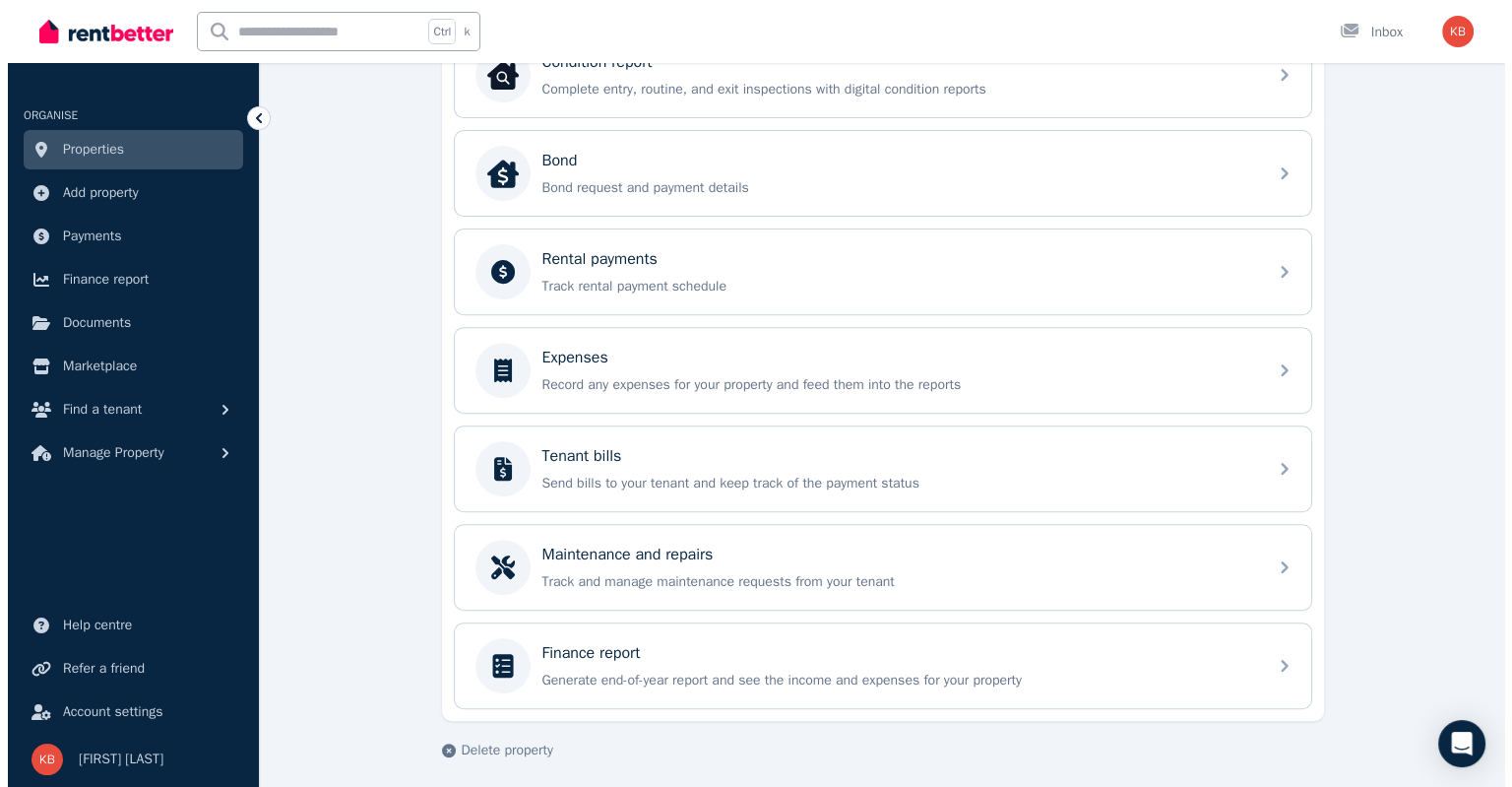 scroll, scrollTop: 0, scrollLeft: 0, axis: both 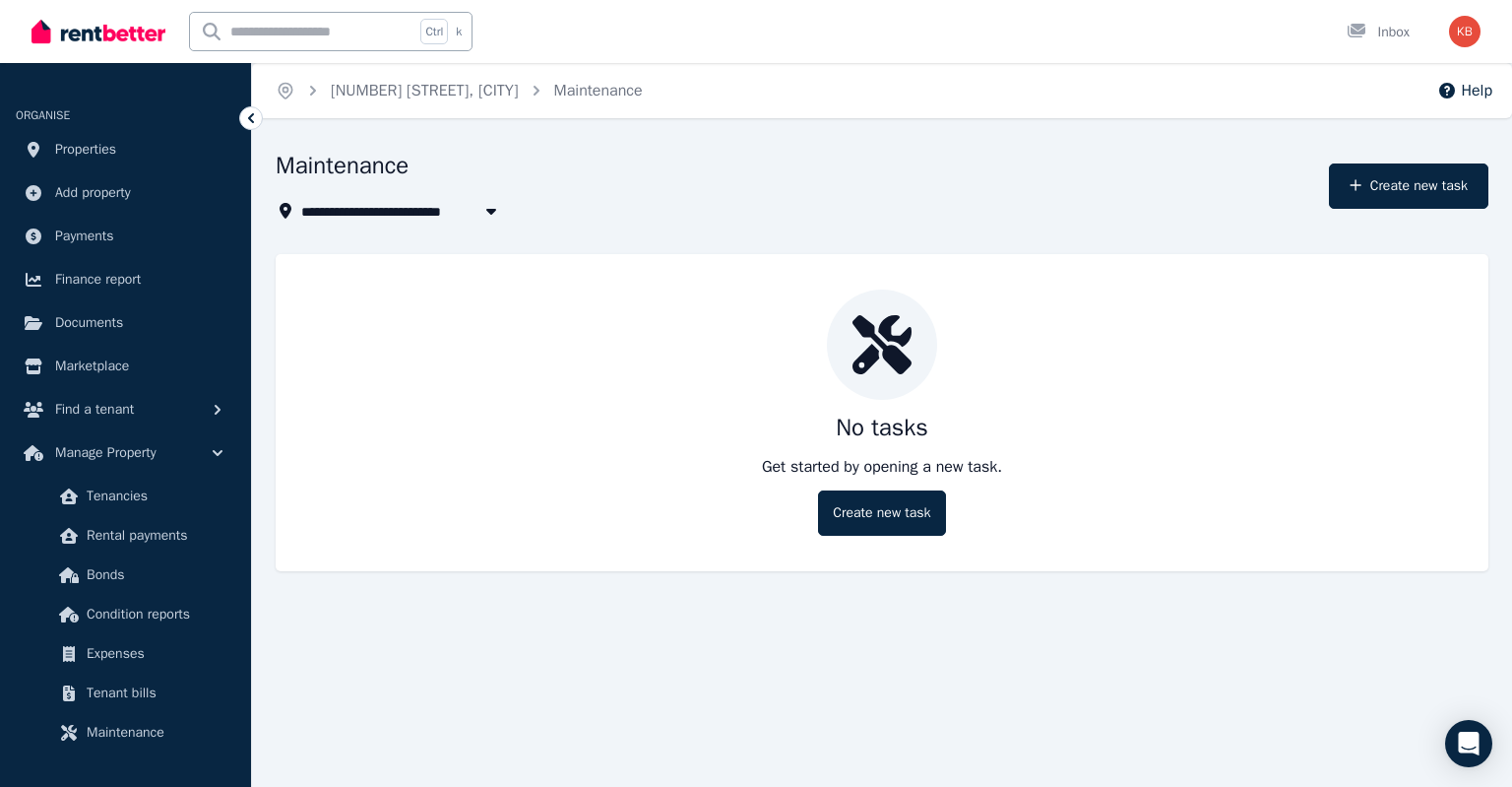 click on "Create new task" at bounding box center [881, 513] 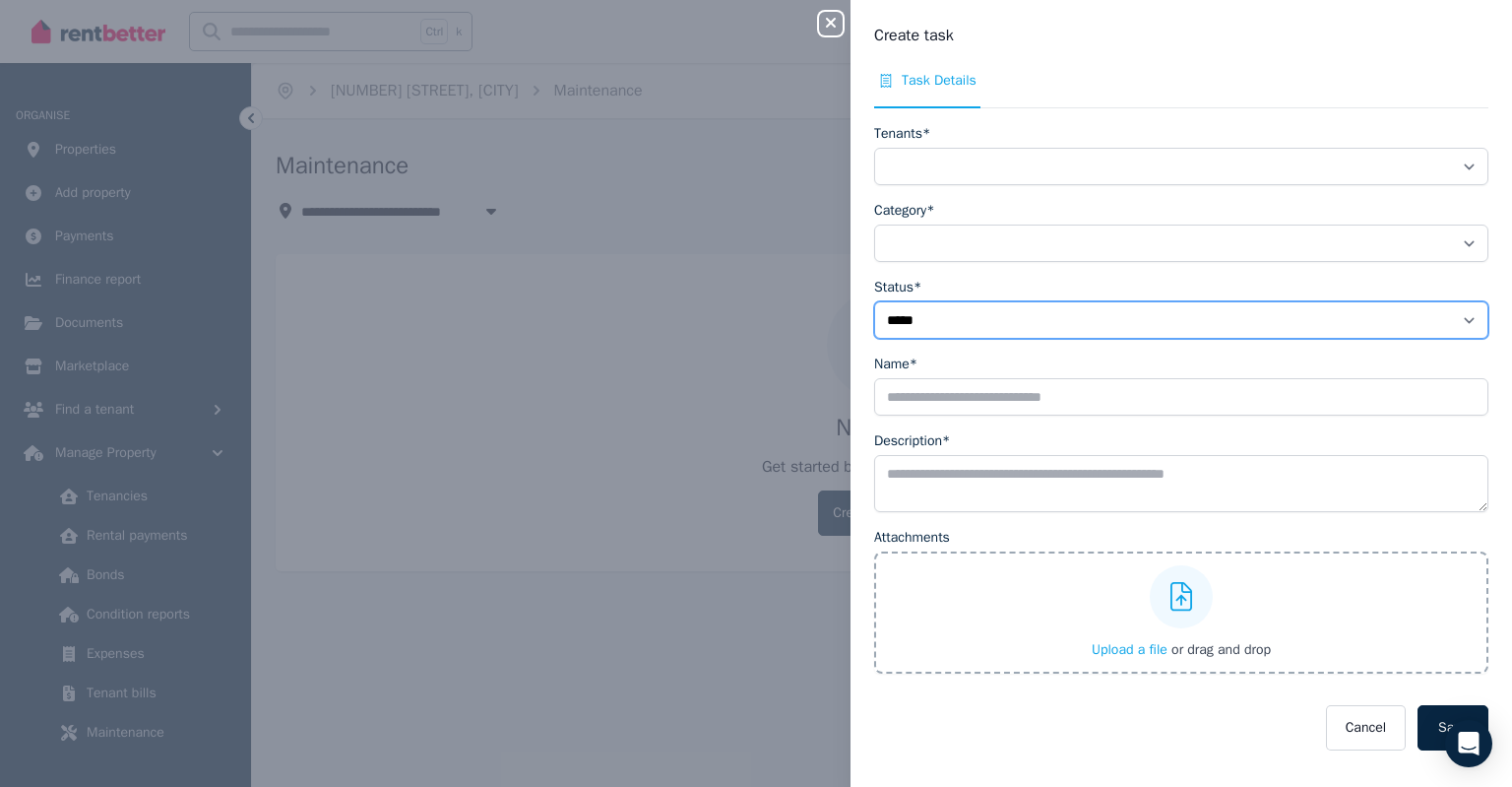 click on "**********" at bounding box center (1181, 320) 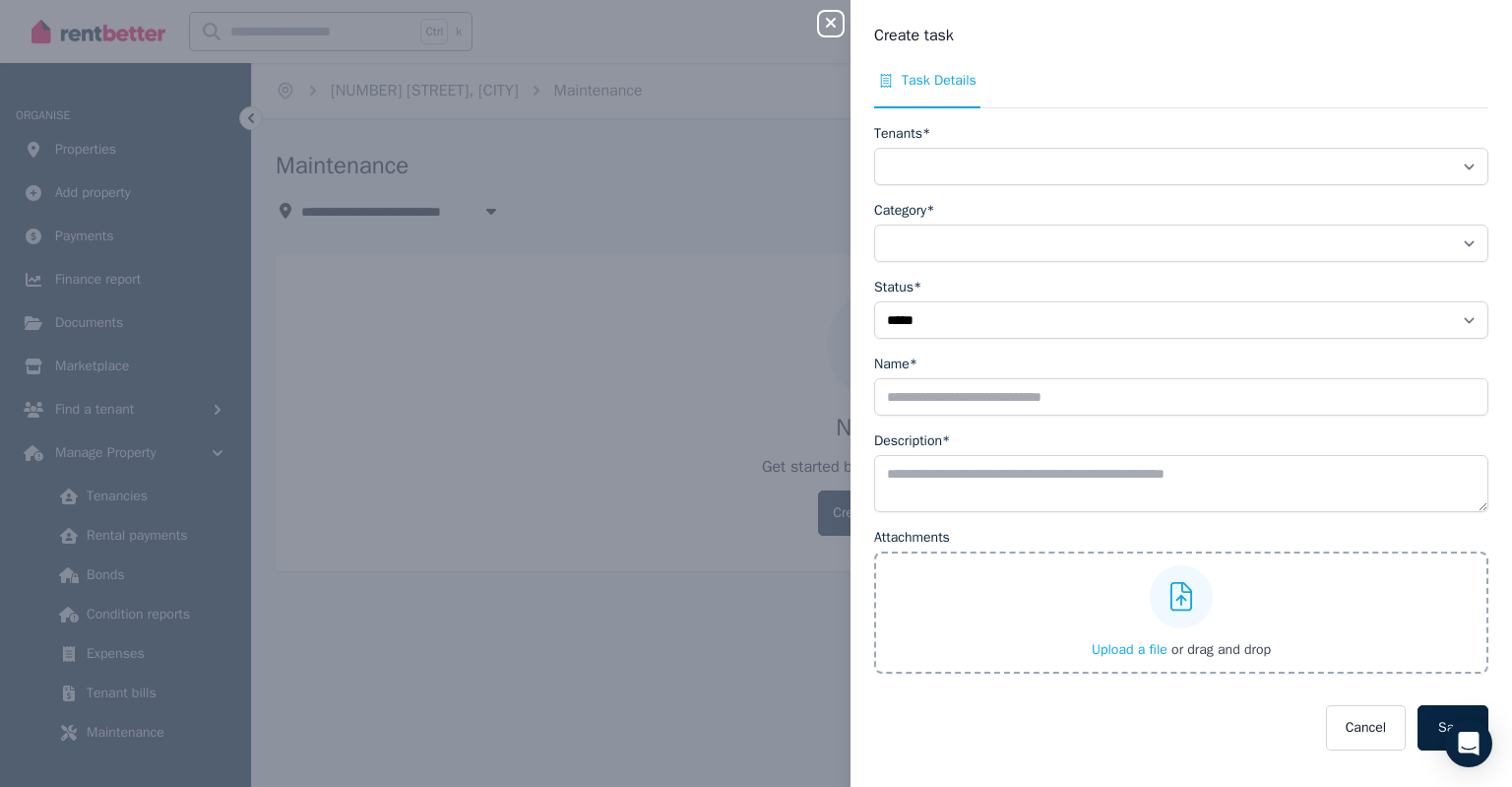 click on "Cancel" at bounding box center [1365, 728] 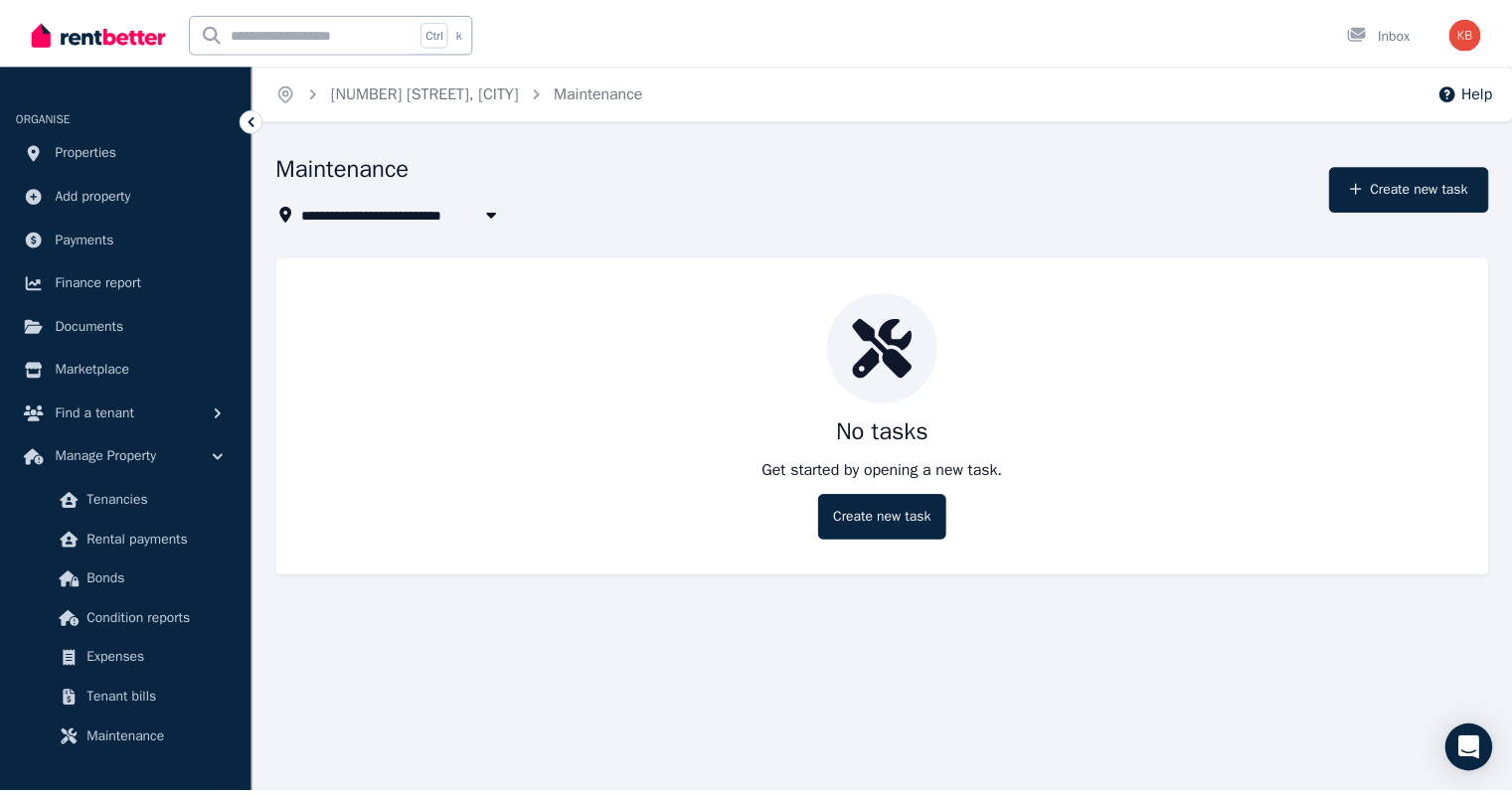 scroll, scrollTop: 0, scrollLeft: 0, axis: both 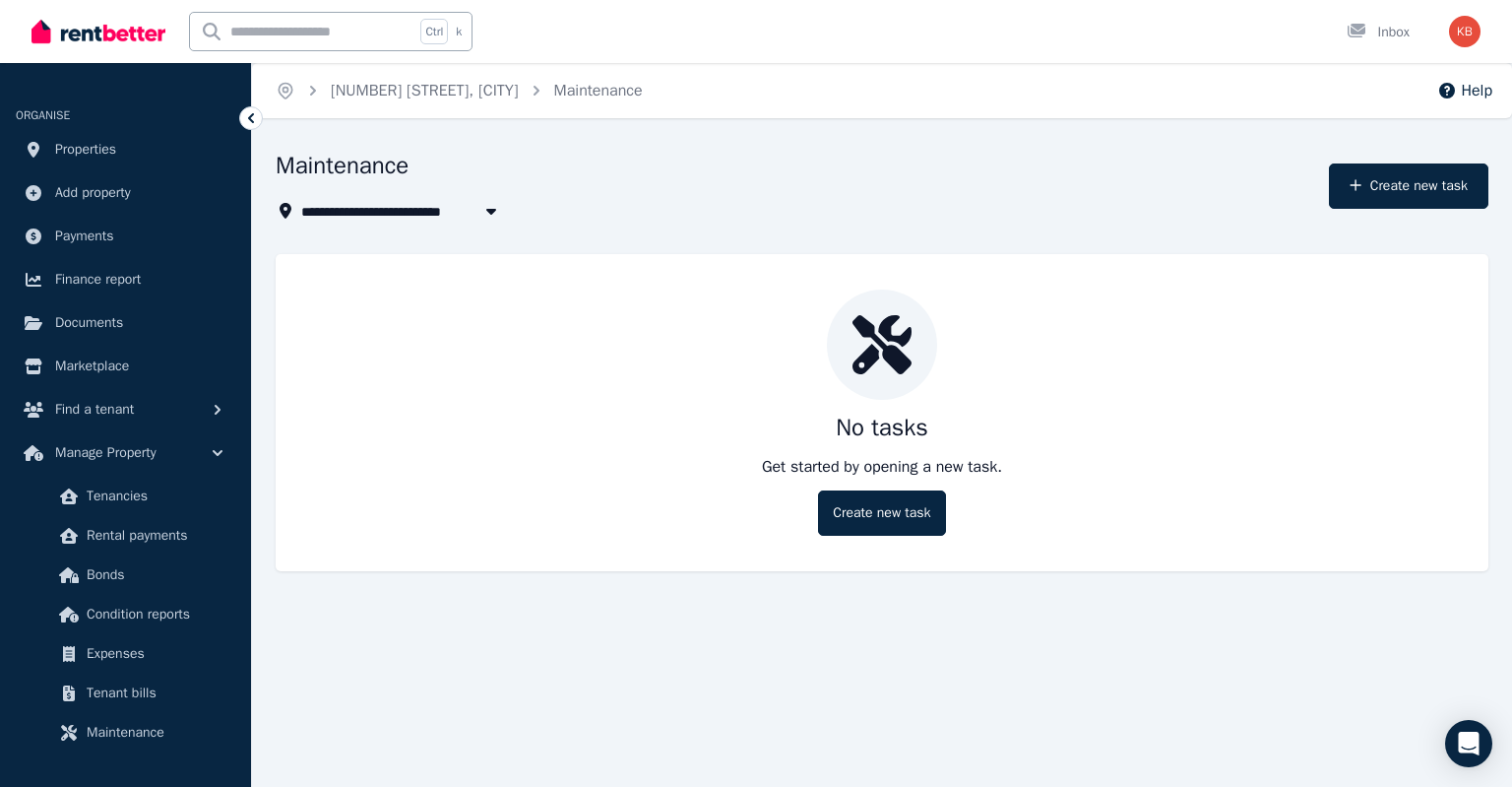 click on "Manage Property" at bounding box center [125, 453] 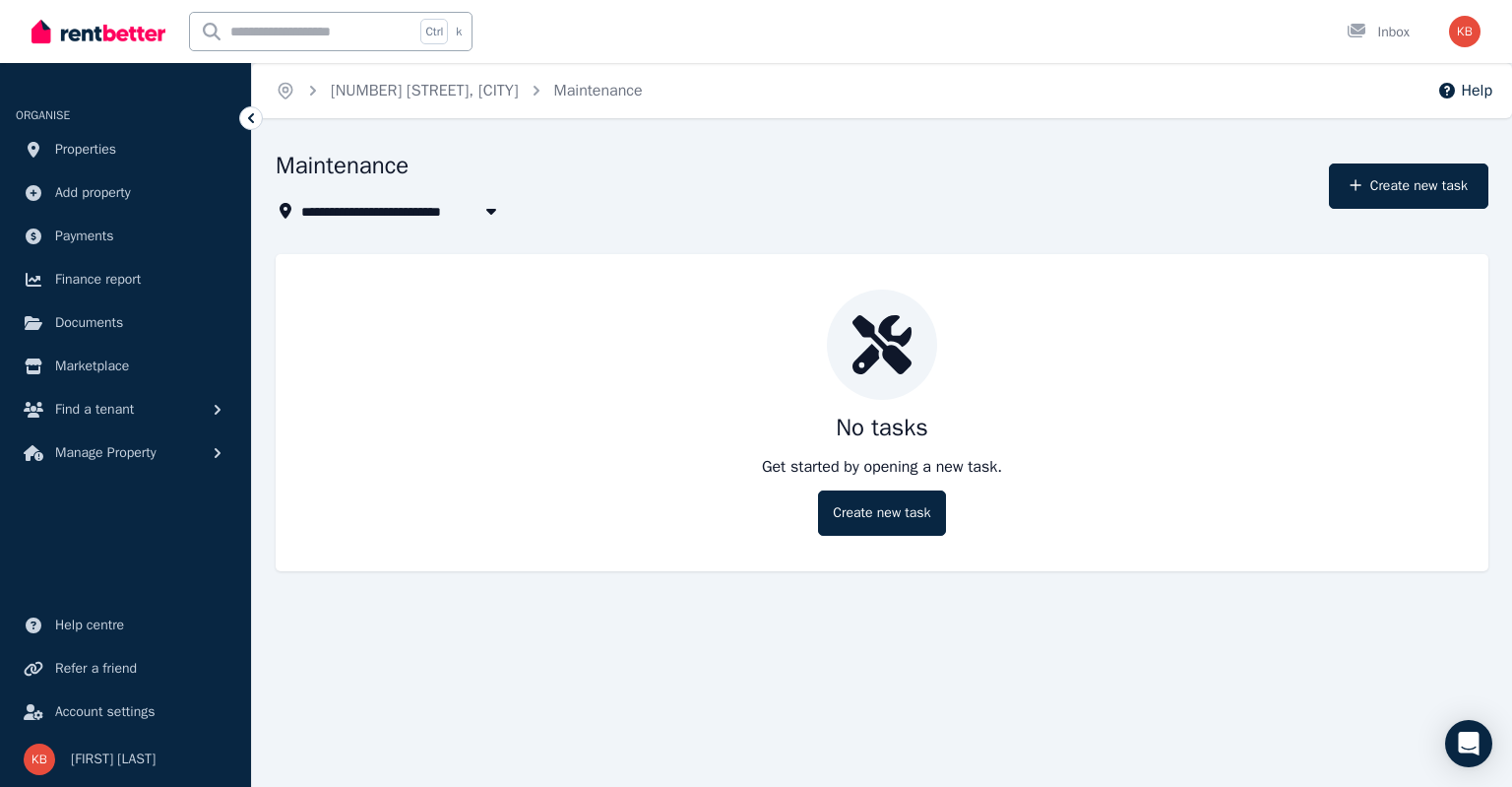 click on "[NUMBER] [STREET], [CITY]" at bounding box center [424, 91] 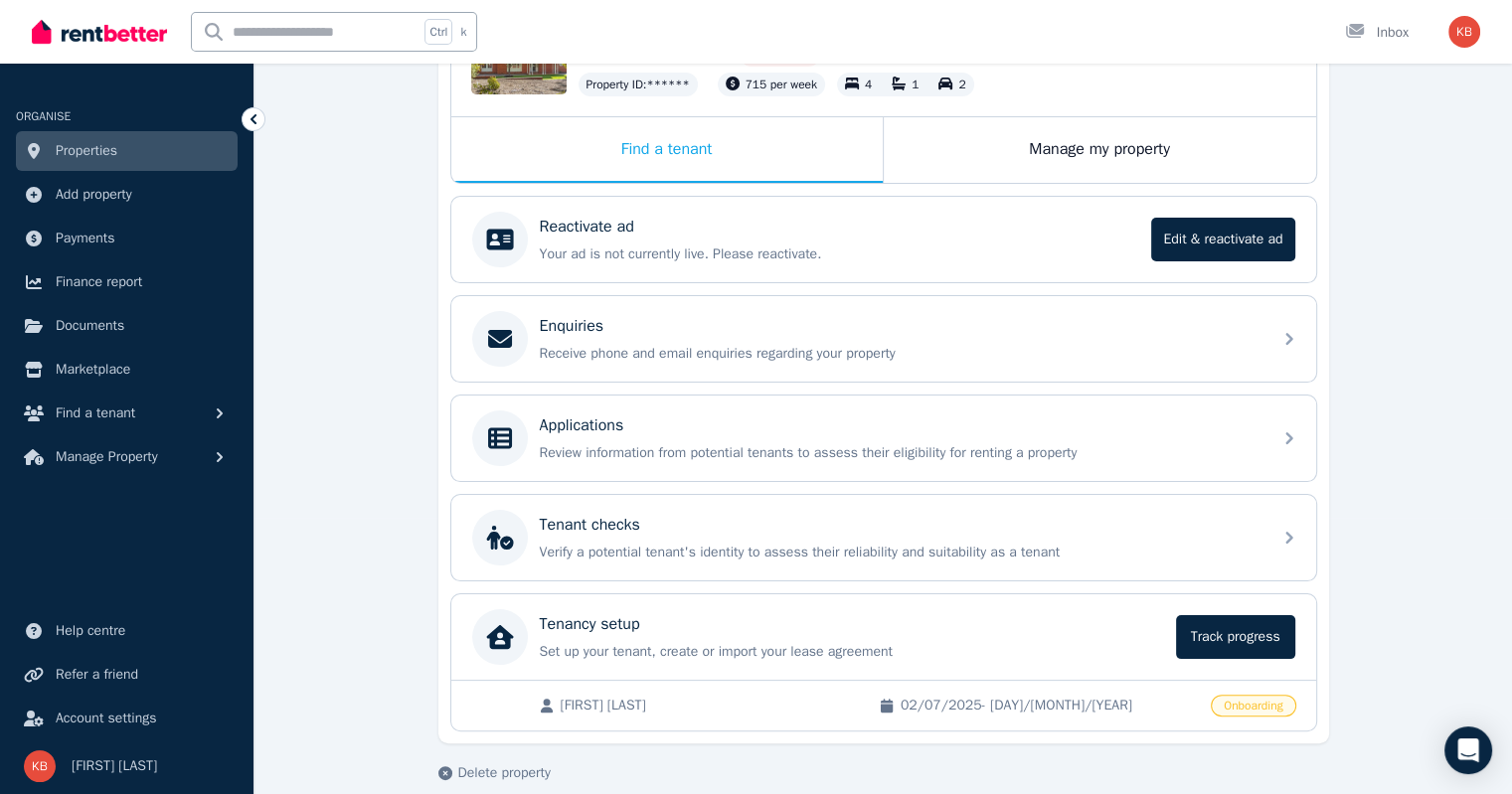 scroll, scrollTop: 295, scrollLeft: 0, axis: vertical 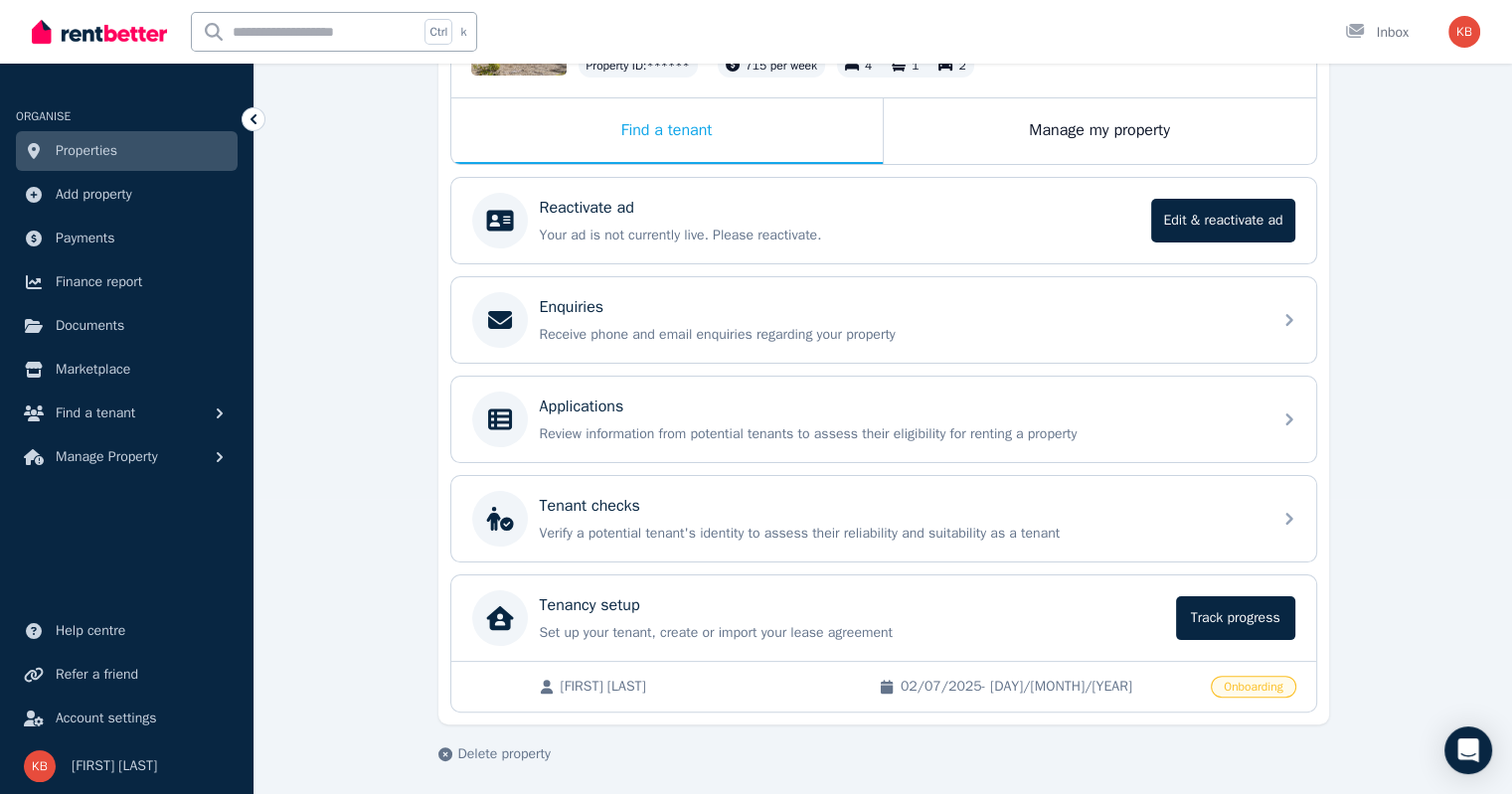 click on "Tenancy setup" at bounding box center (852, 605) 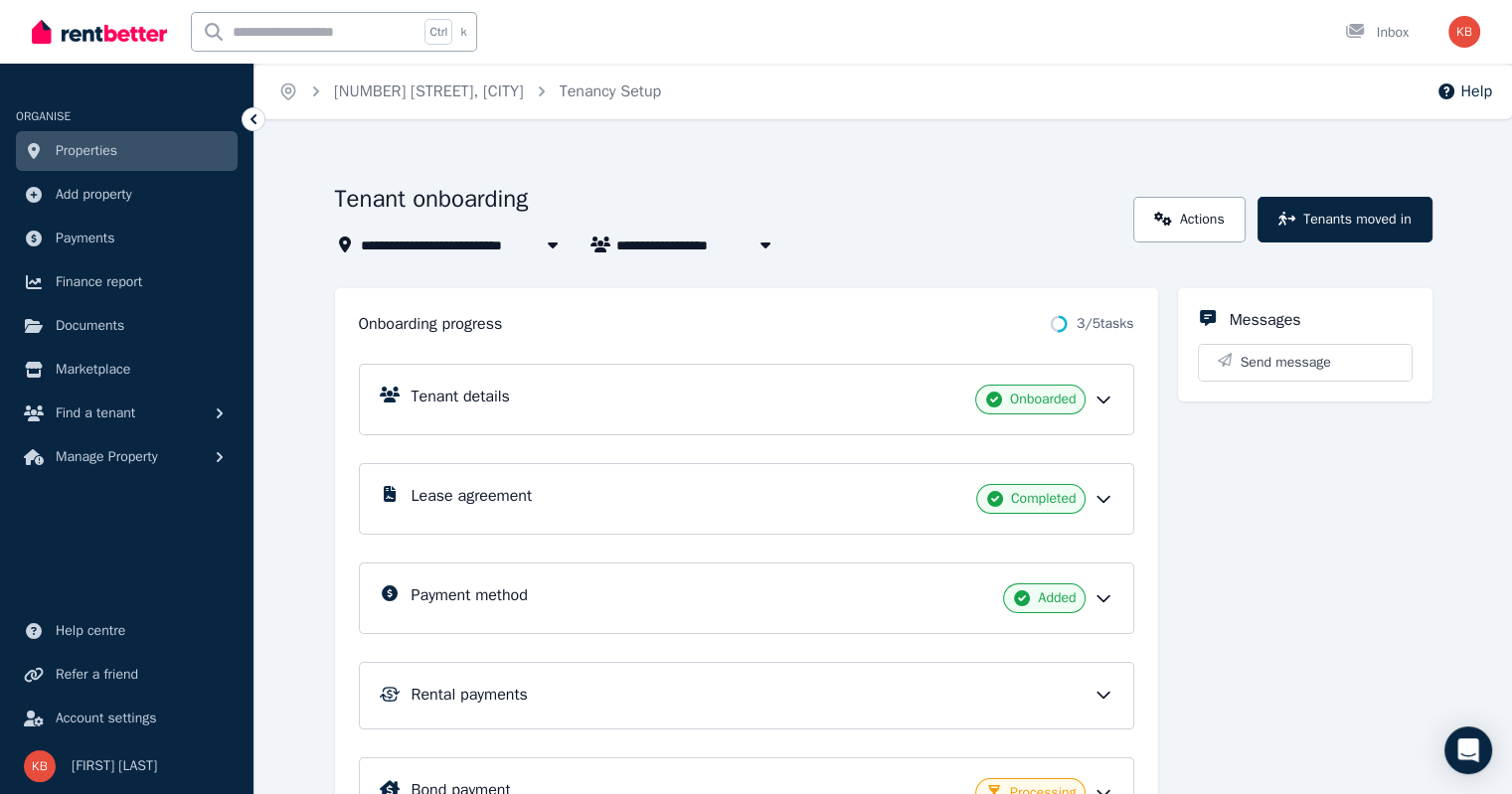scroll, scrollTop: 122, scrollLeft: 0, axis: vertical 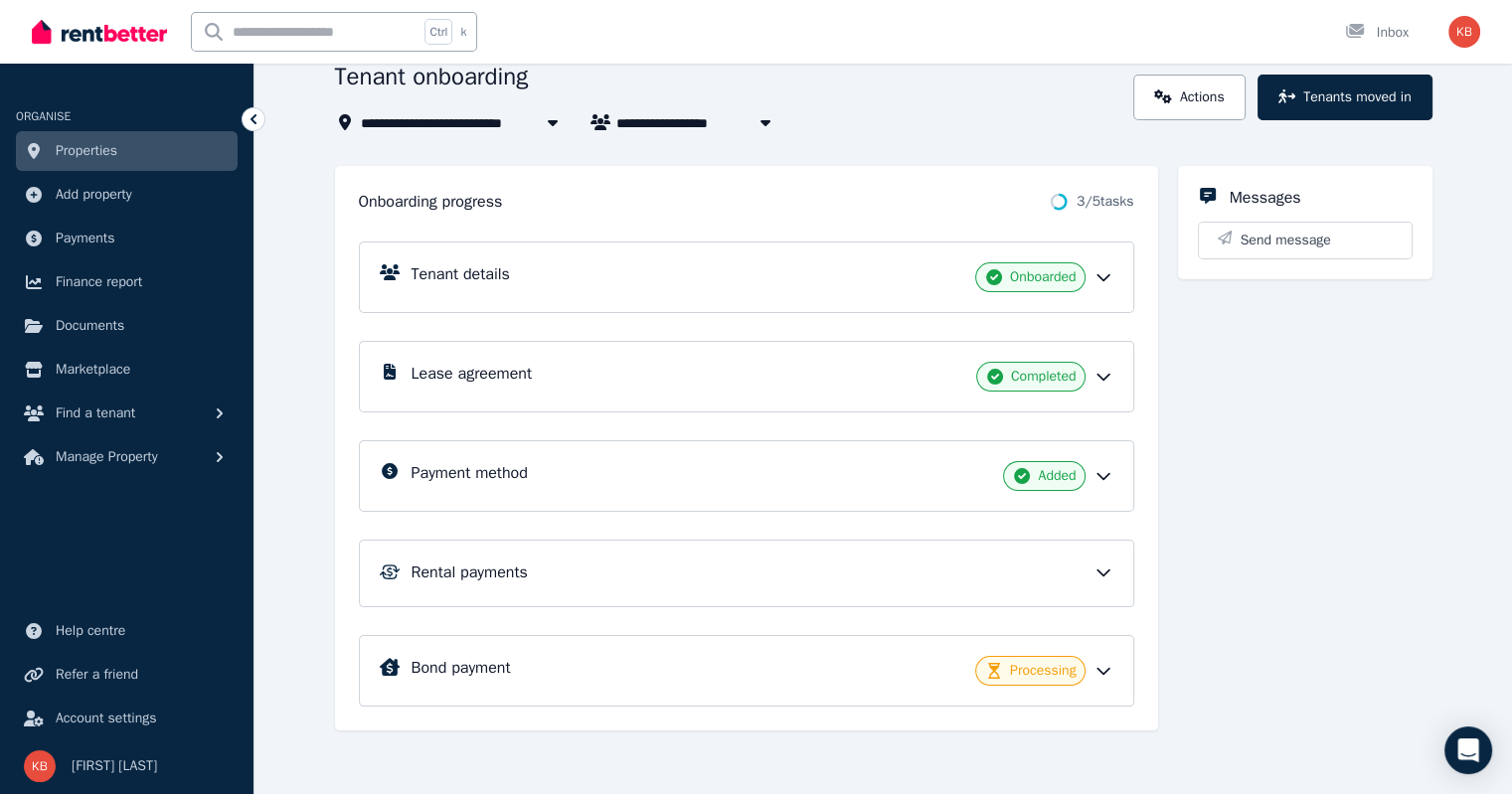 click on "Rental payments" at bounding box center [762, 572] 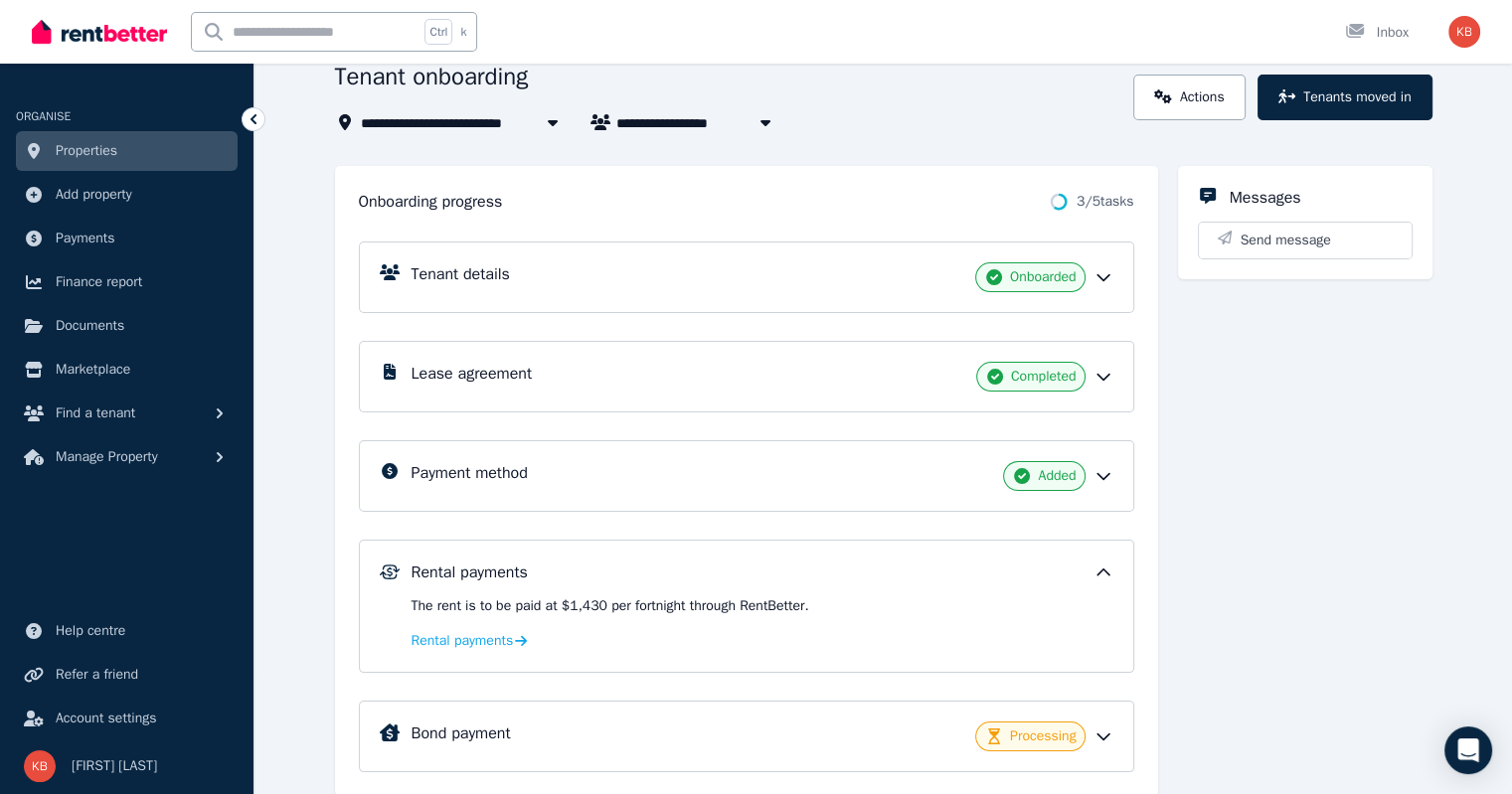 click on "Rental payments" at bounding box center (762, 572) 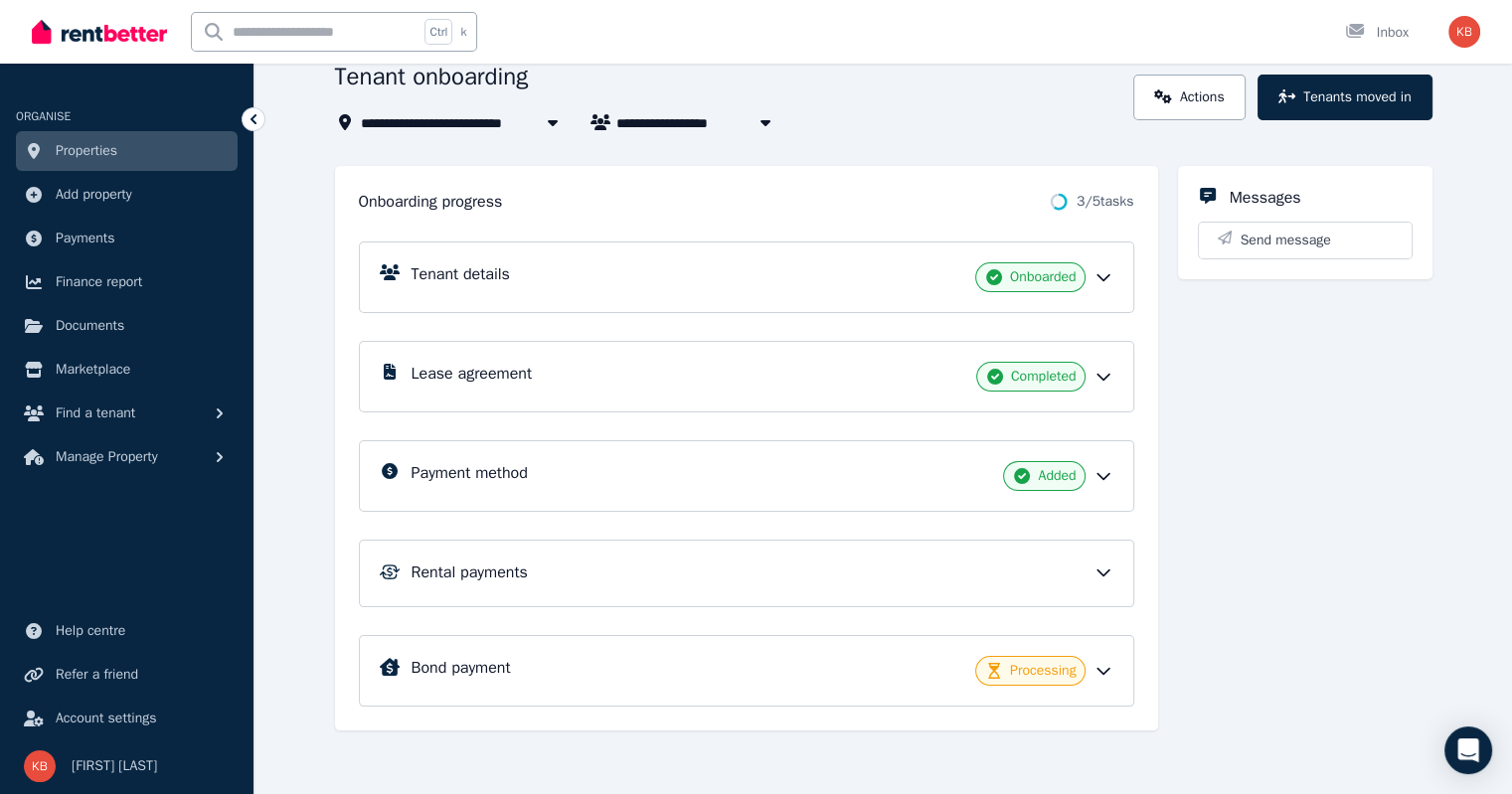 click on "Bond payment Processing" at bounding box center [762, 671] 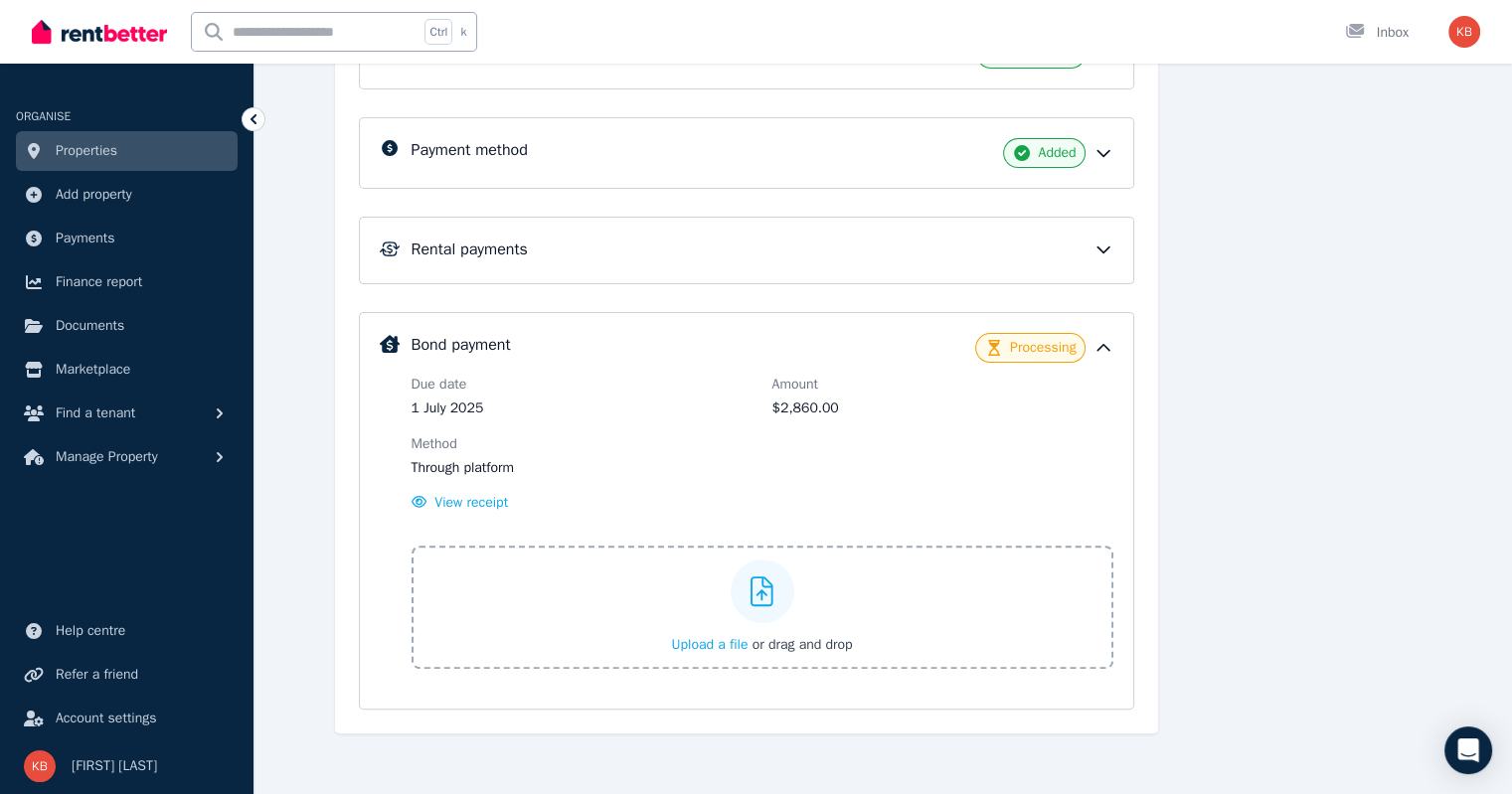 scroll, scrollTop: 447, scrollLeft: 0, axis: vertical 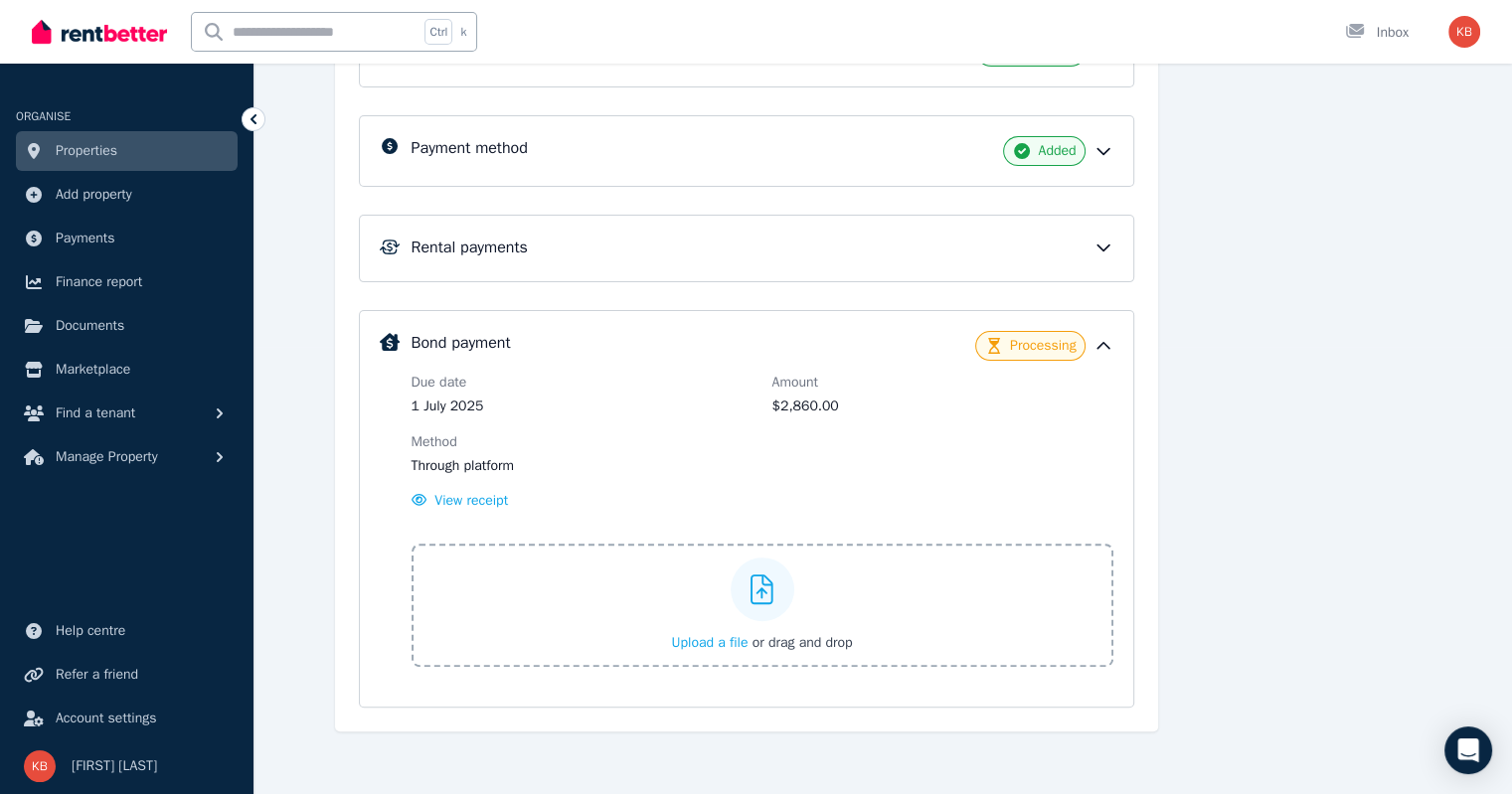 click on "View receipt" at bounding box center [471, 500] 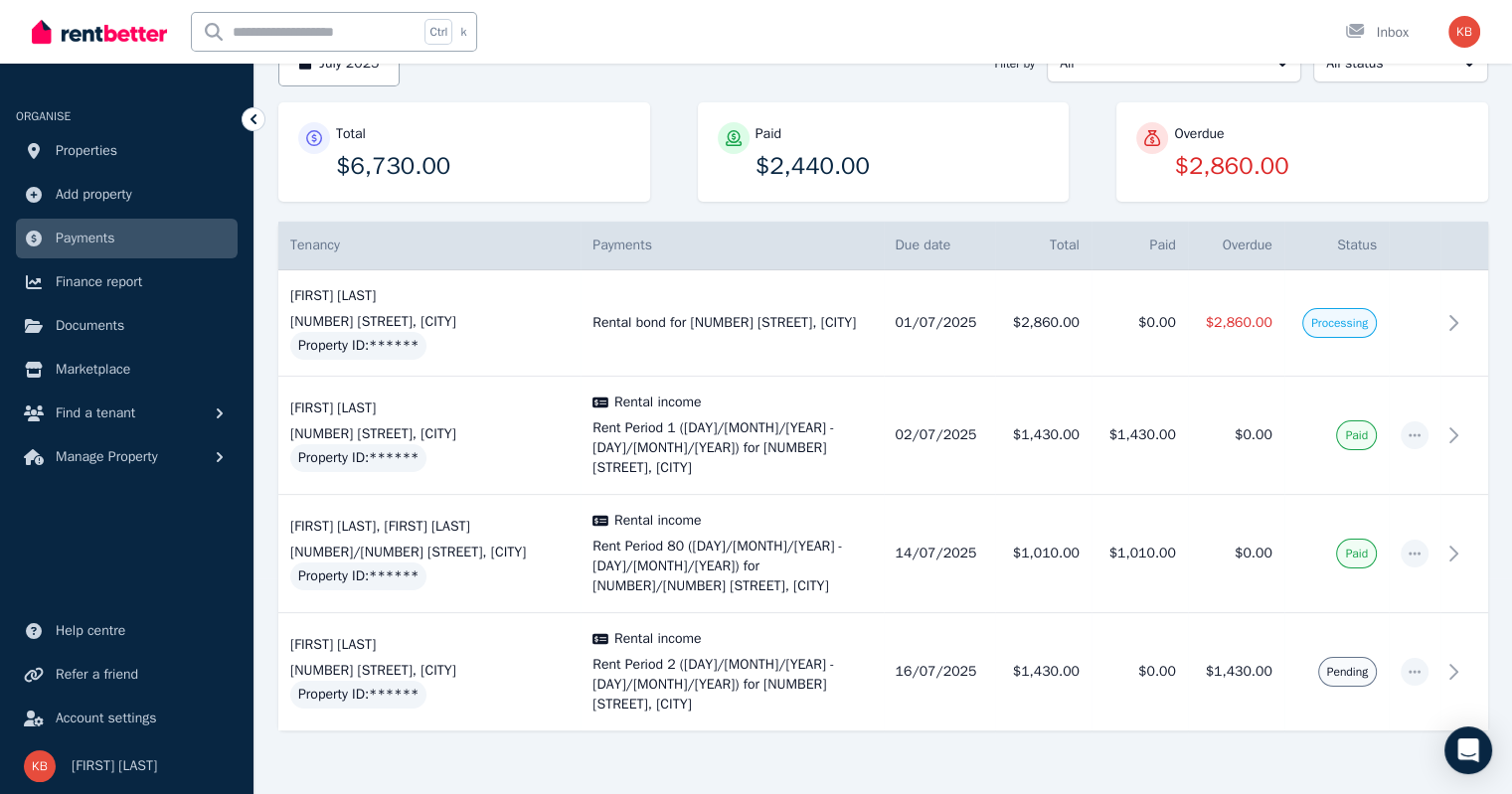 scroll, scrollTop: 223, scrollLeft: 0, axis: vertical 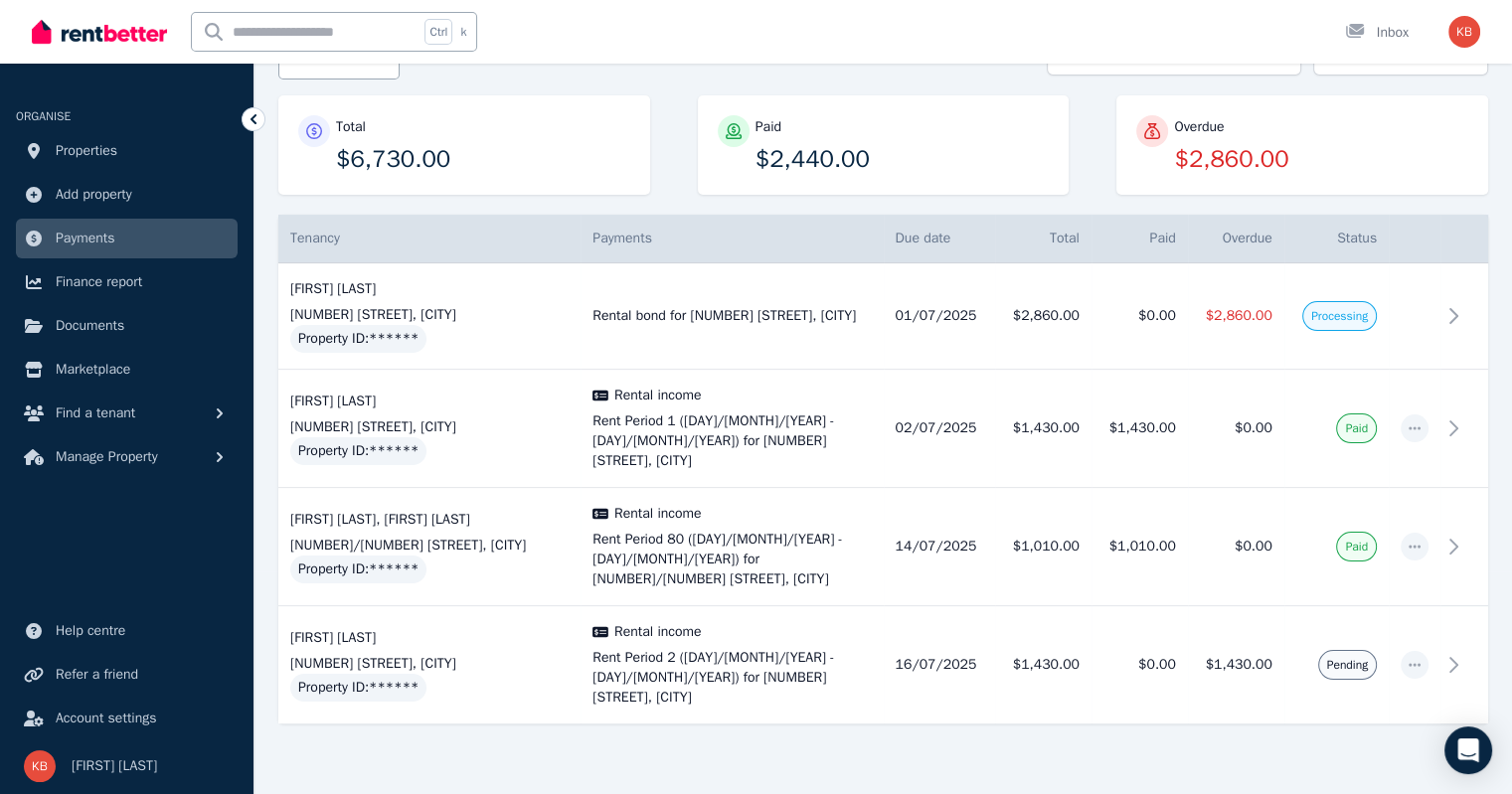 click on "Rental bond for [NUMBER] [STREET], [CITY] Tenants: [FIRST] [LAST] Due Date: [DAY]/[MONTH]/[YEAR] Total $2,860.00" at bounding box center [732, 316] 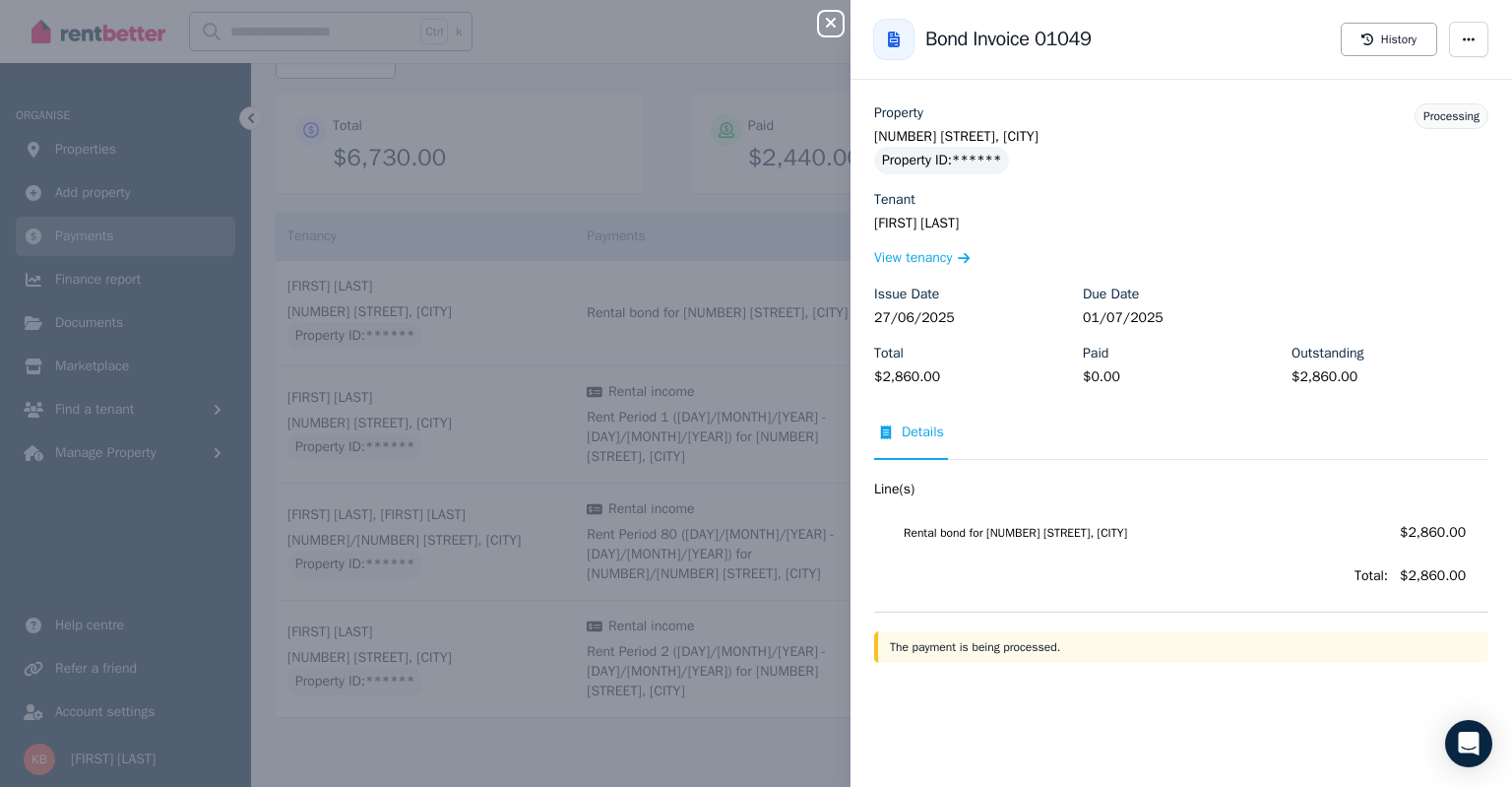 click 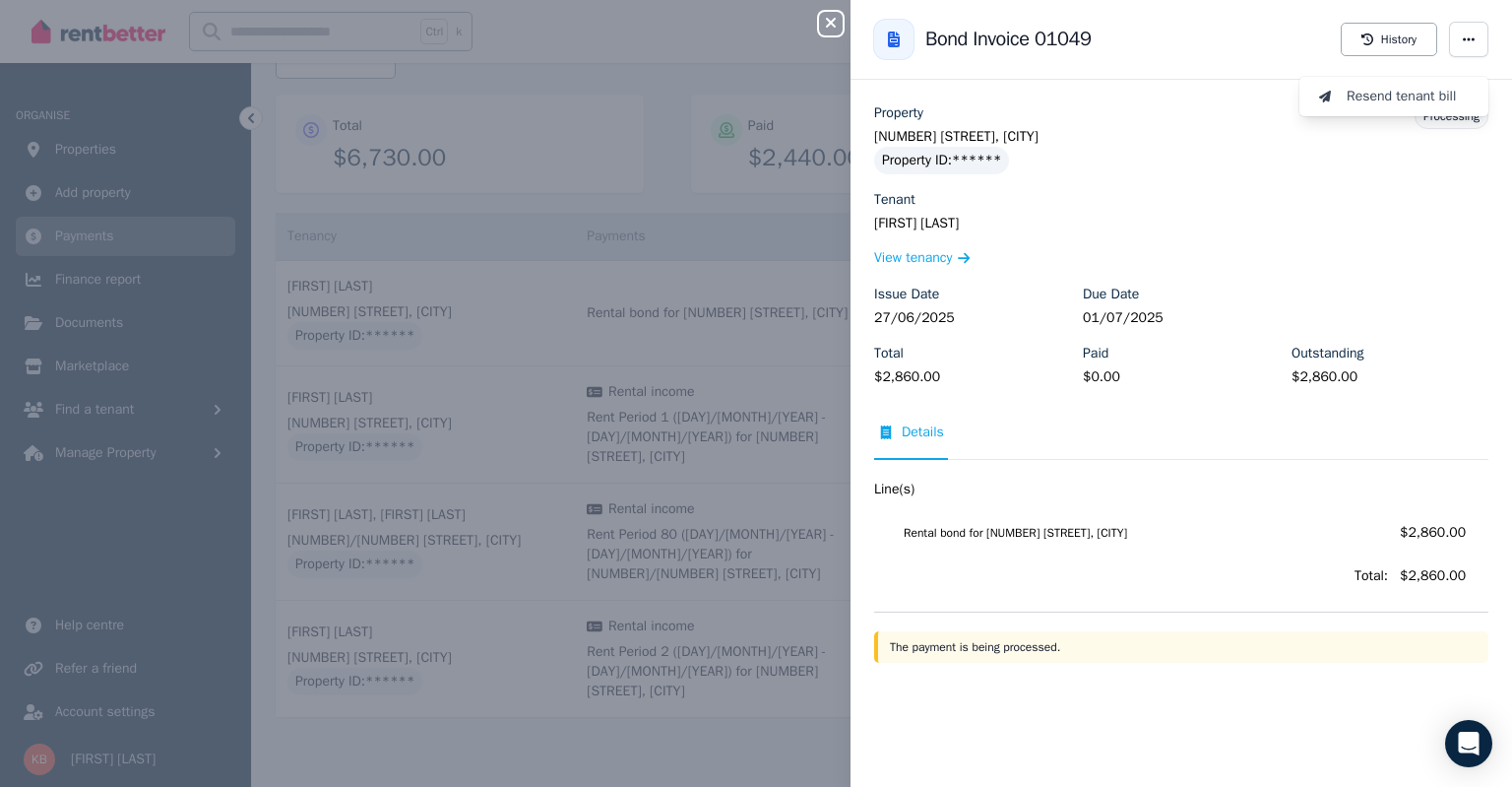 click 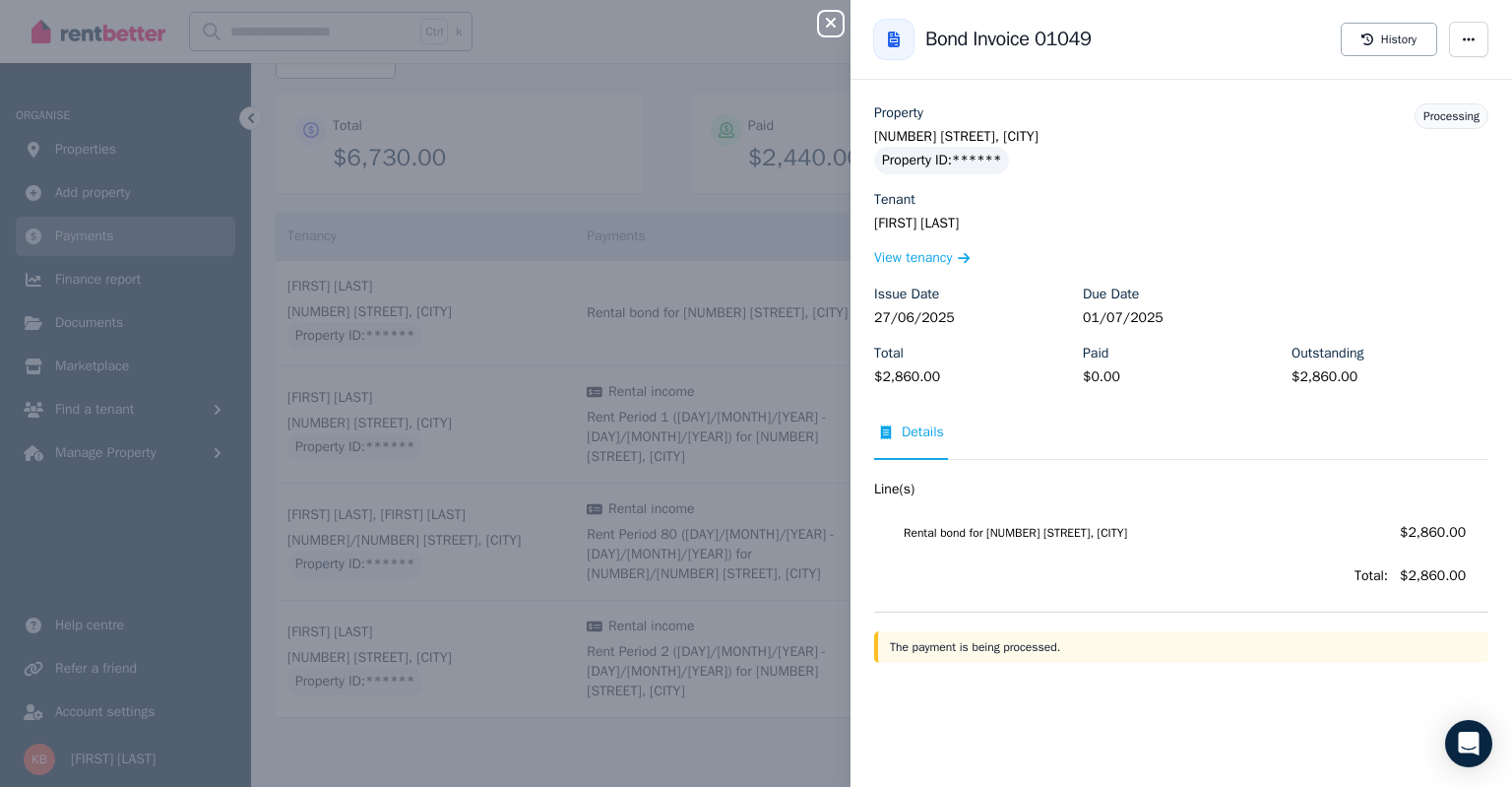 click 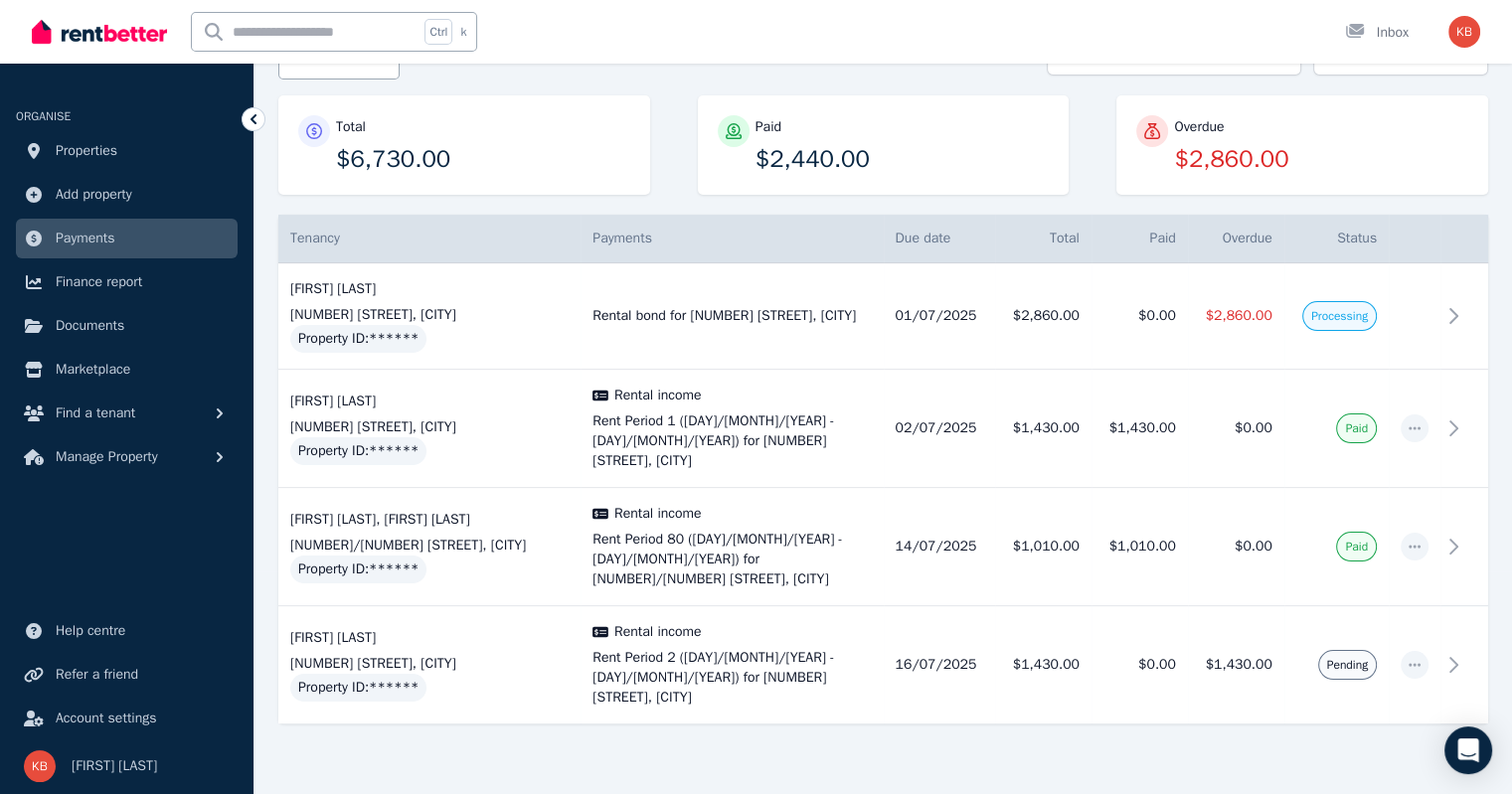 click on "$1,430.00" at bounding box center (1043, 665) 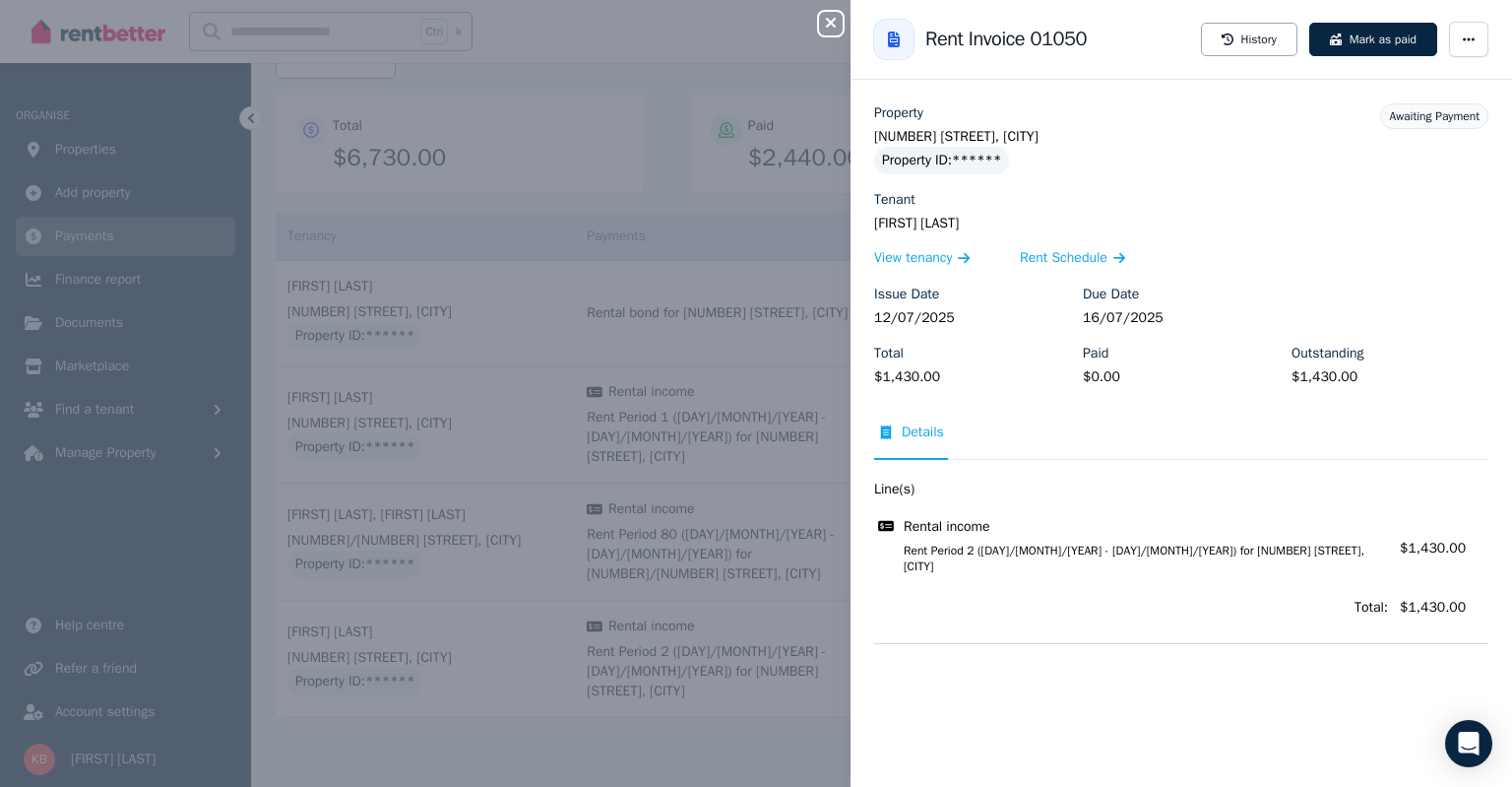 click 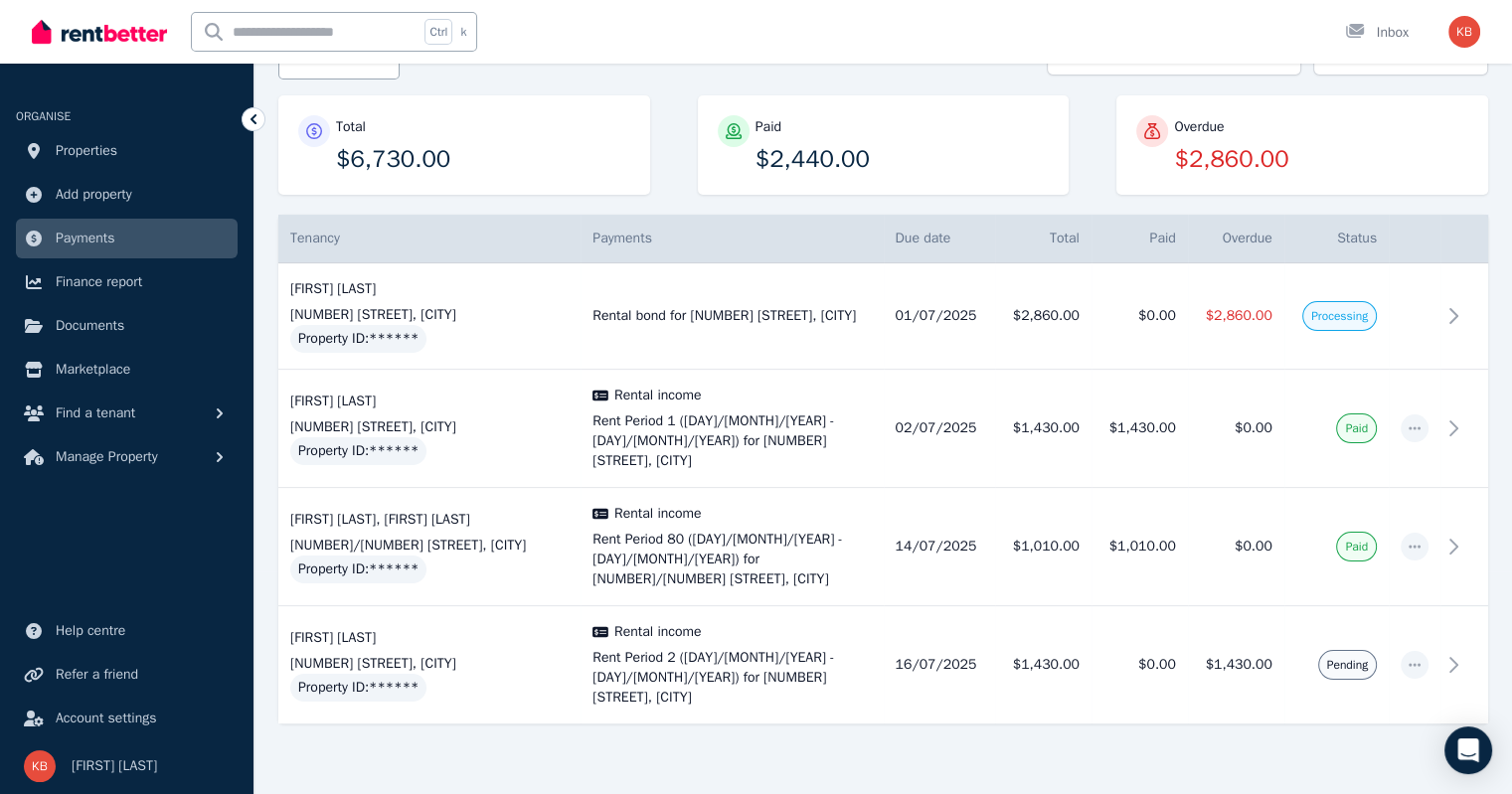 scroll, scrollTop: 0, scrollLeft: 0, axis: both 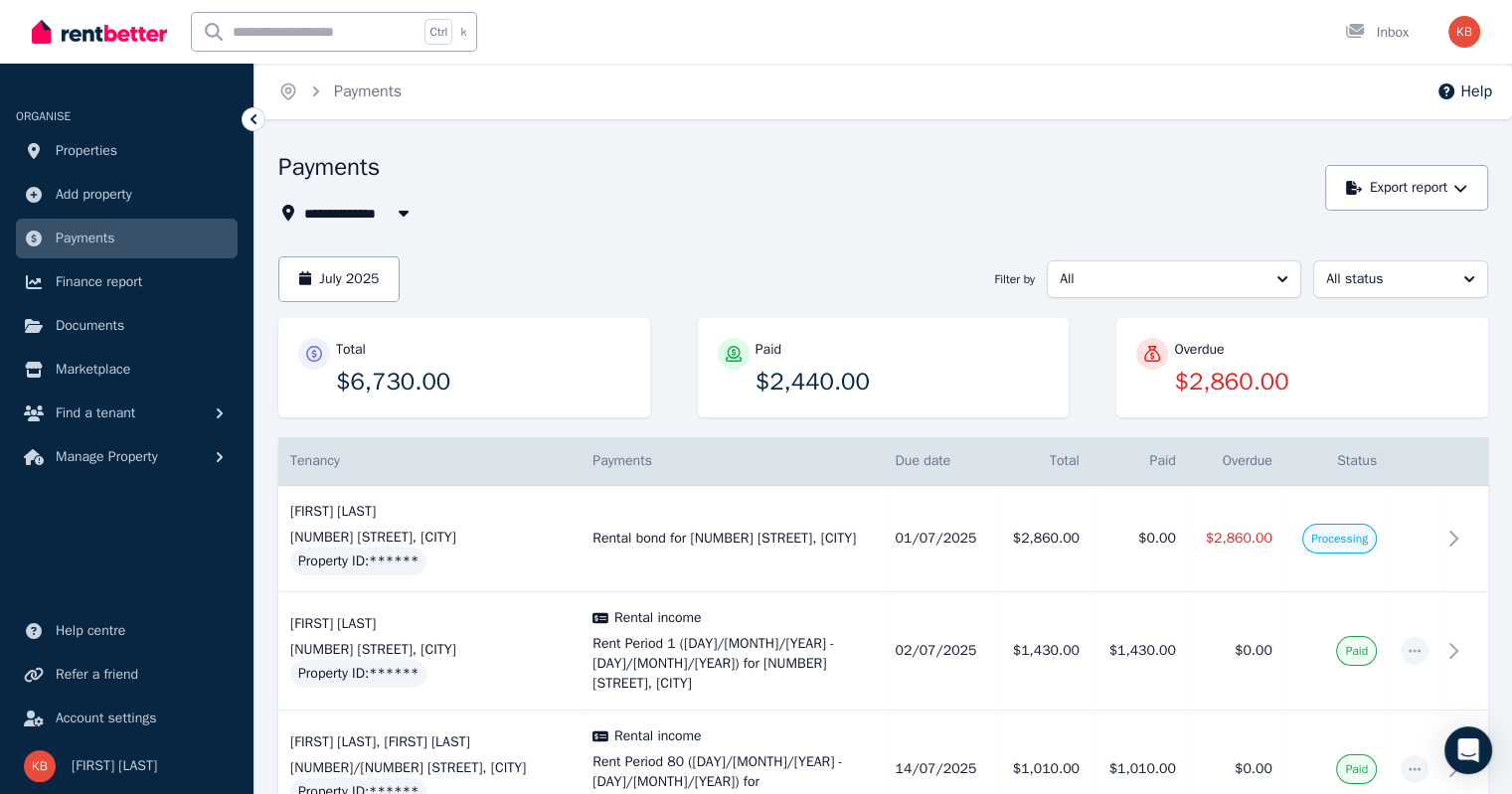 click on "Properties" at bounding box center [86, 151] 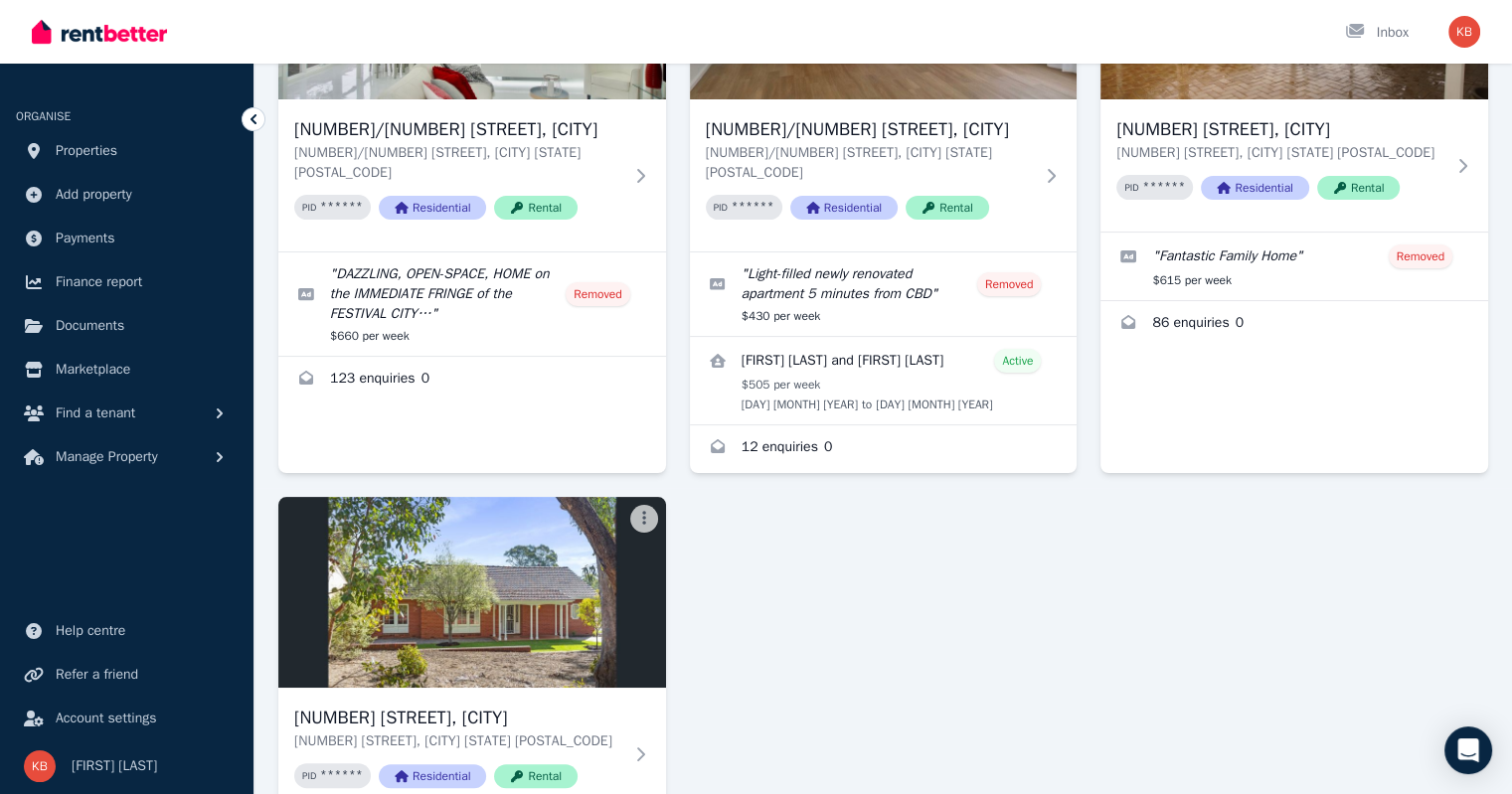 scroll, scrollTop: 397, scrollLeft: 0, axis: vertical 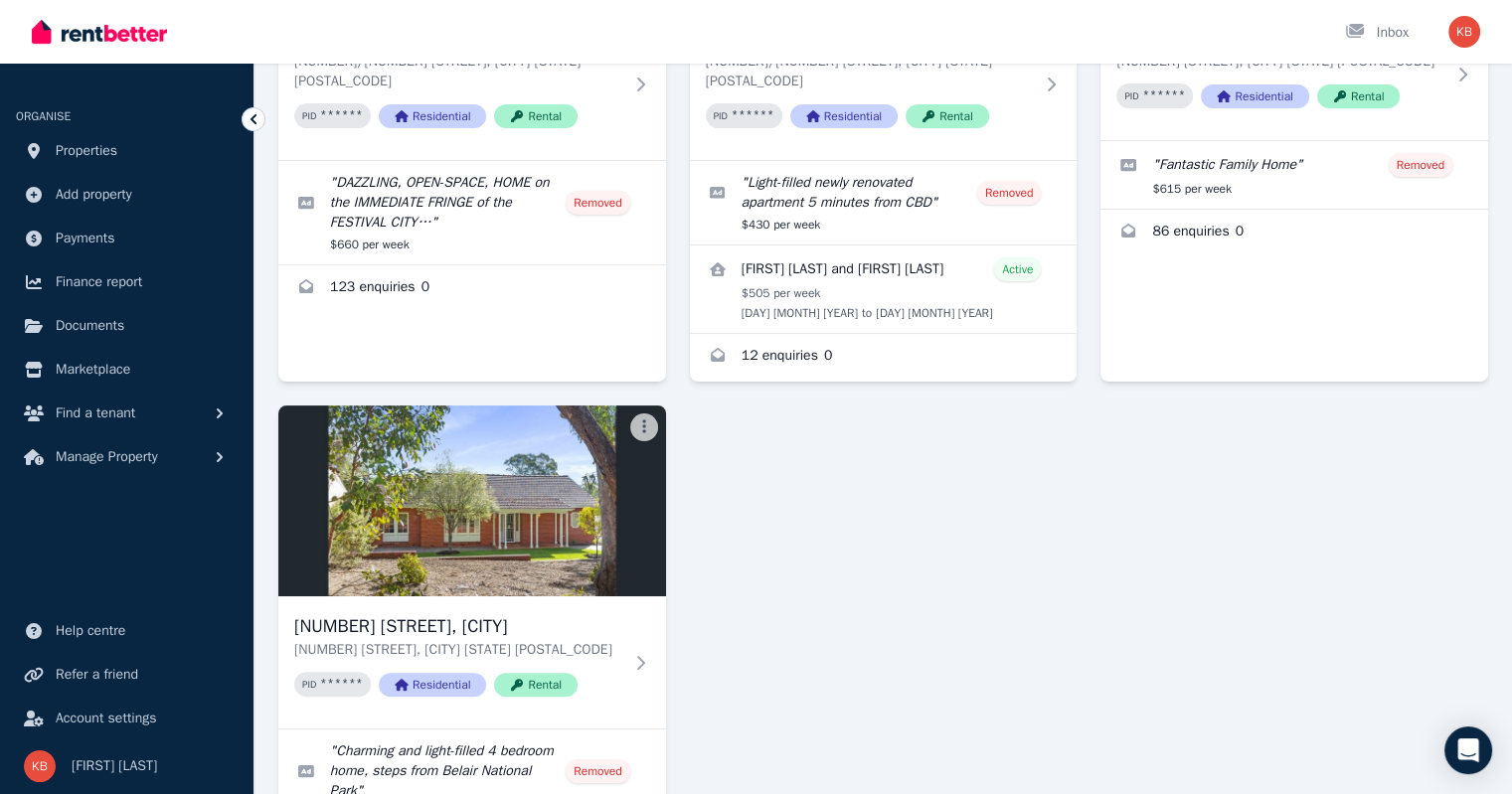 click on "[NUMBER] [STREET], [CITY]" at bounding box center [458, 626] 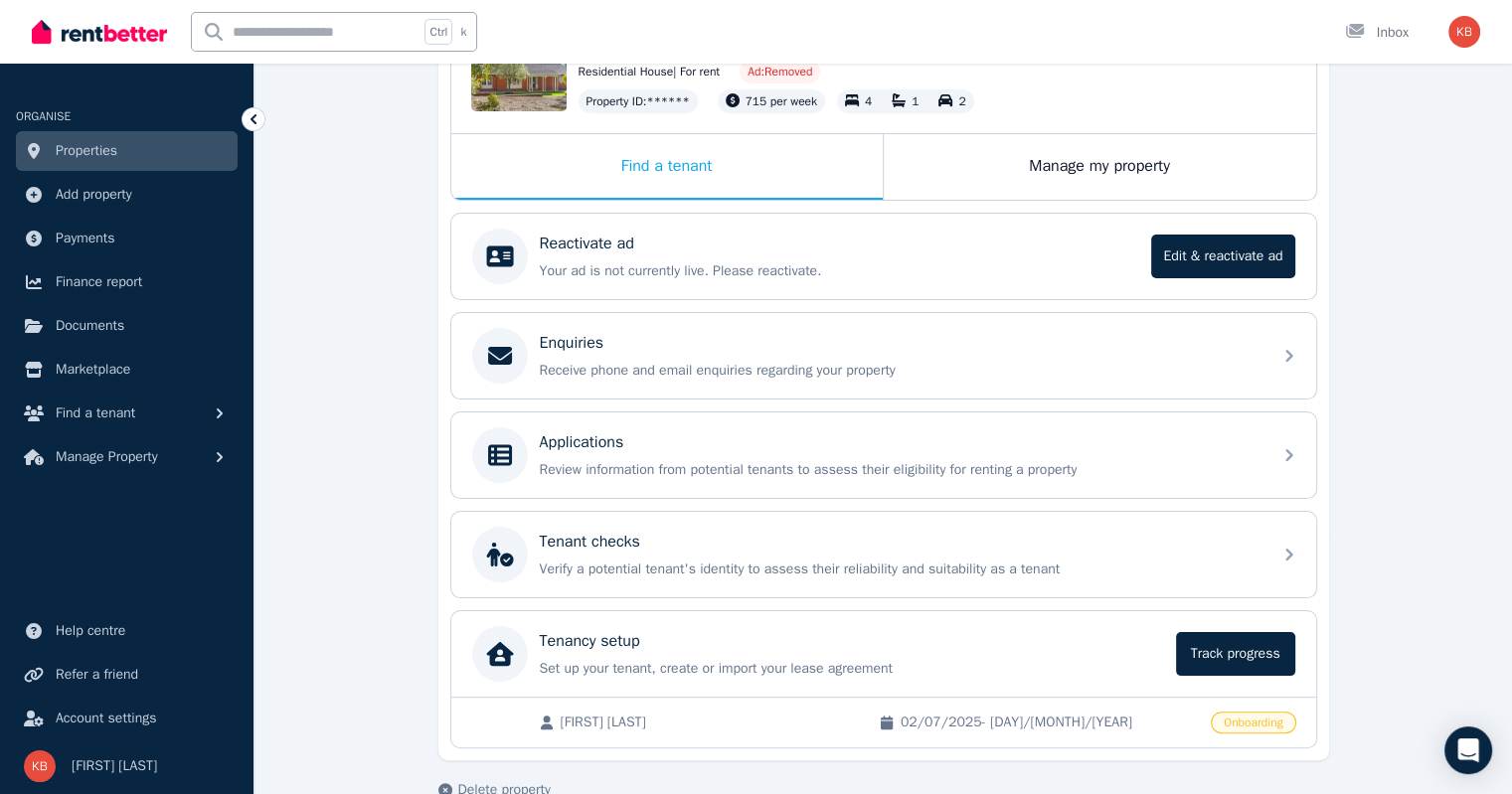 scroll, scrollTop: 295, scrollLeft: 0, axis: vertical 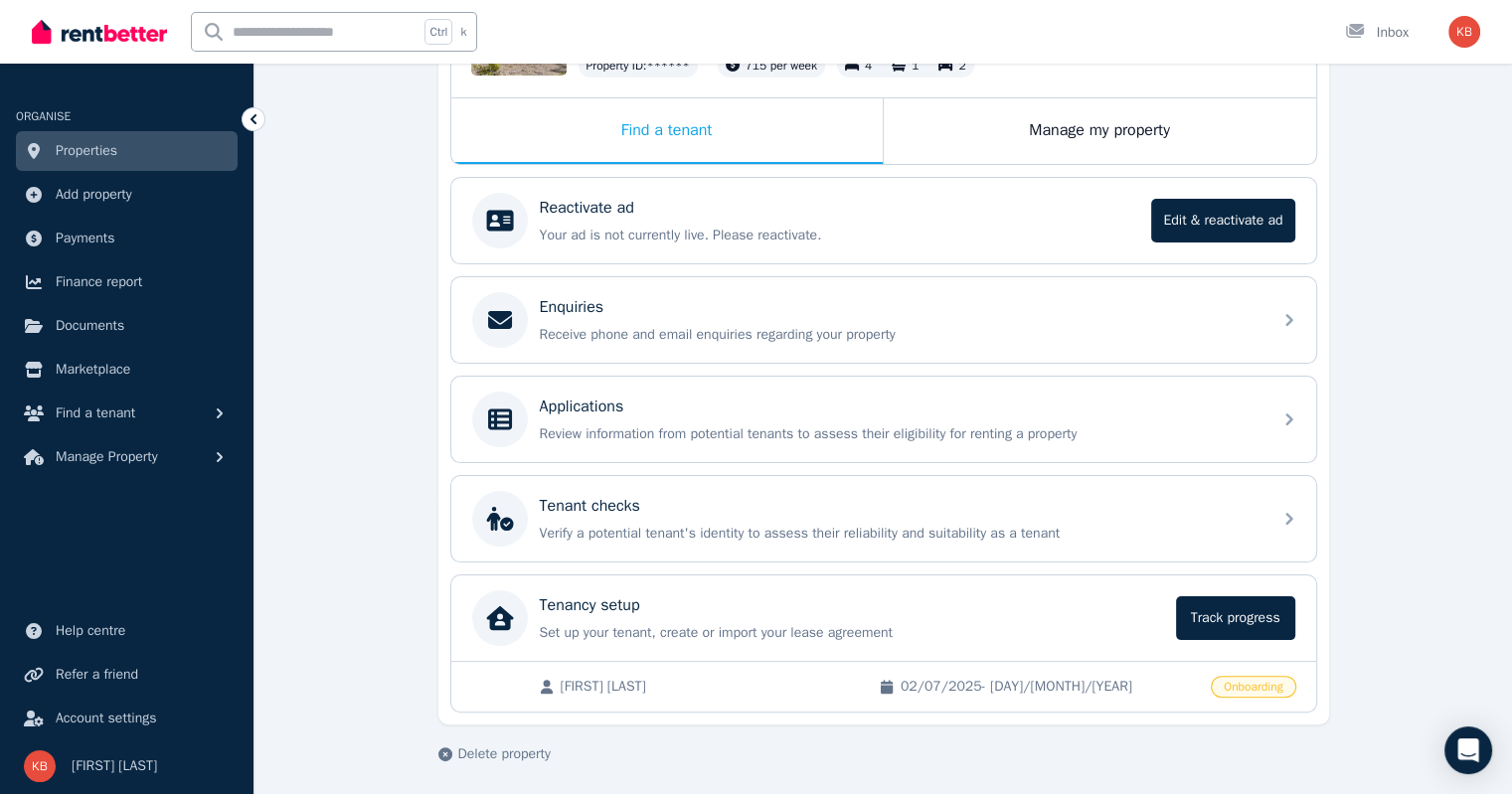 click on "Applications Review information from potential tenants to assess their eligibility for renting a property" at bounding box center [866, 419] 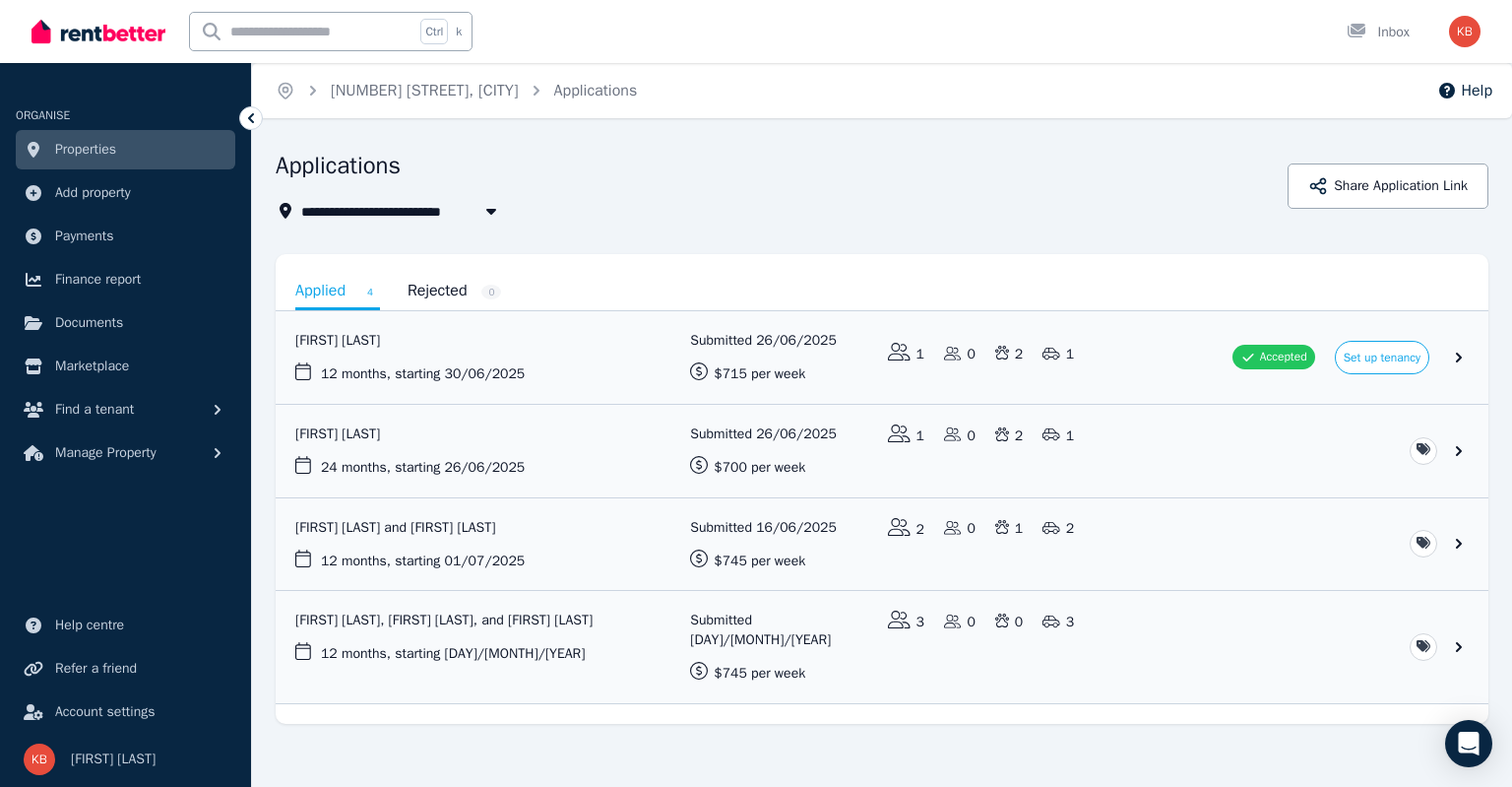 click at bounding box center (882, 358) 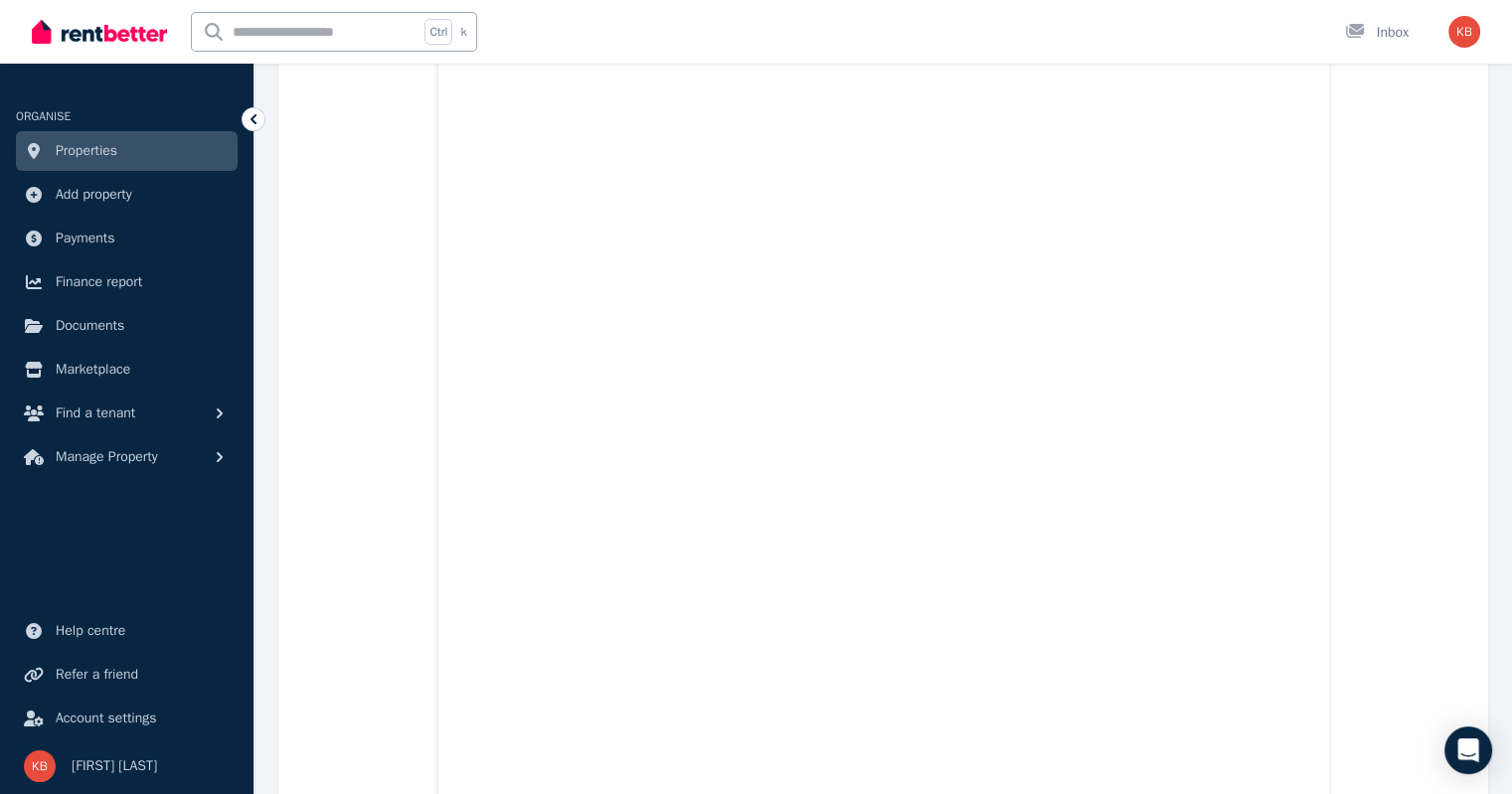 scroll, scrollTop: 1192, scrollLeft: 0, axis: vertical 